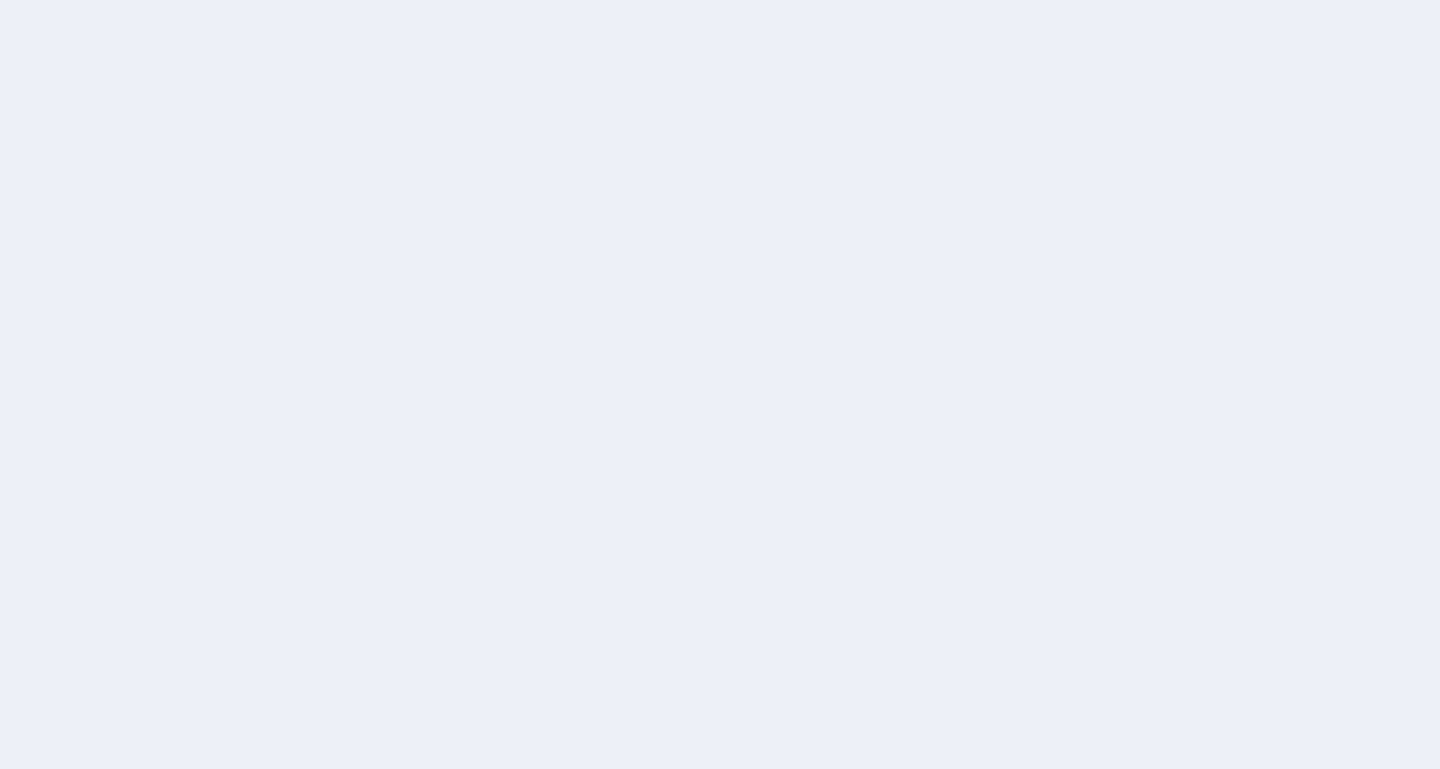 scroll, scrollTop: 0, scrollLeft: 0, axis: both 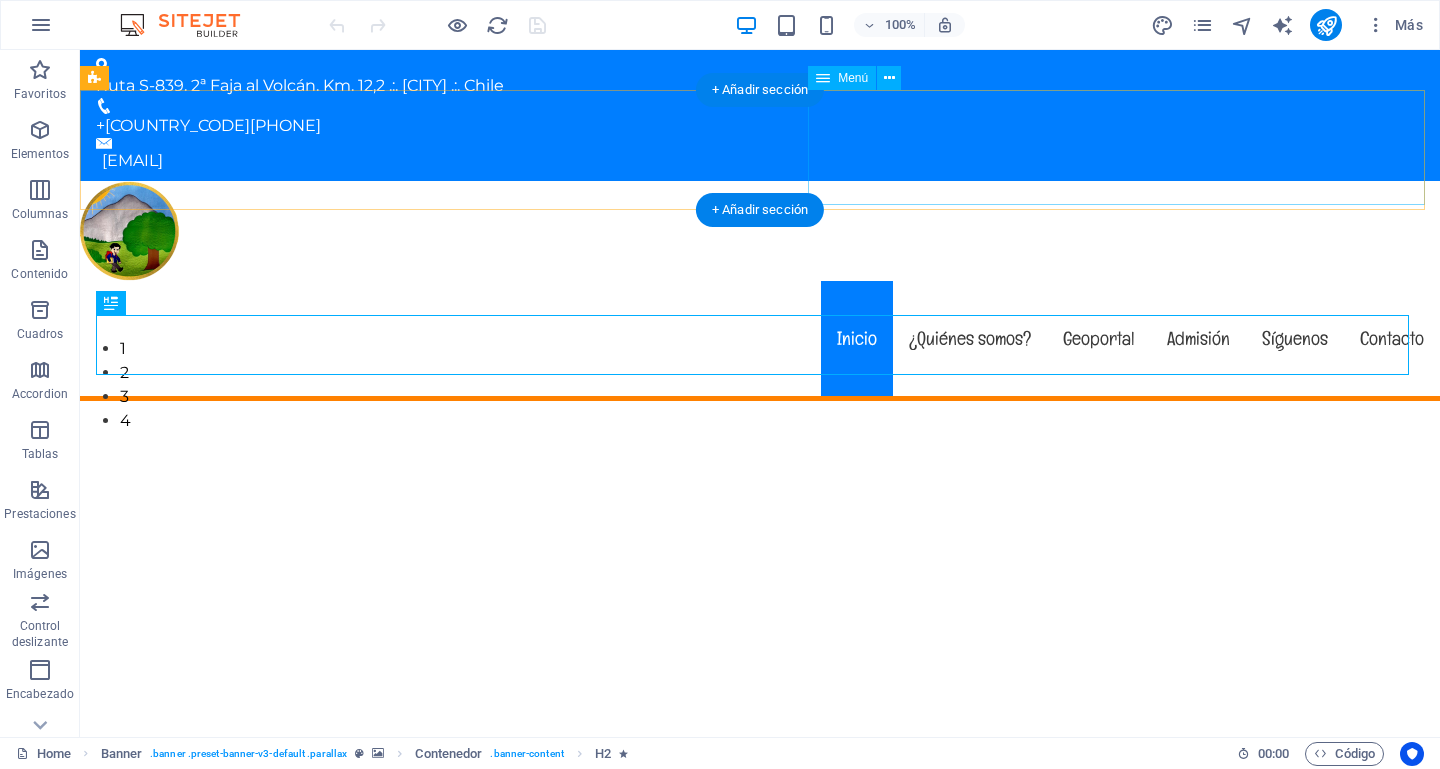 click on "Inicio ¿Quiénes somos? Geoportal Admisión Síguenos Contacto" at bounding box center [760, 338] 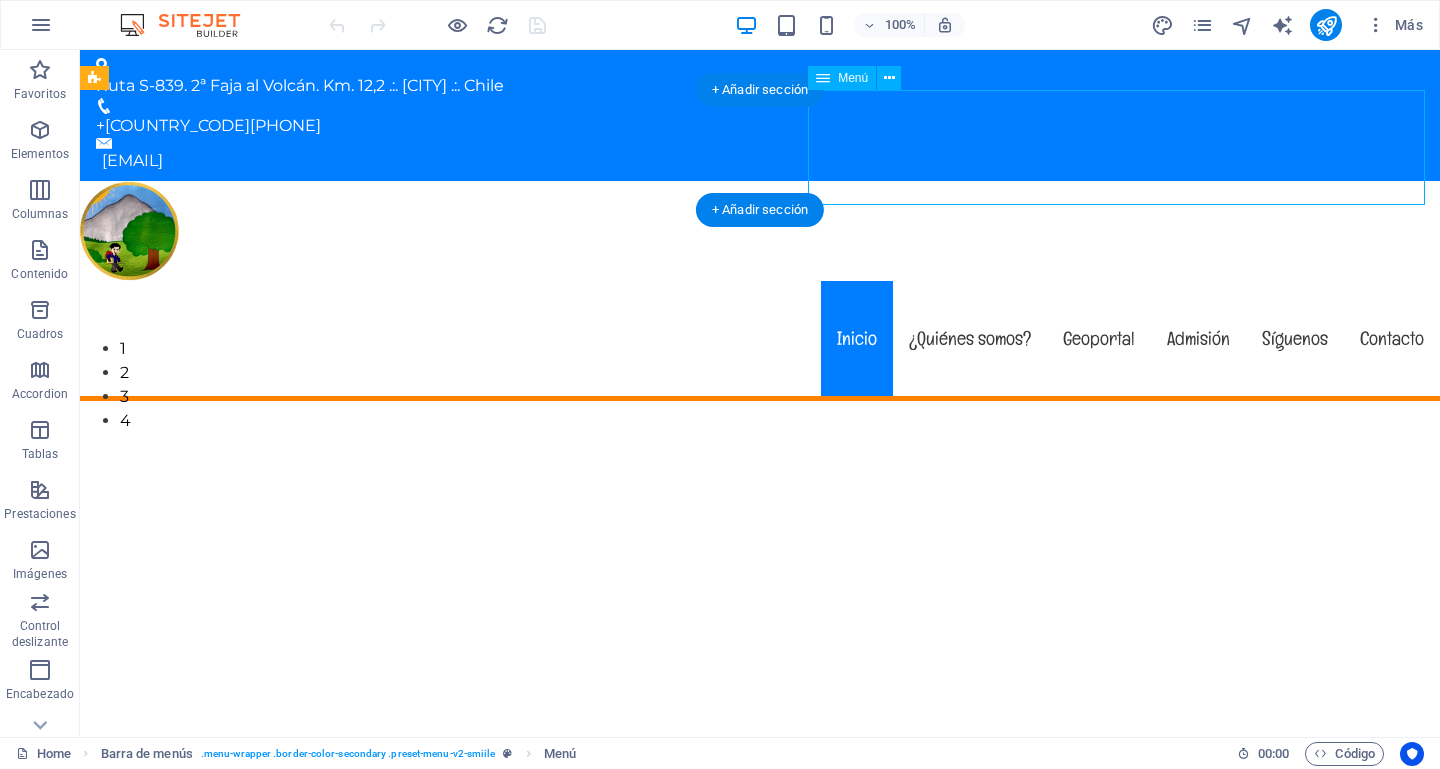 click on "Inicio ¿Quiénes somos? Geoportal Admisión Síguenos Contacto" at bounding box center [760, 338] 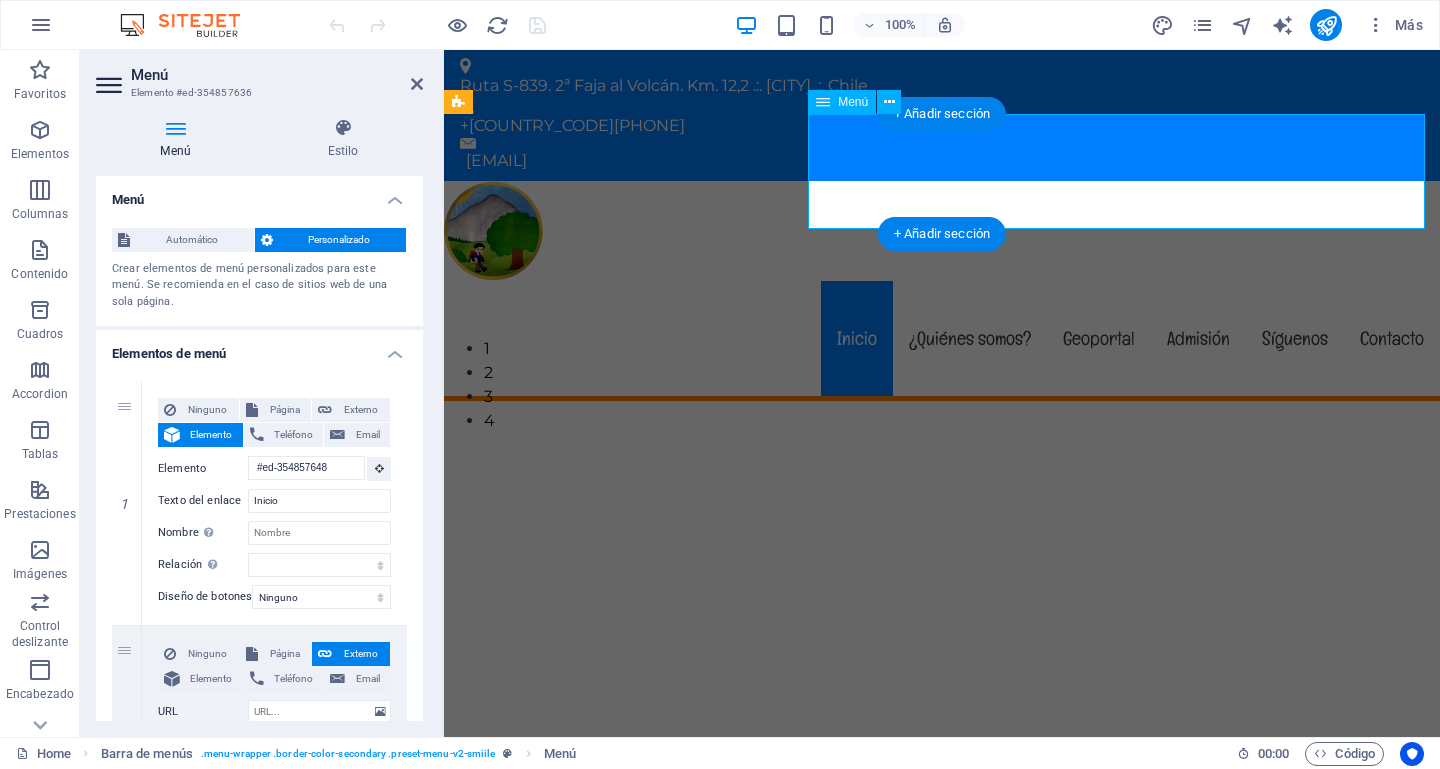 click on "Inicio ¿Quiénes somos? Geoportal Admisión Síguenos Contacto" at bounding box center (942, 338) 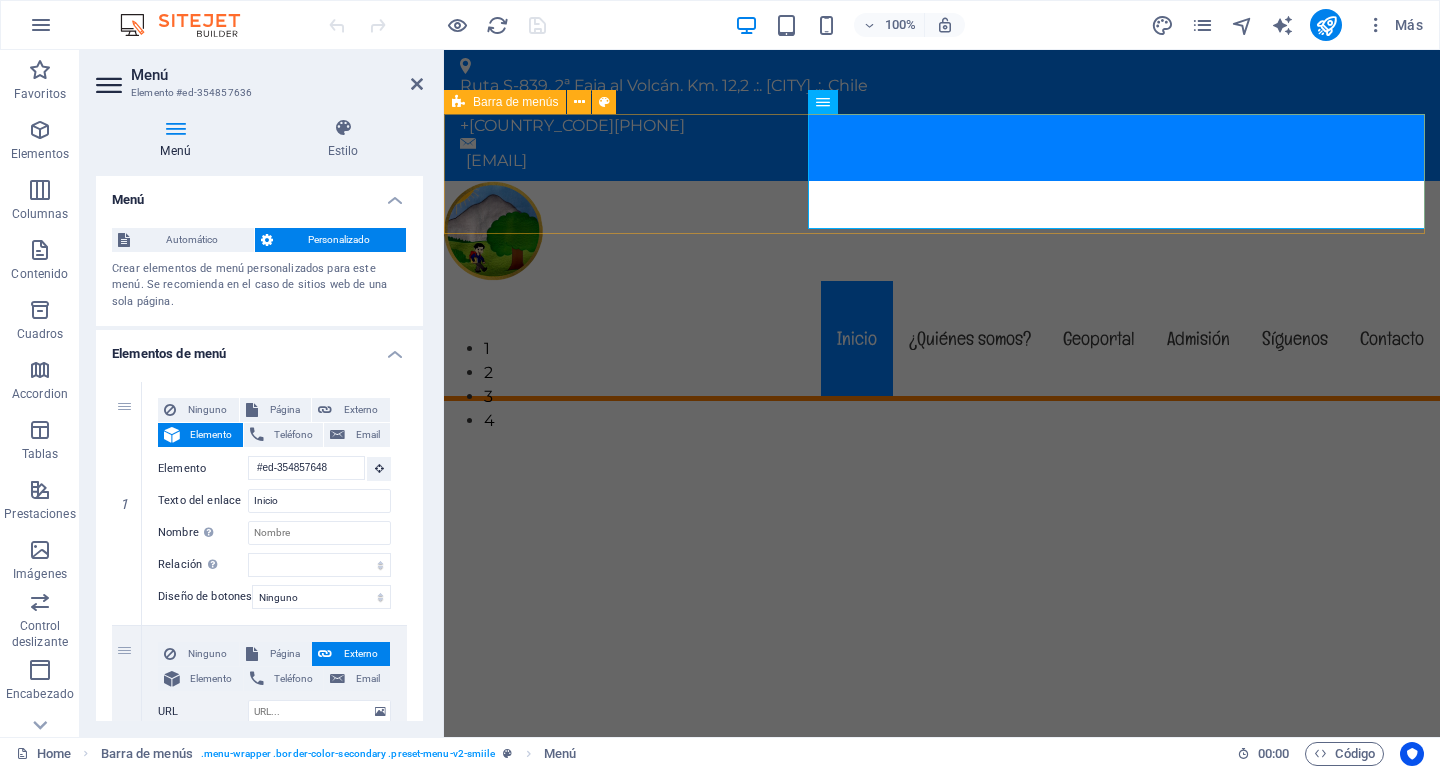 click on "Inicio ¿Quiénes somos? Geoportal Admisión Síguenos Contacto" at bounding box center [942, 291] 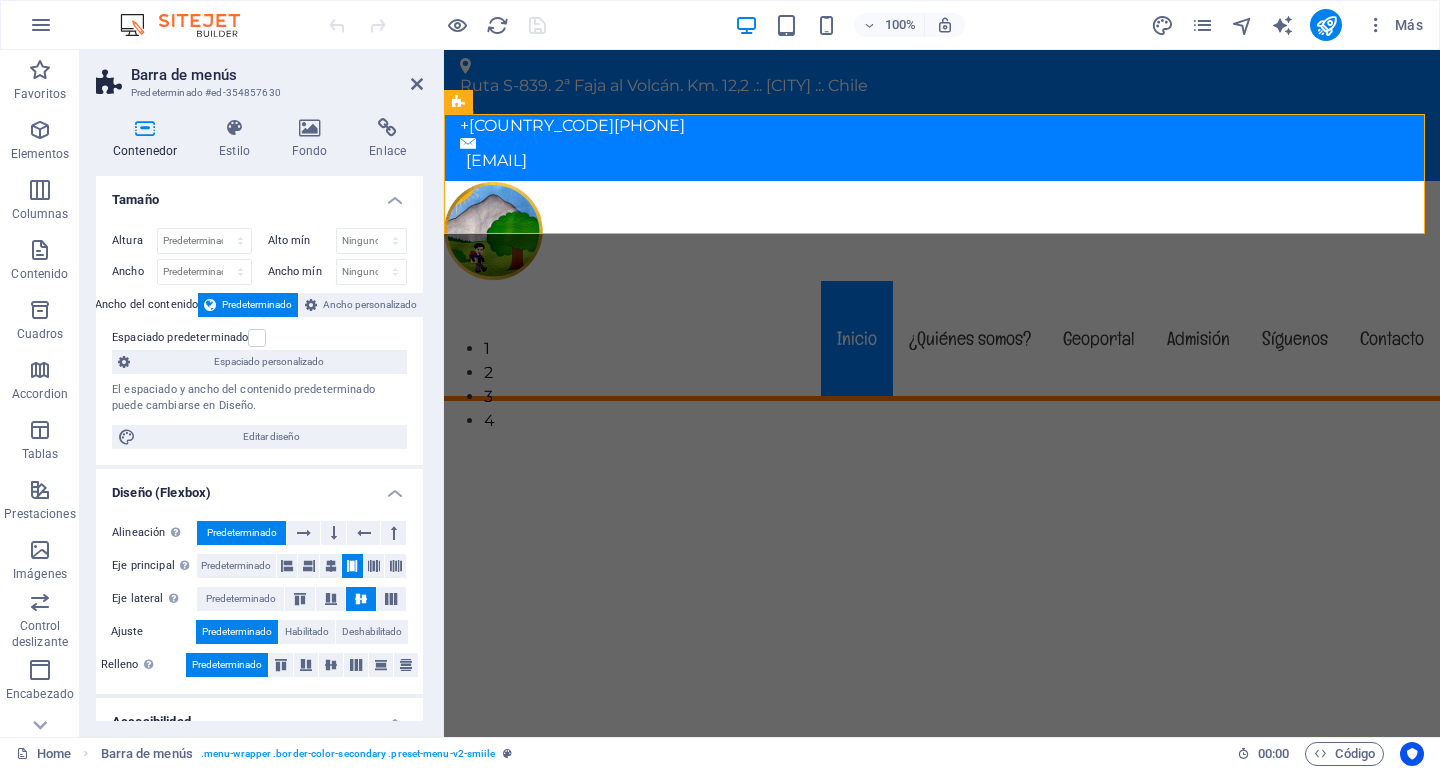drag, startPoint x: 417, startPoint y: 338, endPoint x: 417, endPoint y: 350, distance: 12 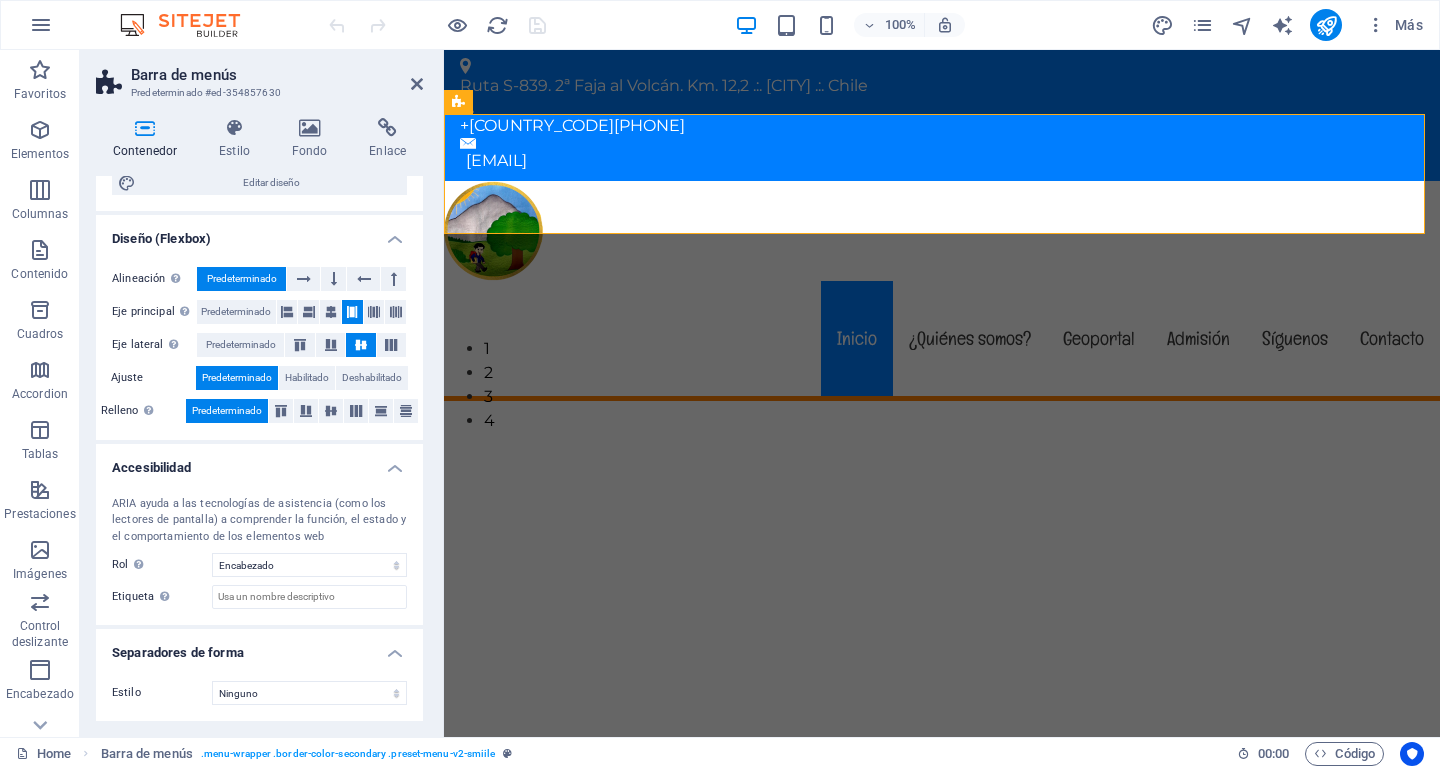 scroll, scrollTop: 0, scrollLeft: 0, axis: both 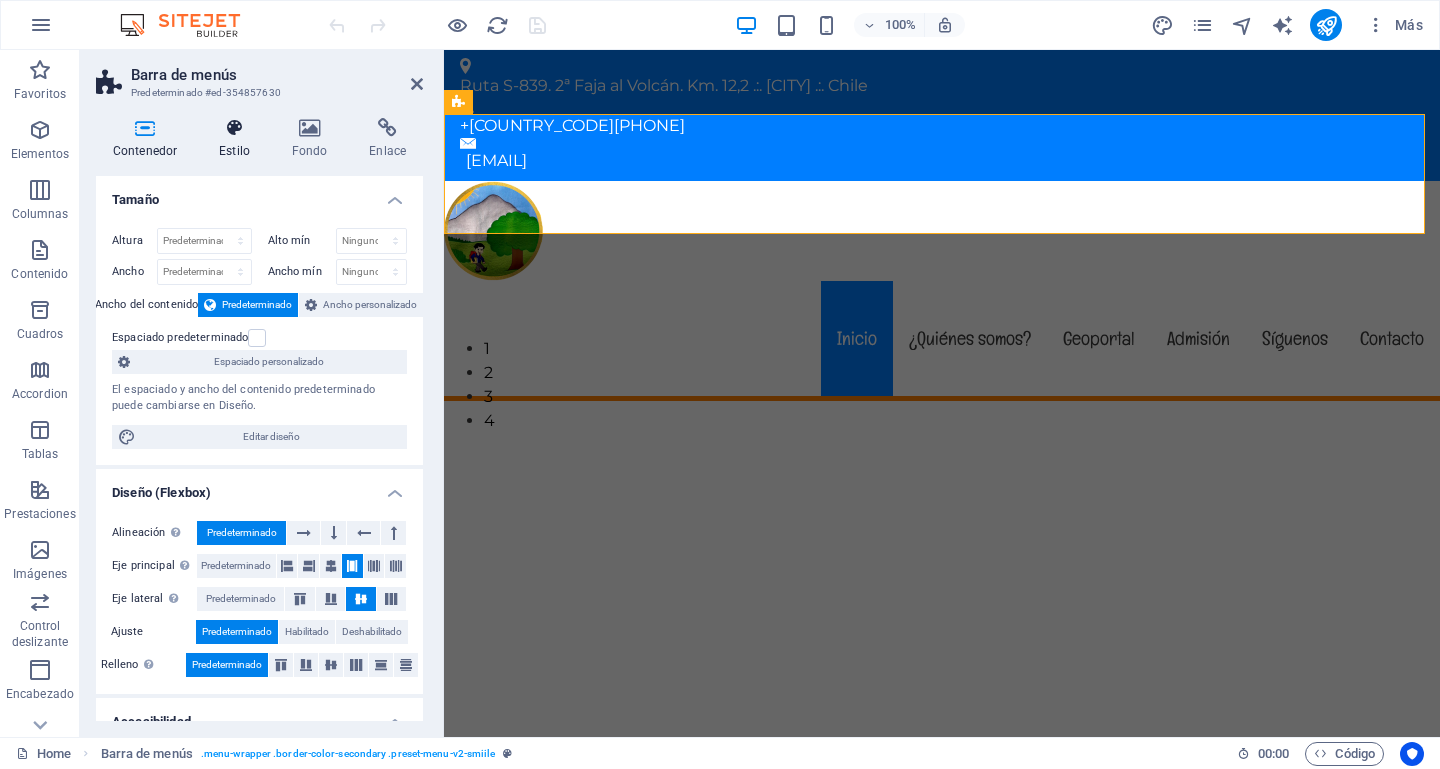 click at bounding box center [234, 128] 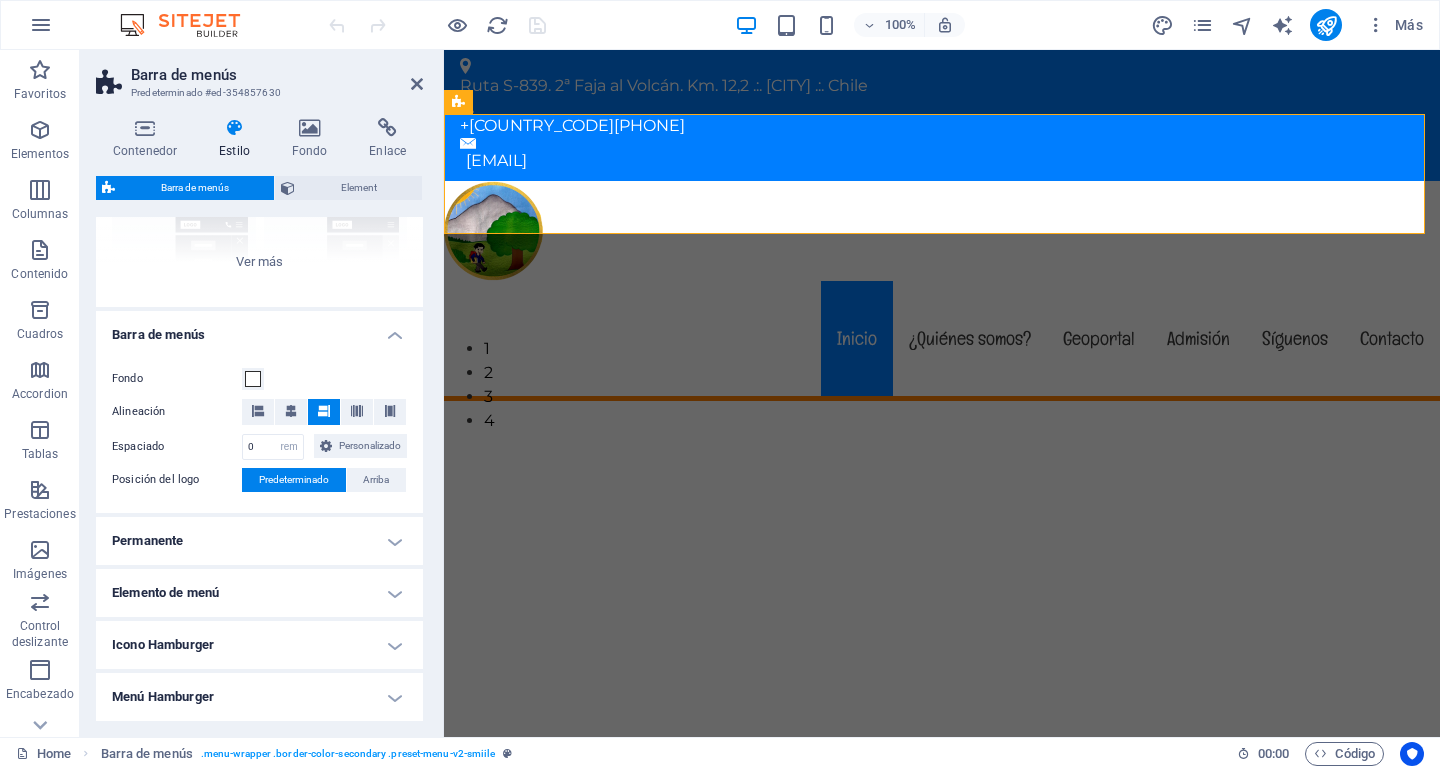 scroll, scrollTop: 402, scrollLeft: 0, axis: vertical 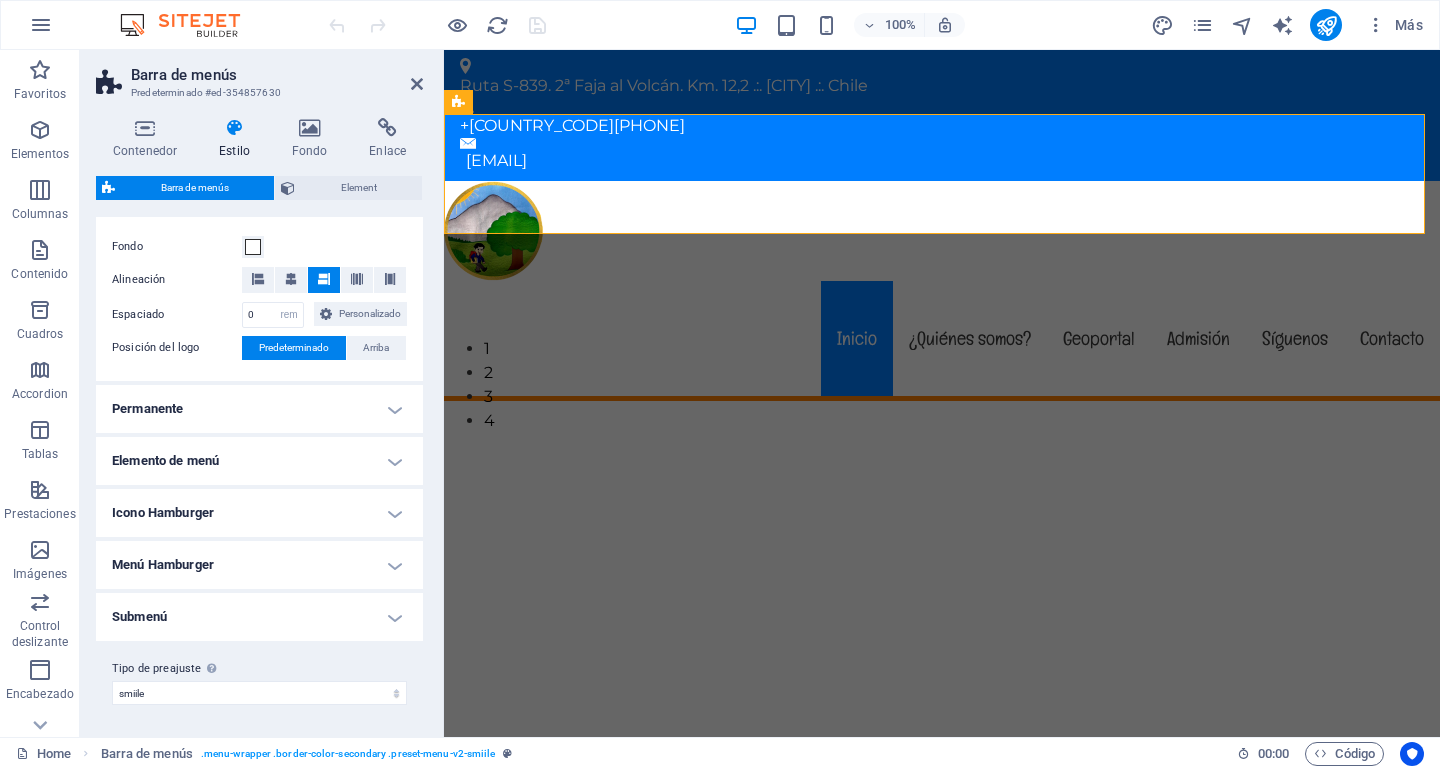 click on "Elemento de menú" at bounding box center (259, 461) 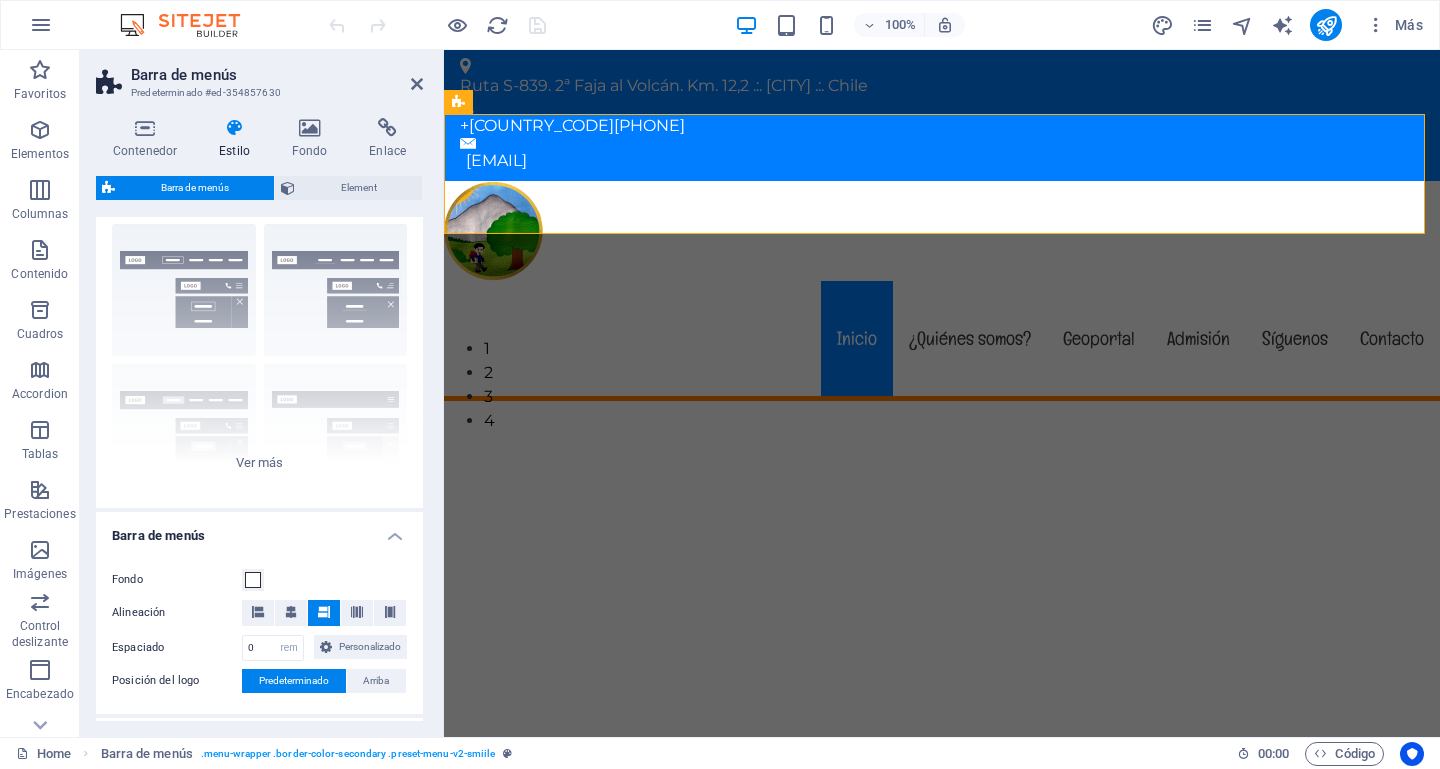 scroll, scrollTop: 0, scrollLeft: 0, axis: both 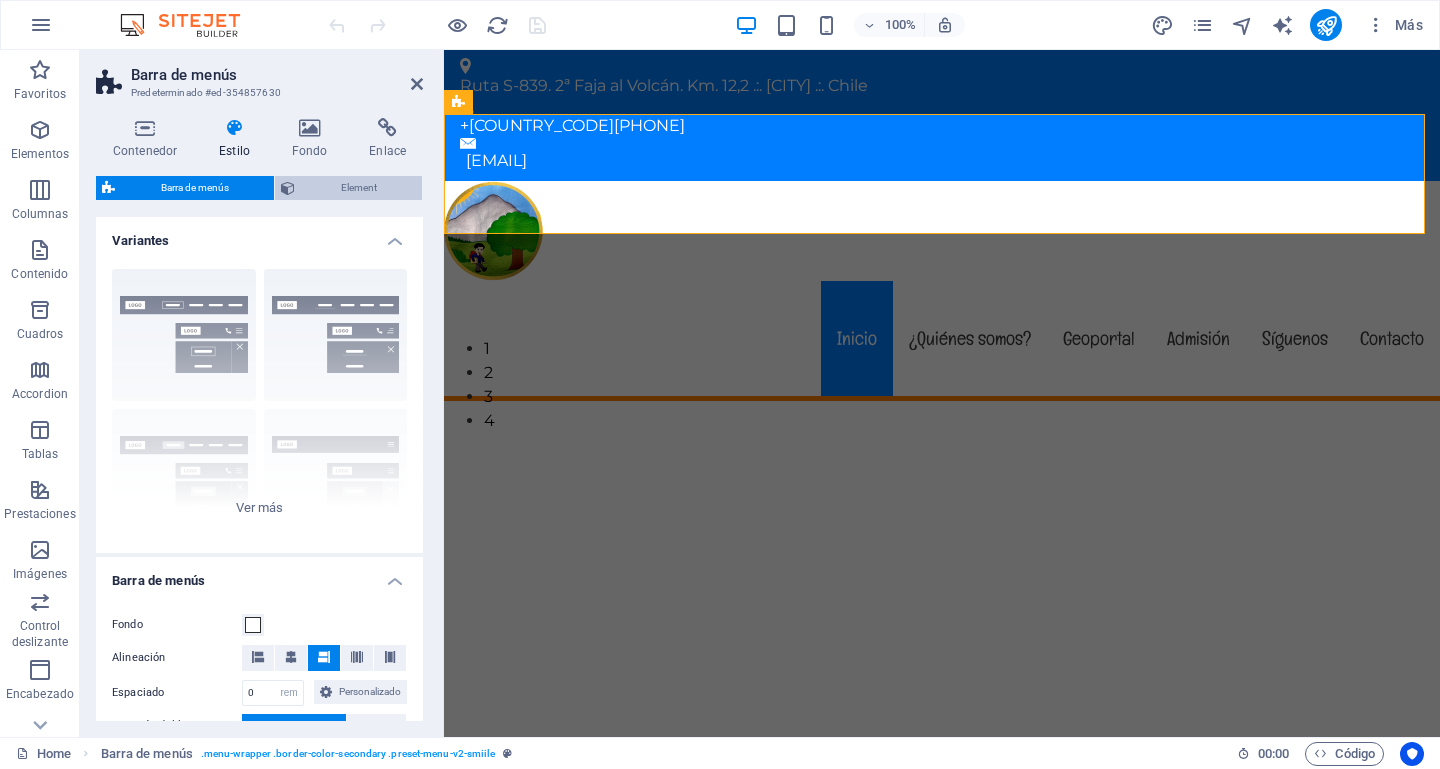 click on "Element" at bounding box center (358, 188) 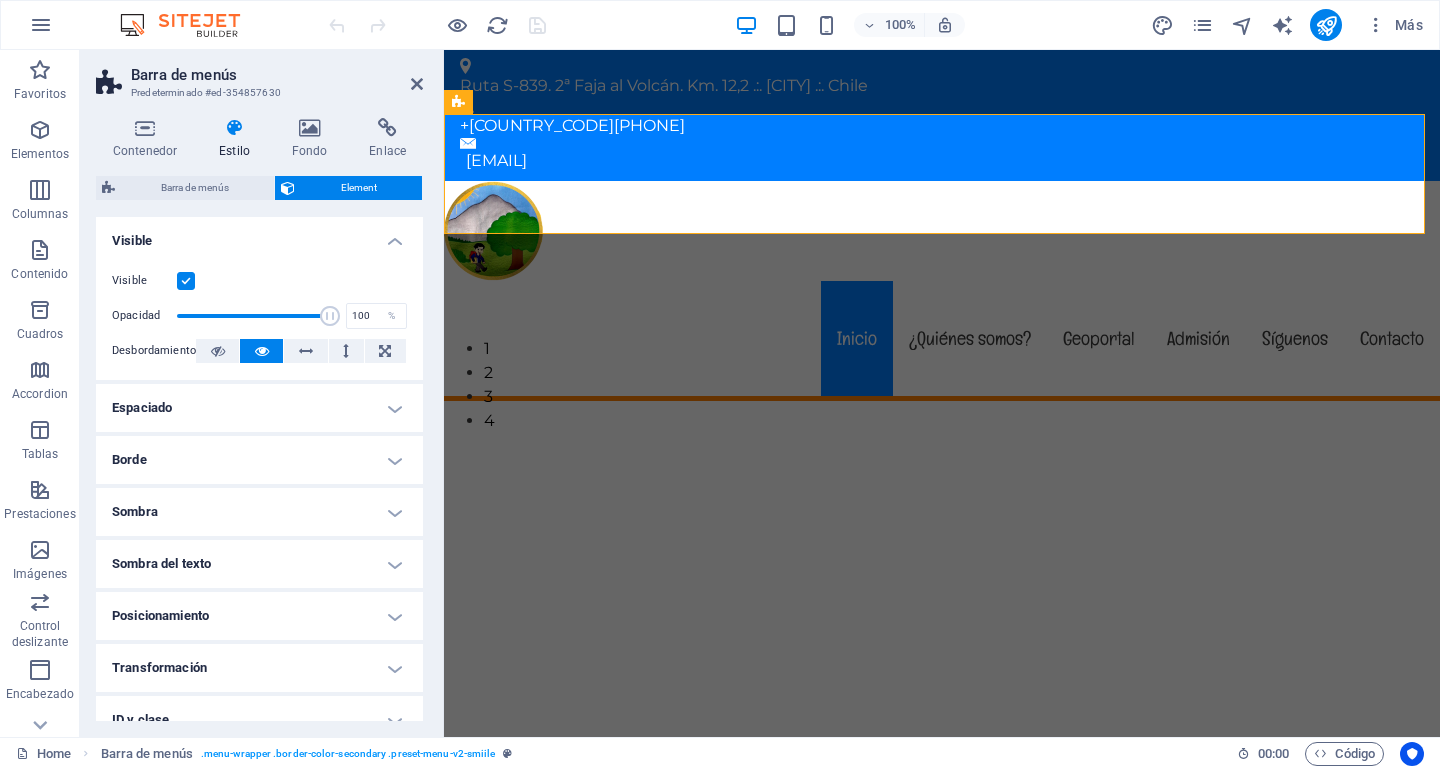 click on "Contenedor Estilo Fondo Enlace Tamaño Altura Predeterminado px rem % vh vw Alto mín Ninguno px rem % vh vw Ancho Predeterminado px rem % em vh vw Ancho mín Ninguno px rem % vh vw Ancho del contenido Predeterminado Ancho personalizado Ancho Predeterminado px rem % em vh vw Ancho mín Ninguno px rem % vh vw Espaciado predeterminado Espaciado personalizado El espaciado y ancho del contenido predeterminado puede cambiarse en Diseño. Editar diseño Diseño (Flexbox) Alineación Determina flex-direction. Predeterminado Eje principal Determina la forma en la que los elementos deberían comportarse por el eje principal en este contenedor (contenido justificado). Predeterminado Eje lateral Controla la dirección vertical del elemento en el contenedor (alinear elementos). Predeterminado Ajuste Predeterminado Habilitado Deshabilitado Relleno Controla las distancias y la dirección de los elementos en el eje Y en varias líneas (alinear contenido). Predeterminado Accesibilidad Rol Ninguno Alert Timer" at bounding box center (259, 419) 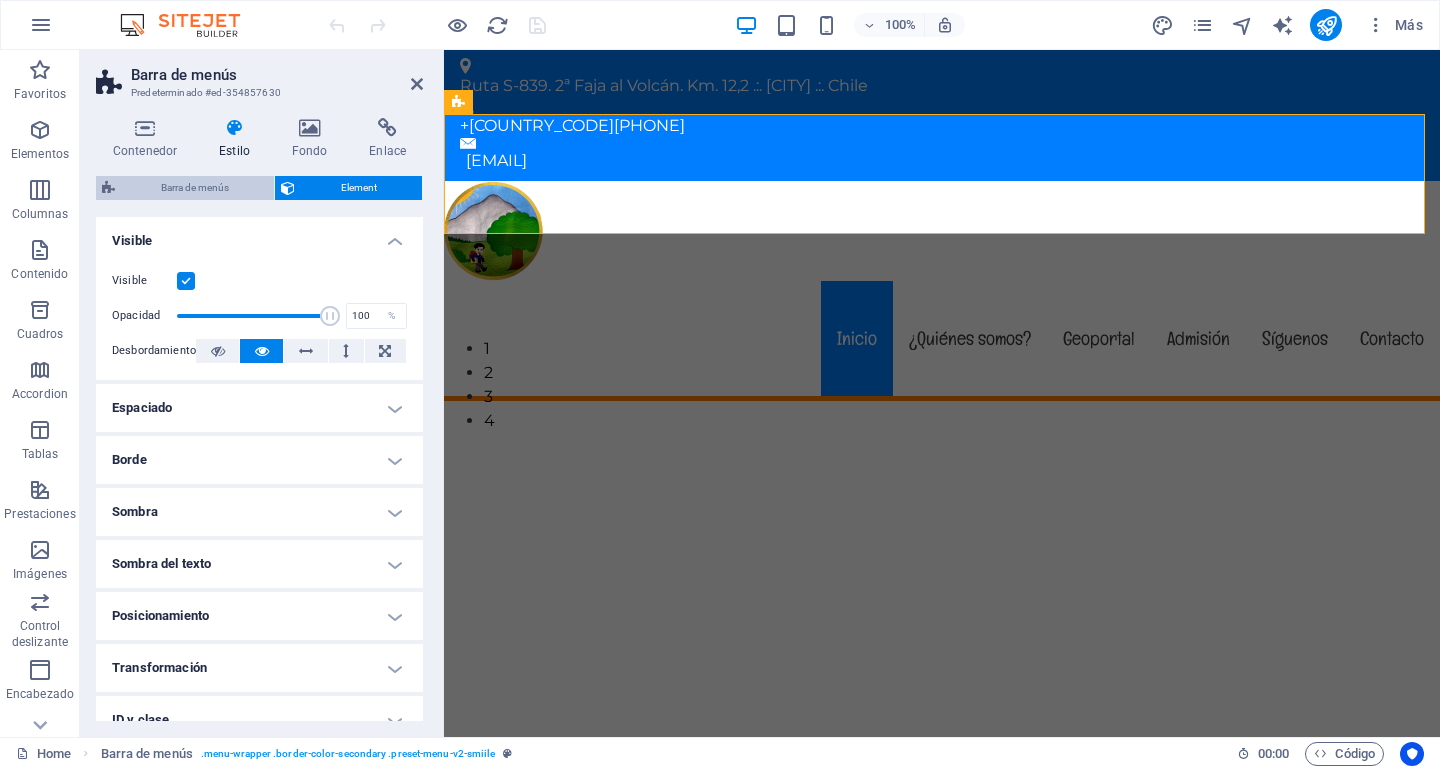 click on "Barra de menús" at bounding box center [194, 188] 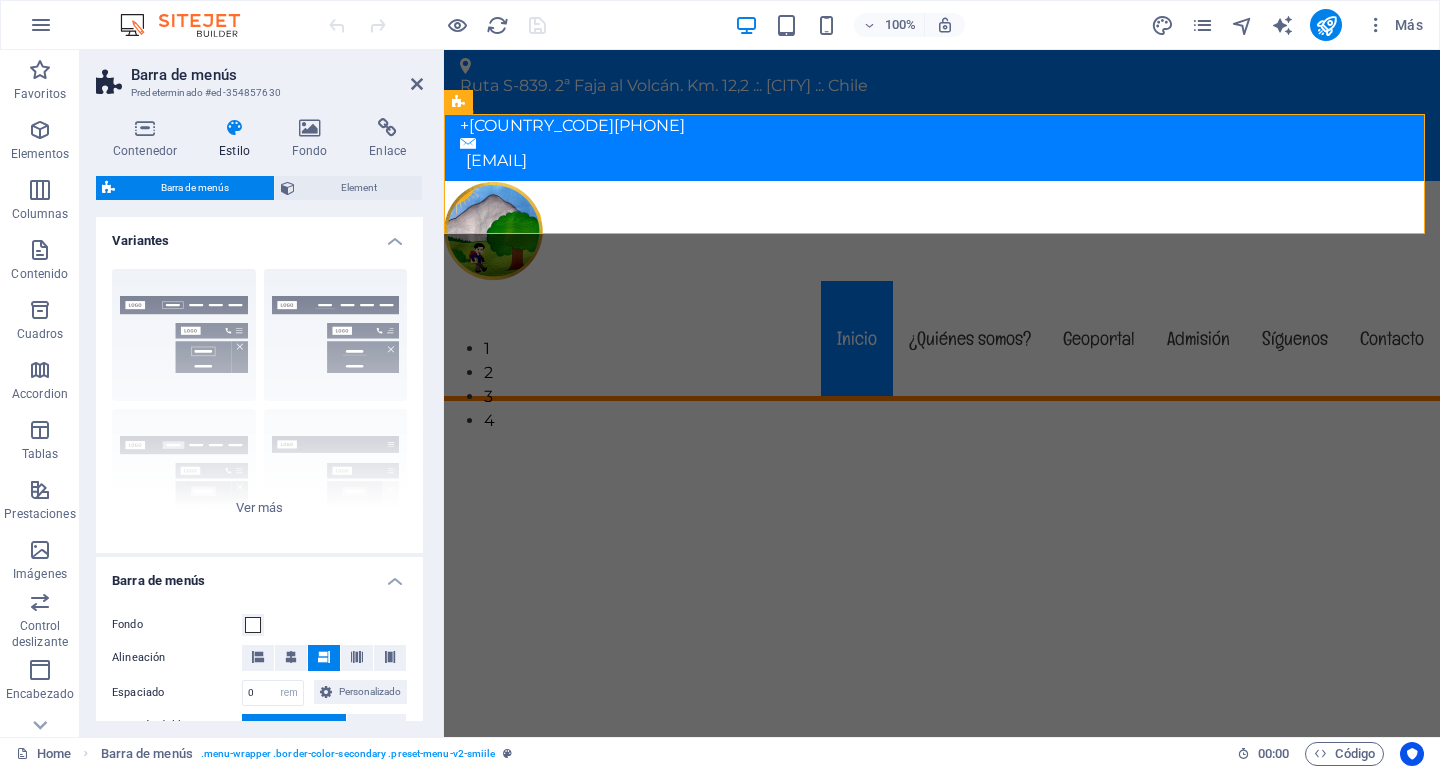 drag, startPoint x: 417, startPoint y: 284, endPoint x: 439, endPoint y: 418, distance: 135.79396 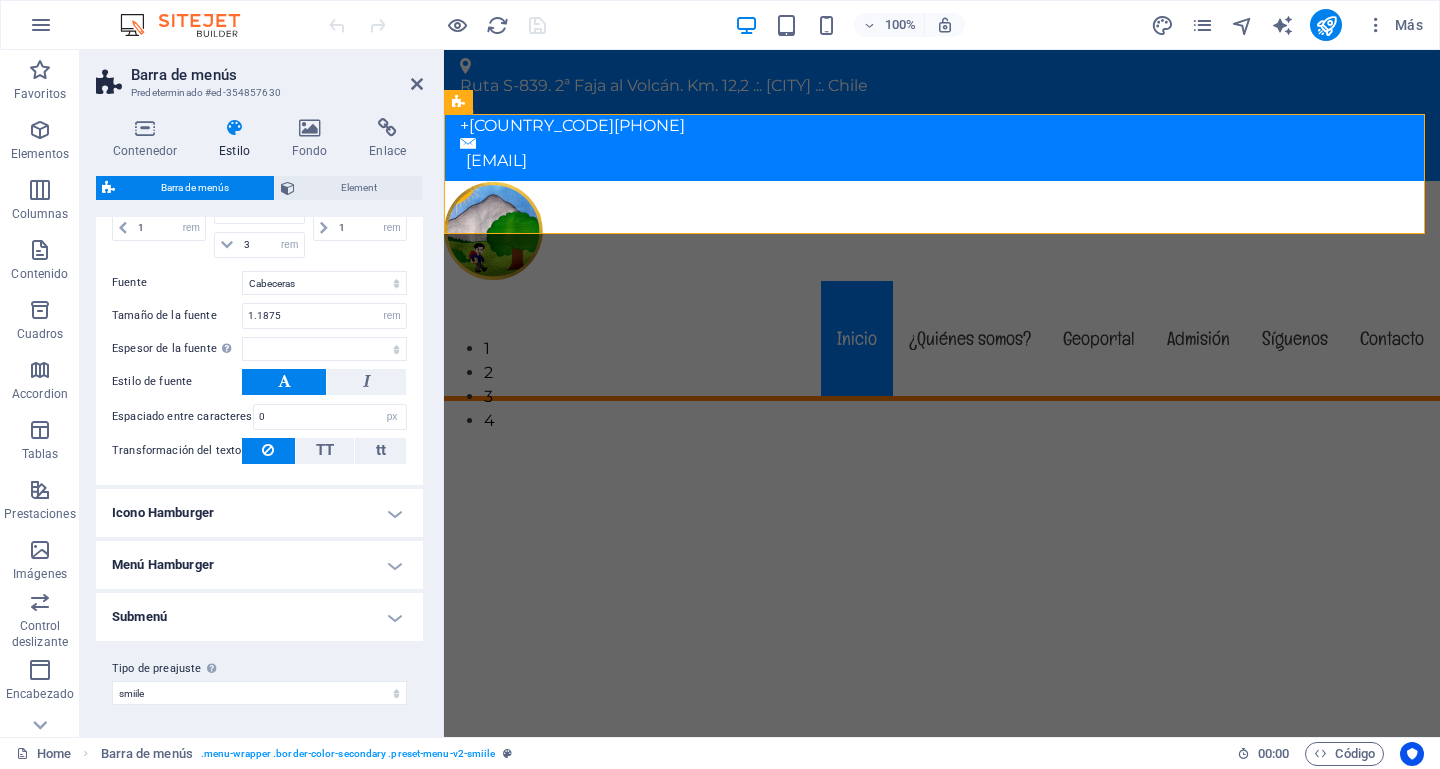 scroll, scrollTop: 0, scrollLeft: 0, axis: both 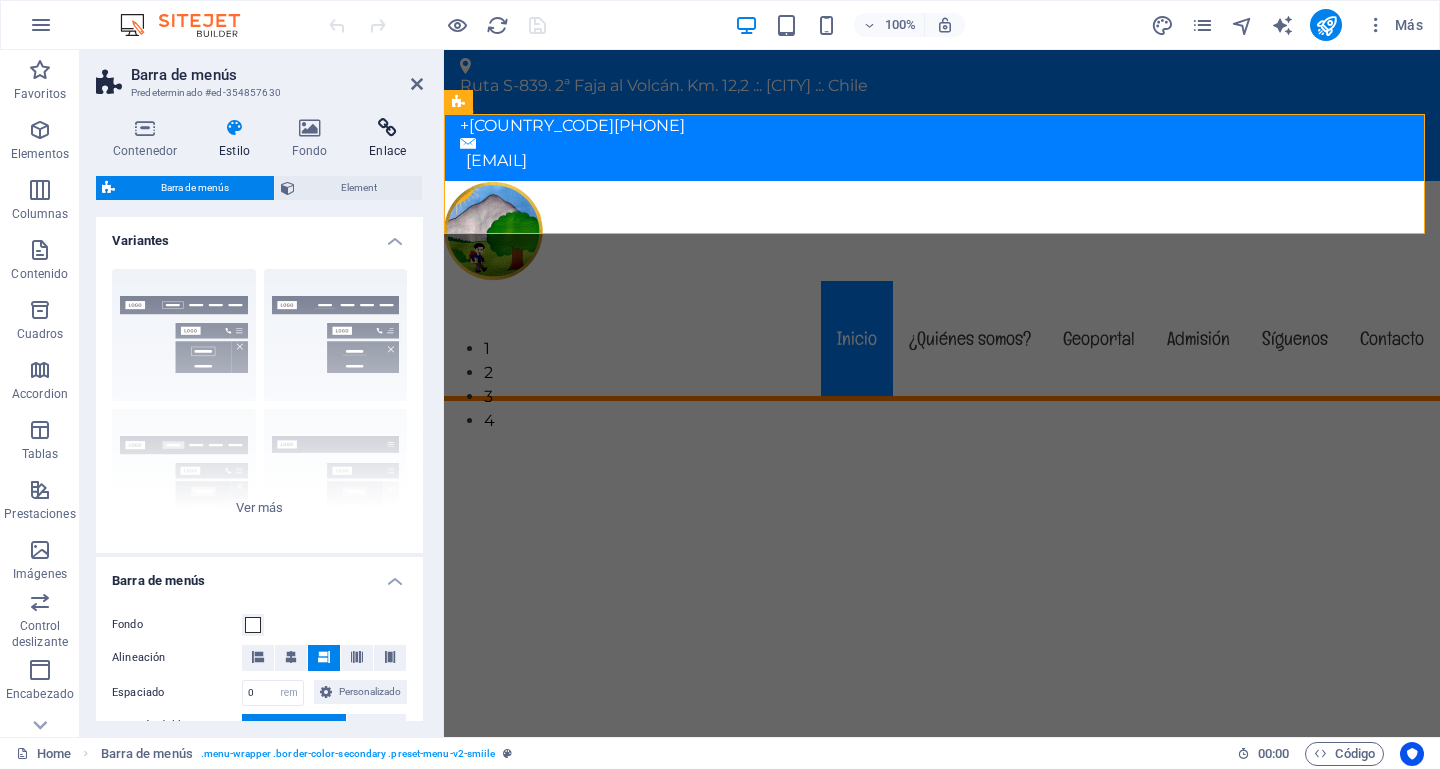 click at bounding box center (387, 128) 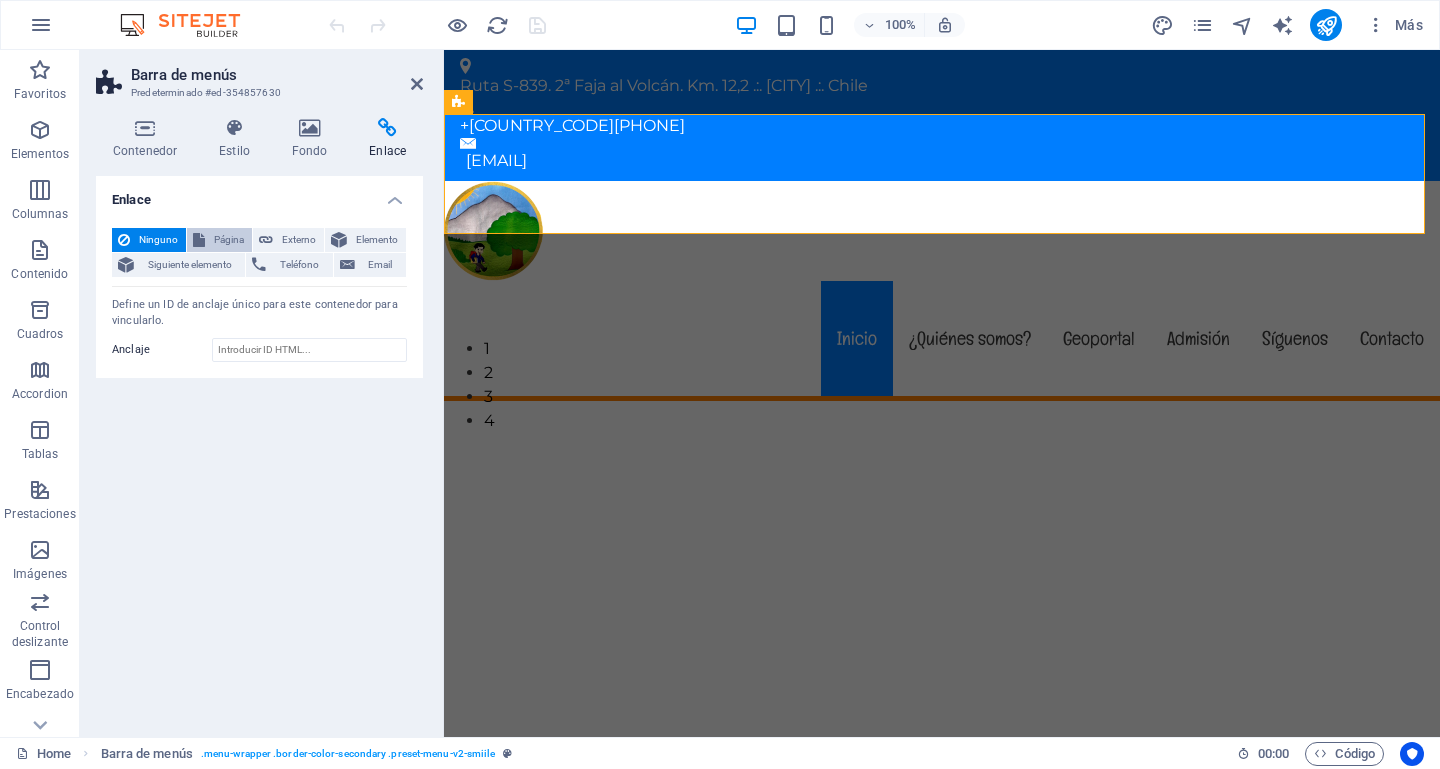click on "Página" at bounding box center (228, 240) 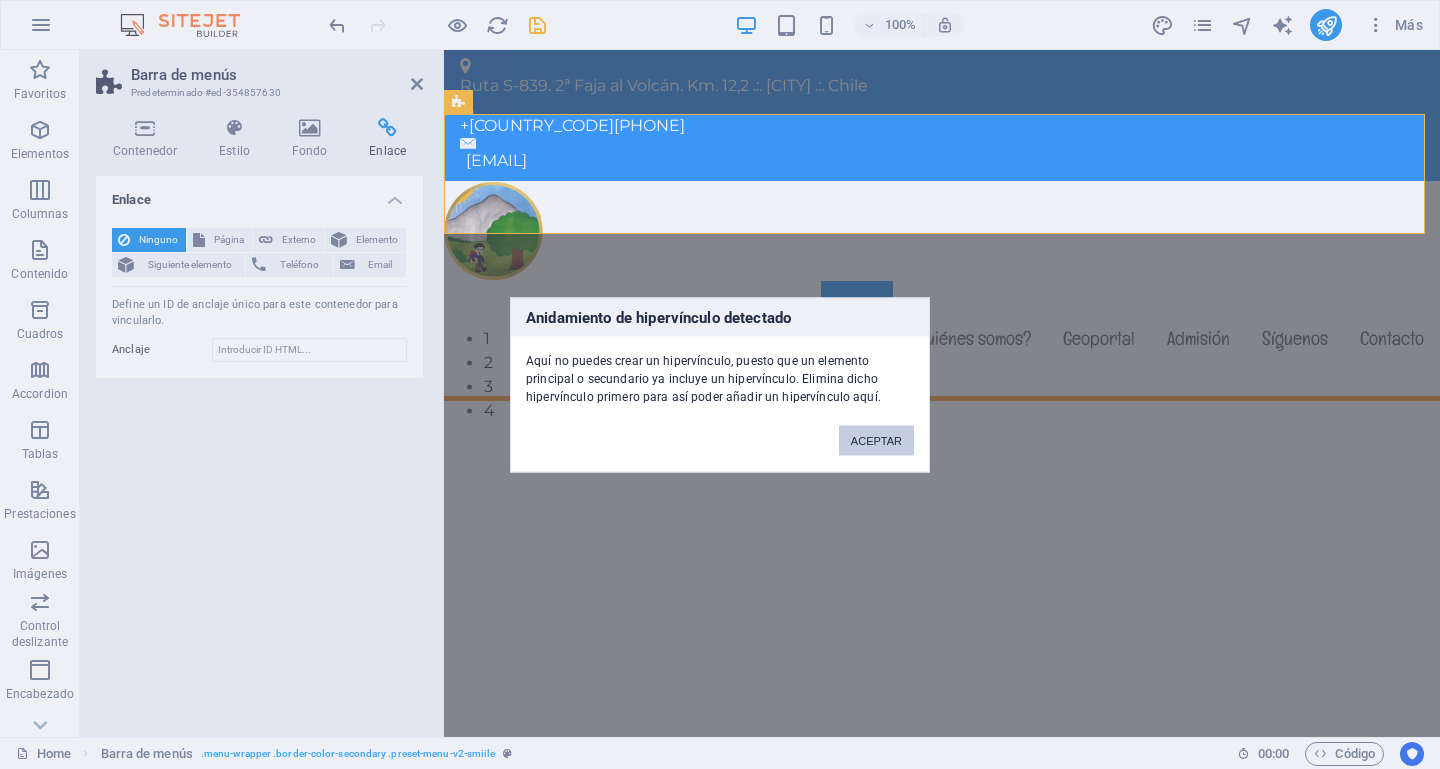 click on "ACEPTAR" at bounding box center [876, 440] 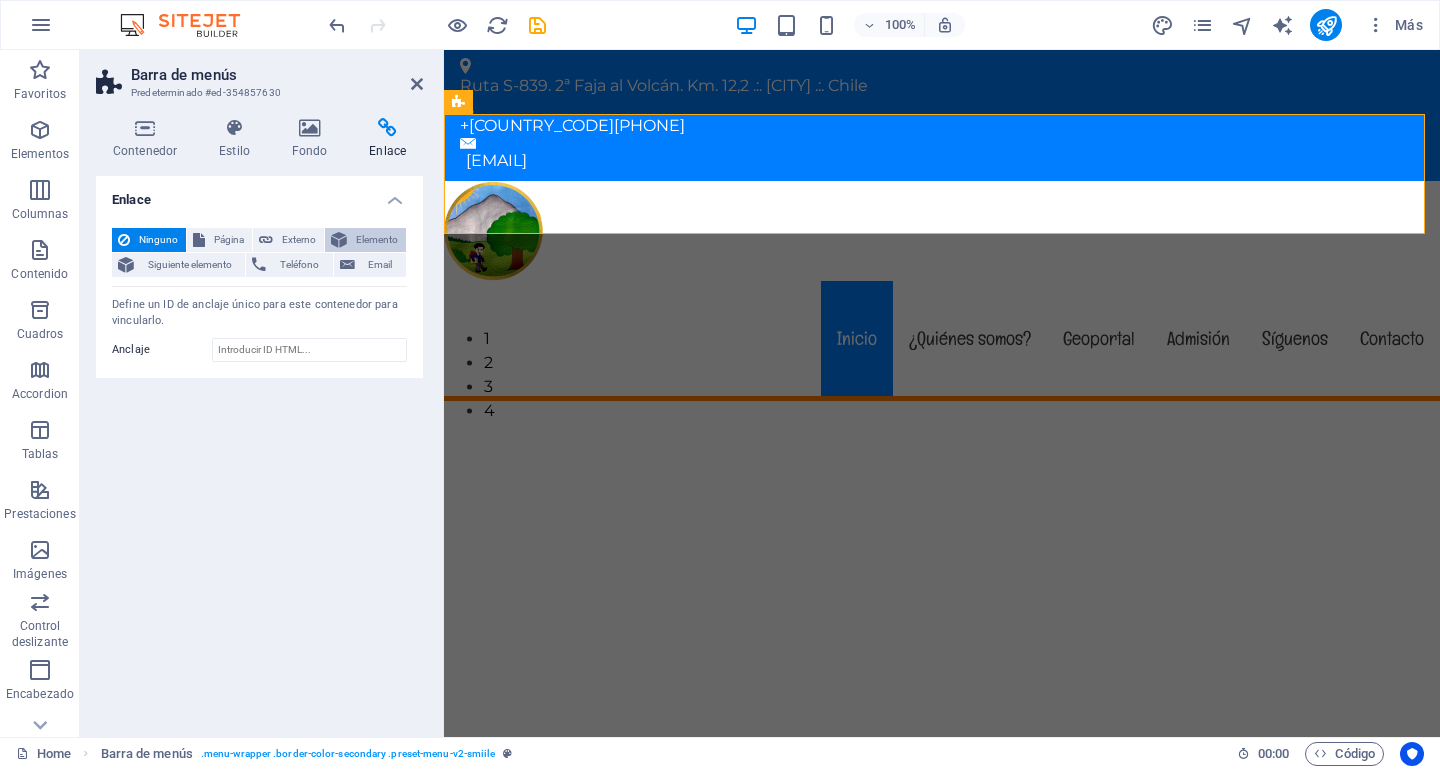 click on "Elemento" at bounding box center (376, 240) 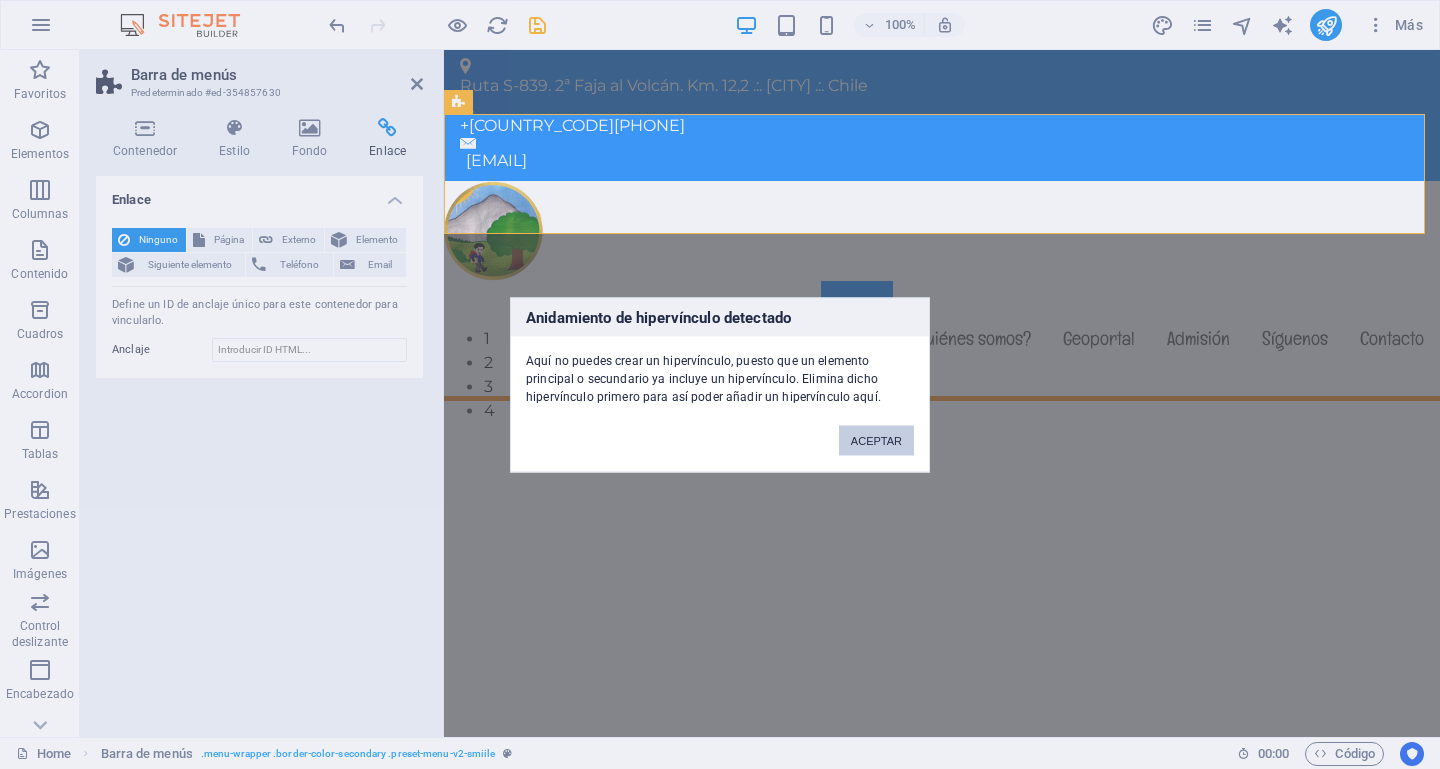 click on "ACEPTAR" at bounding box center (876, 440) 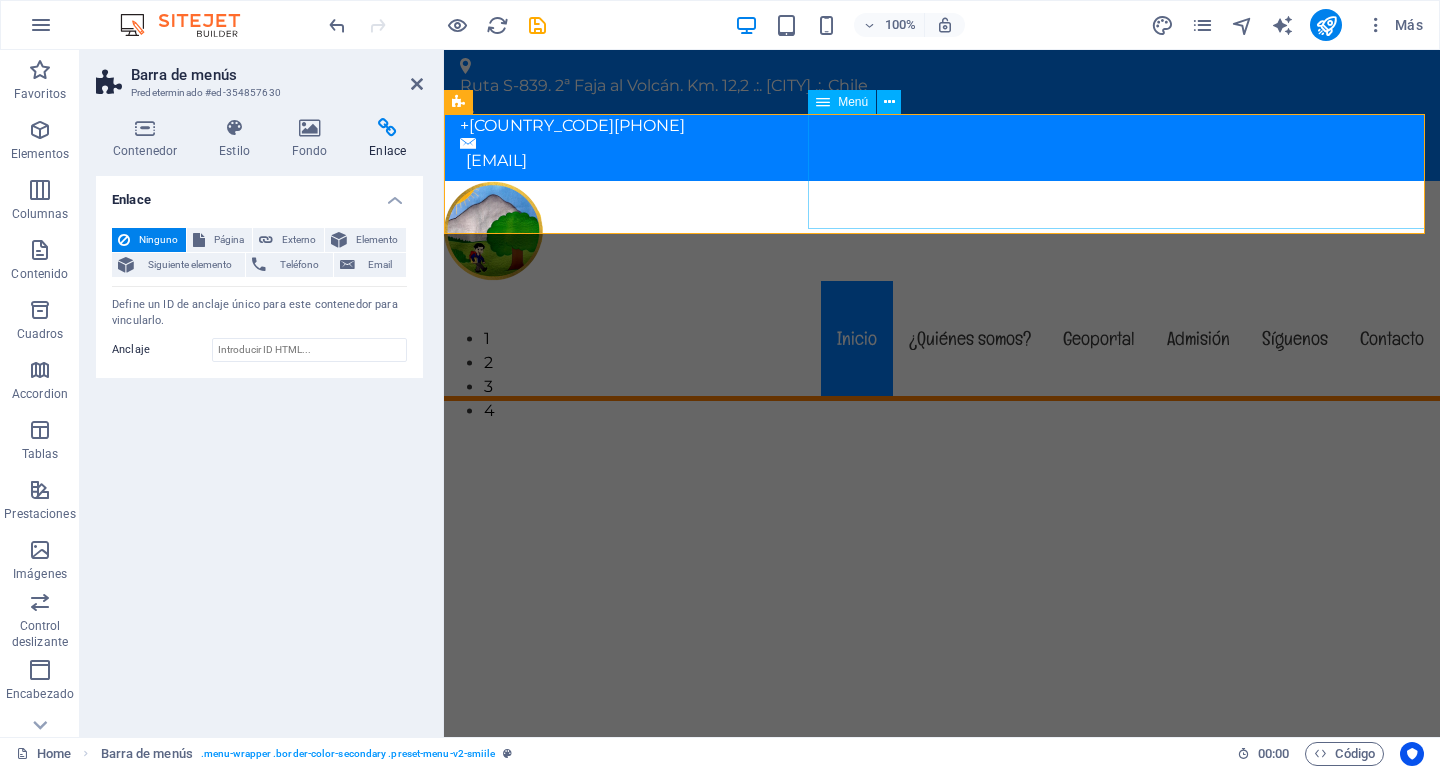 click on "Inicio ¿Quiénes somos? Geoportal Admisión Síguenos Contacto" at bounding box center (942, 338) 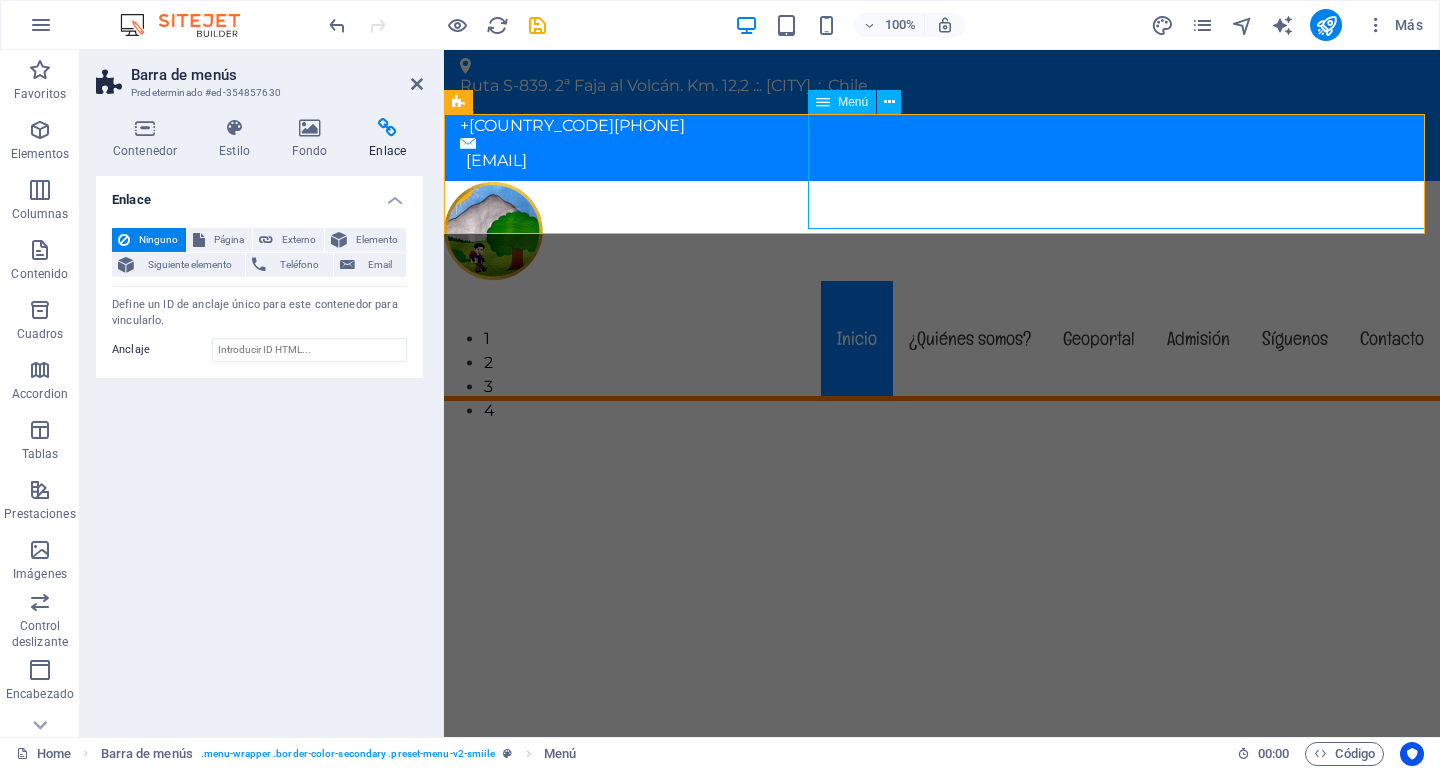 click on "Inicio ¿Quiénes somos? Geoportal Admisión Síguenos Contacto" at bounding box center [942, 338] 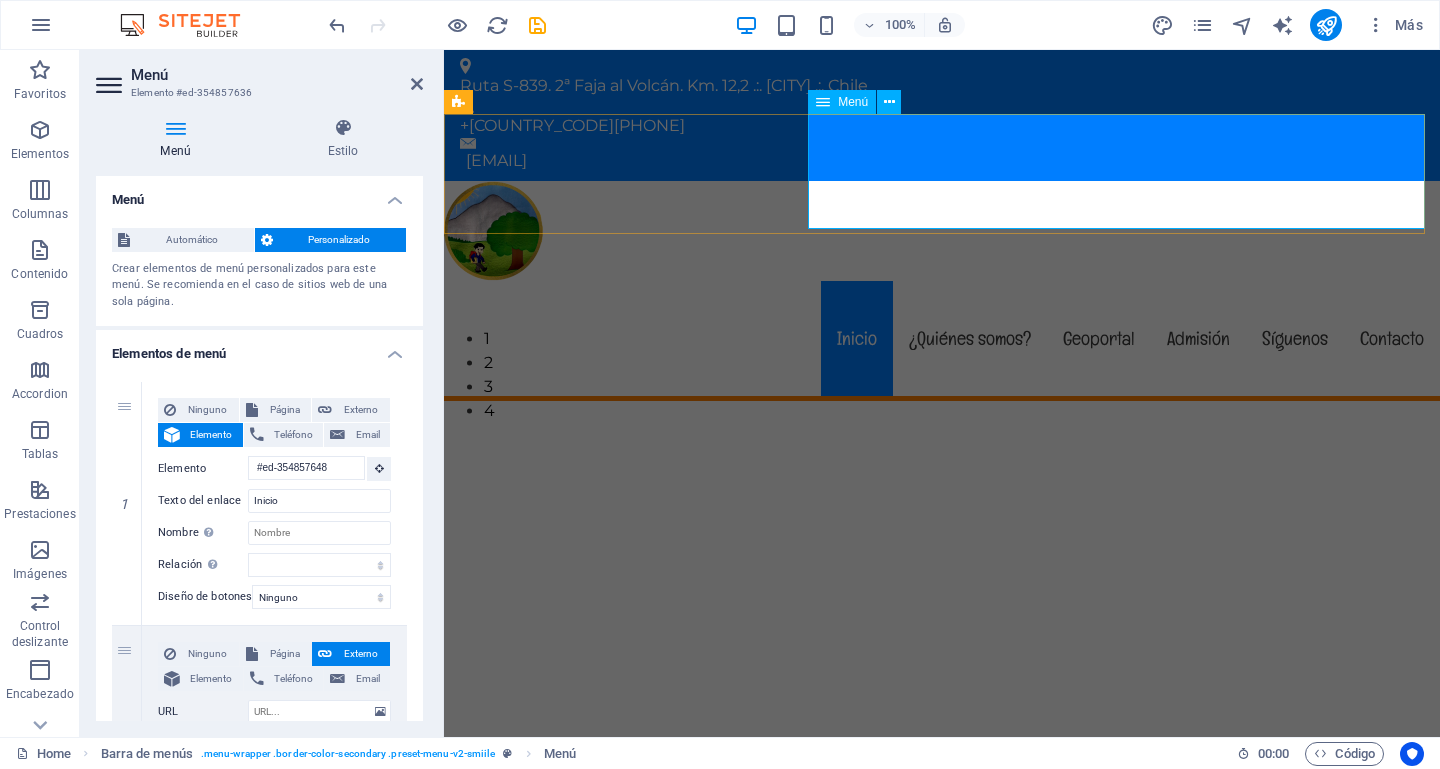 click on "Inicio ¿Quiénes somos? Geoportal Admisión Síguenos Contacto" at bounding box center (942, 338) 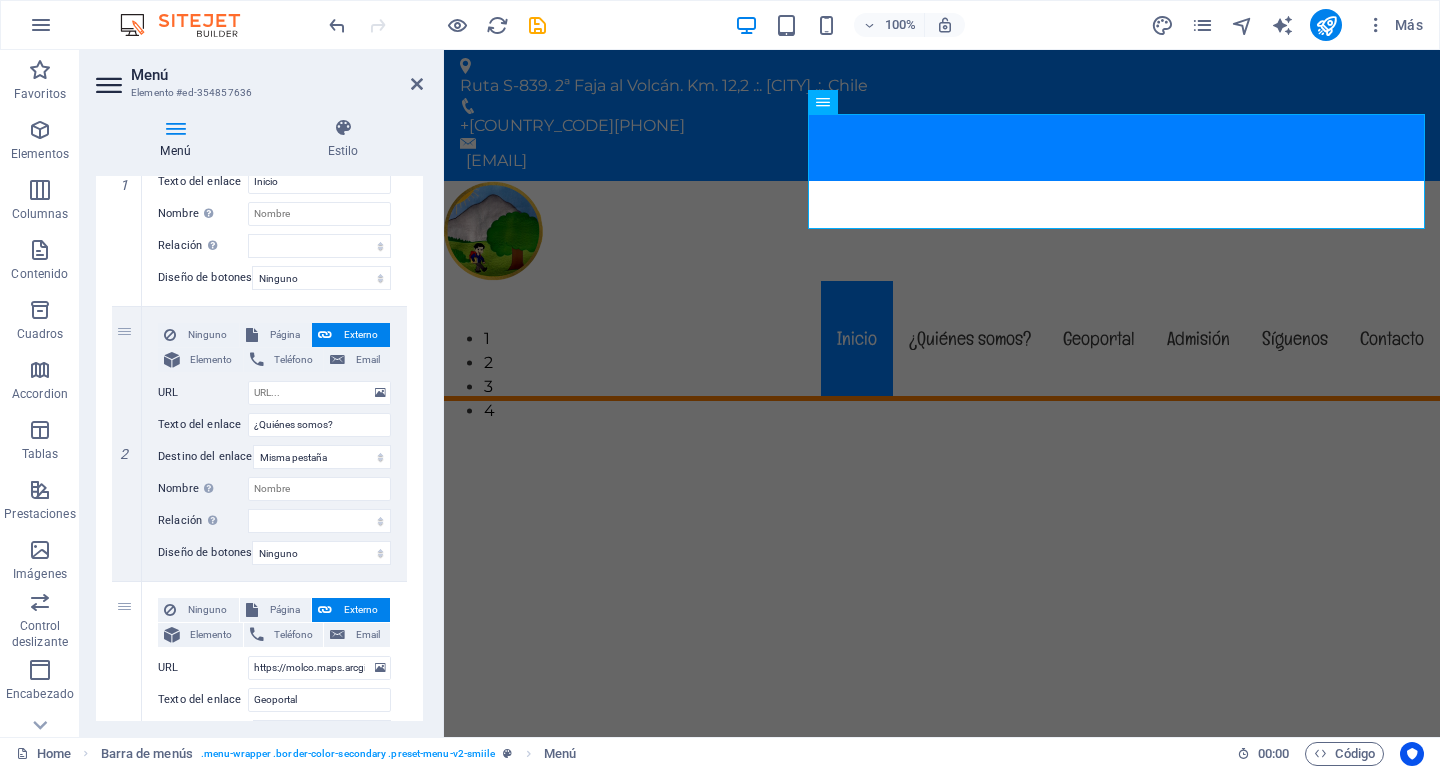 scroll, scrollTop: 353, scrollLeft: 0, axis: vertical 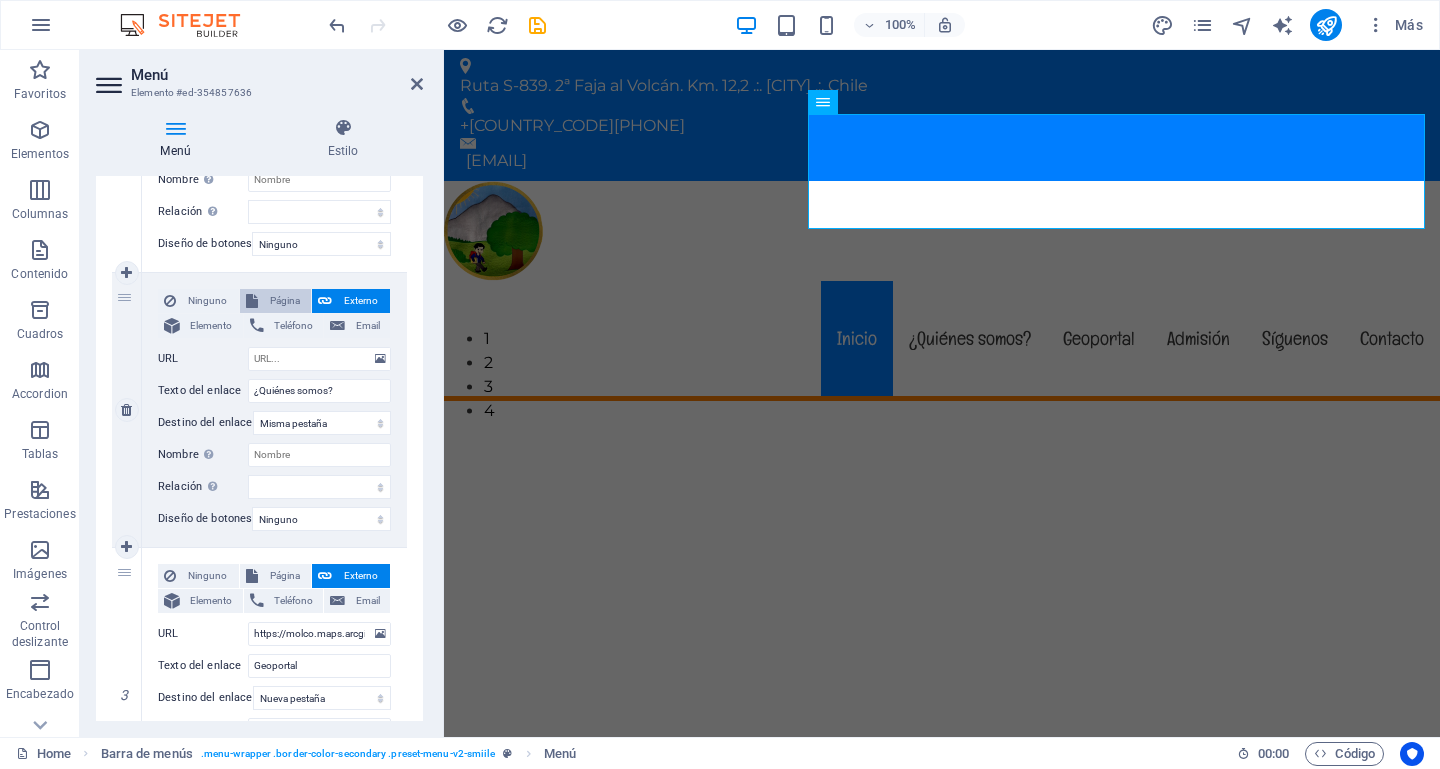 click on "Página" at bounding box center [285, 301] 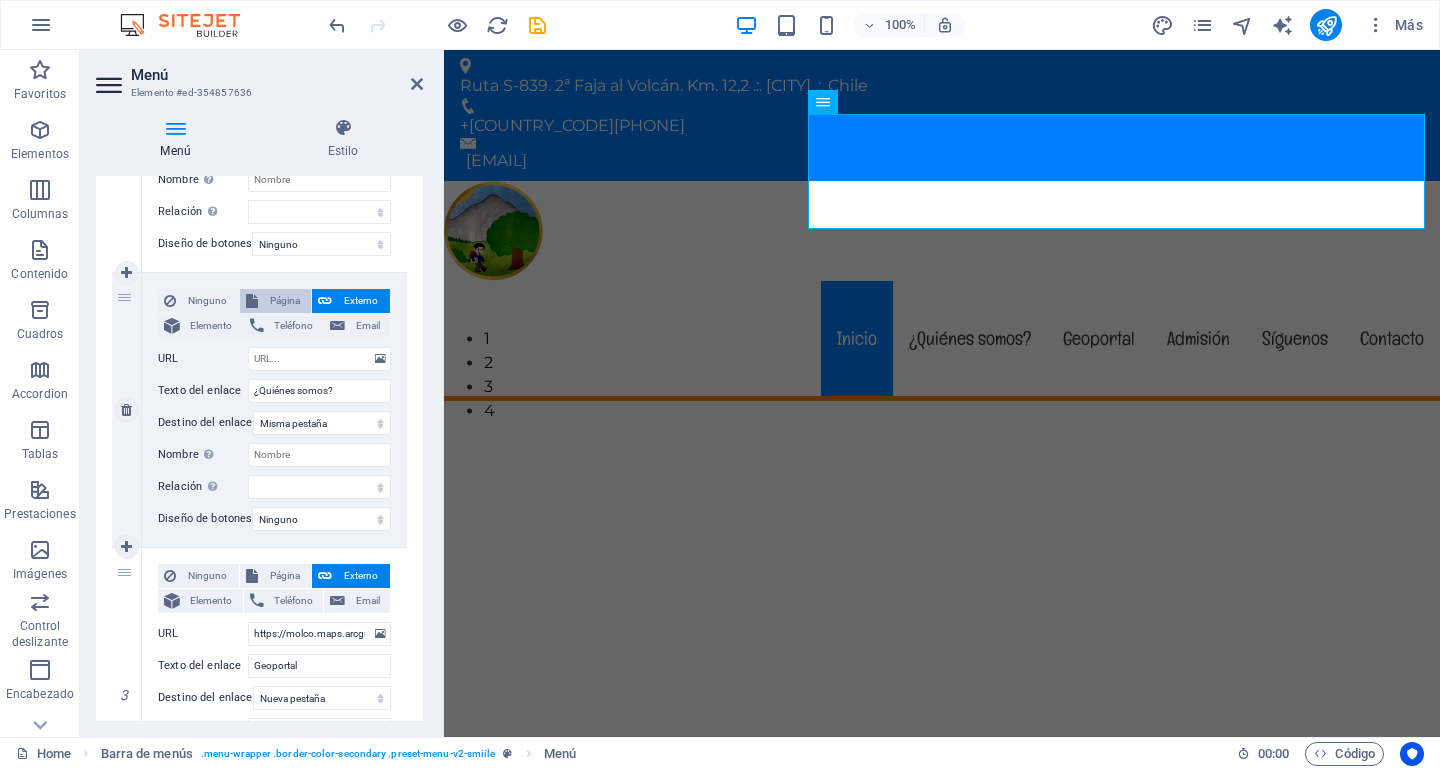 select 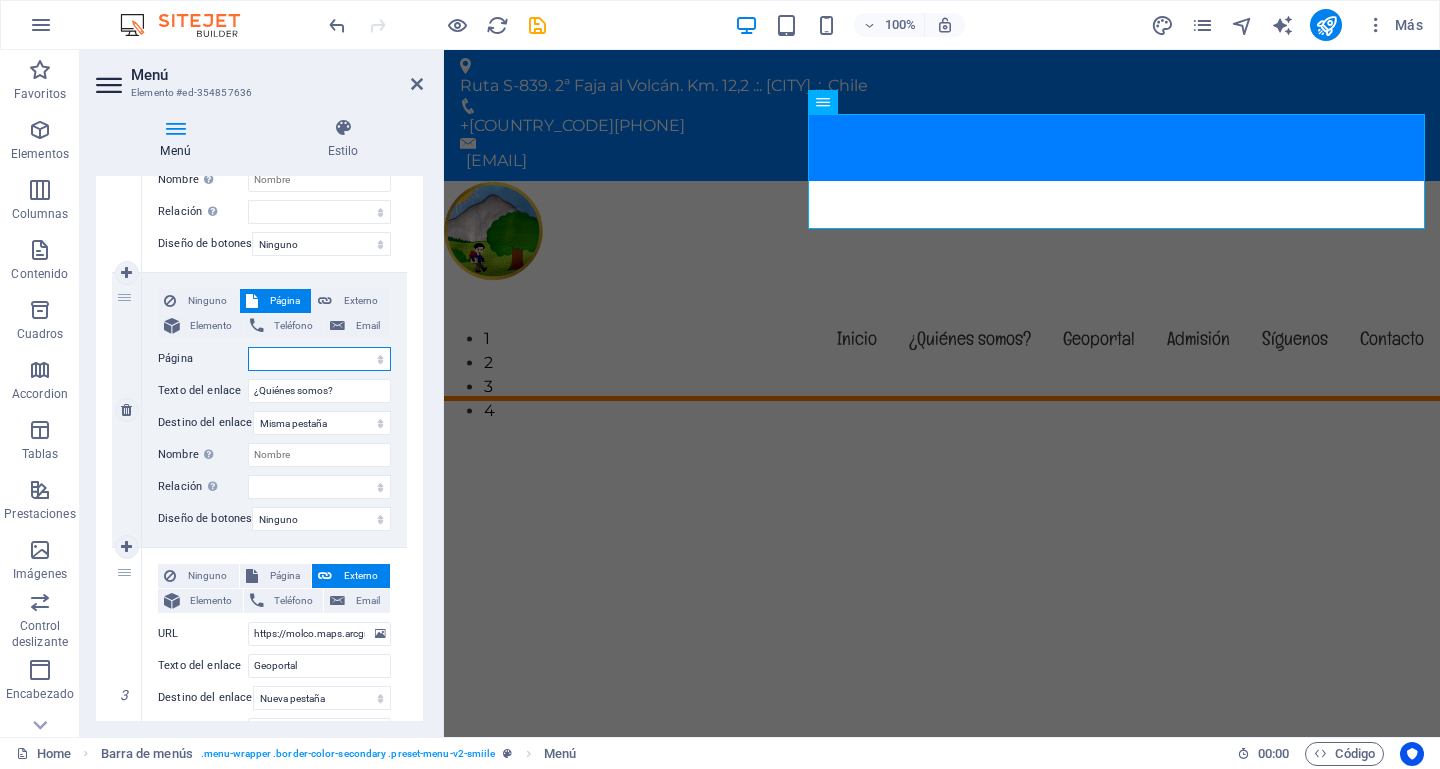 click on "Home Nuestra escuela  Subpage Legal Notice Privacy" at bounding box center [319, 359] 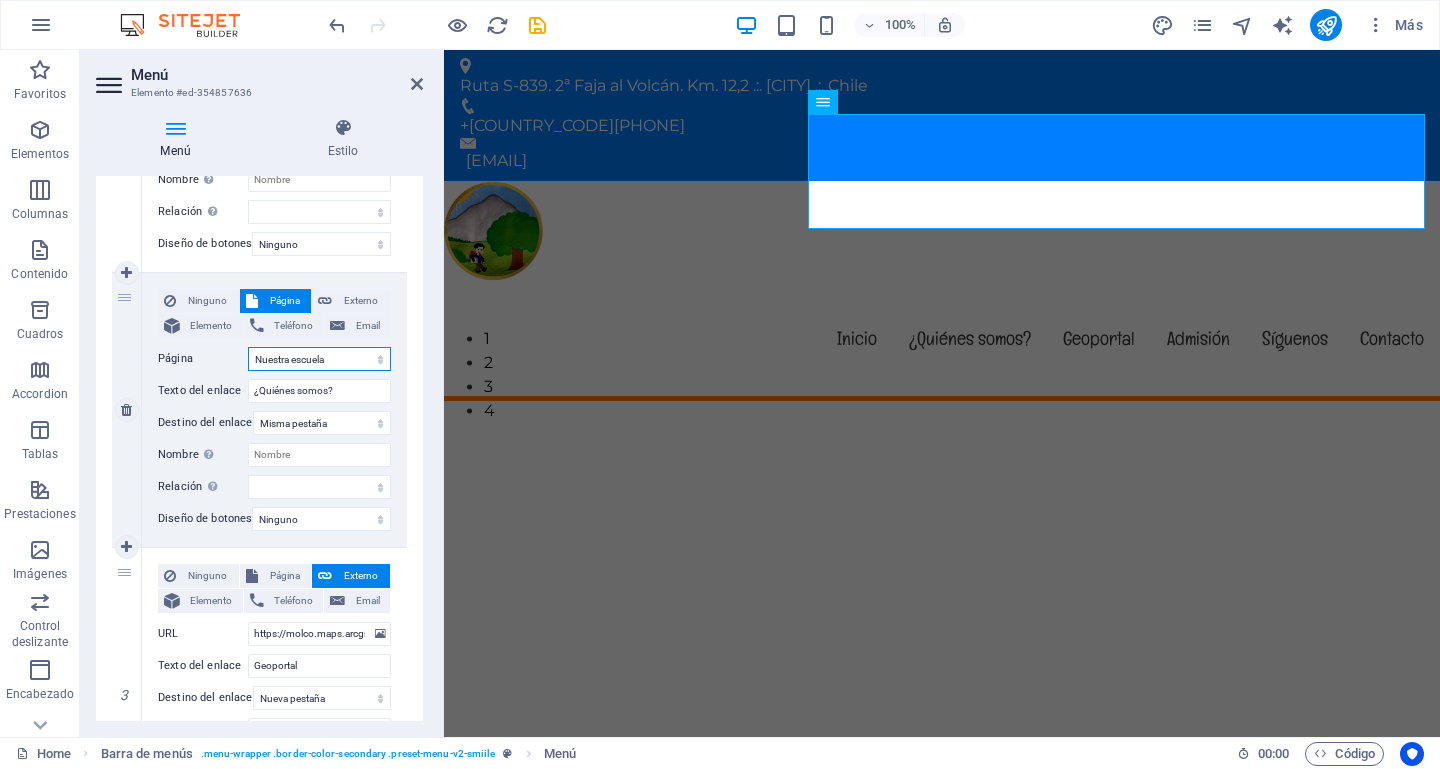 select 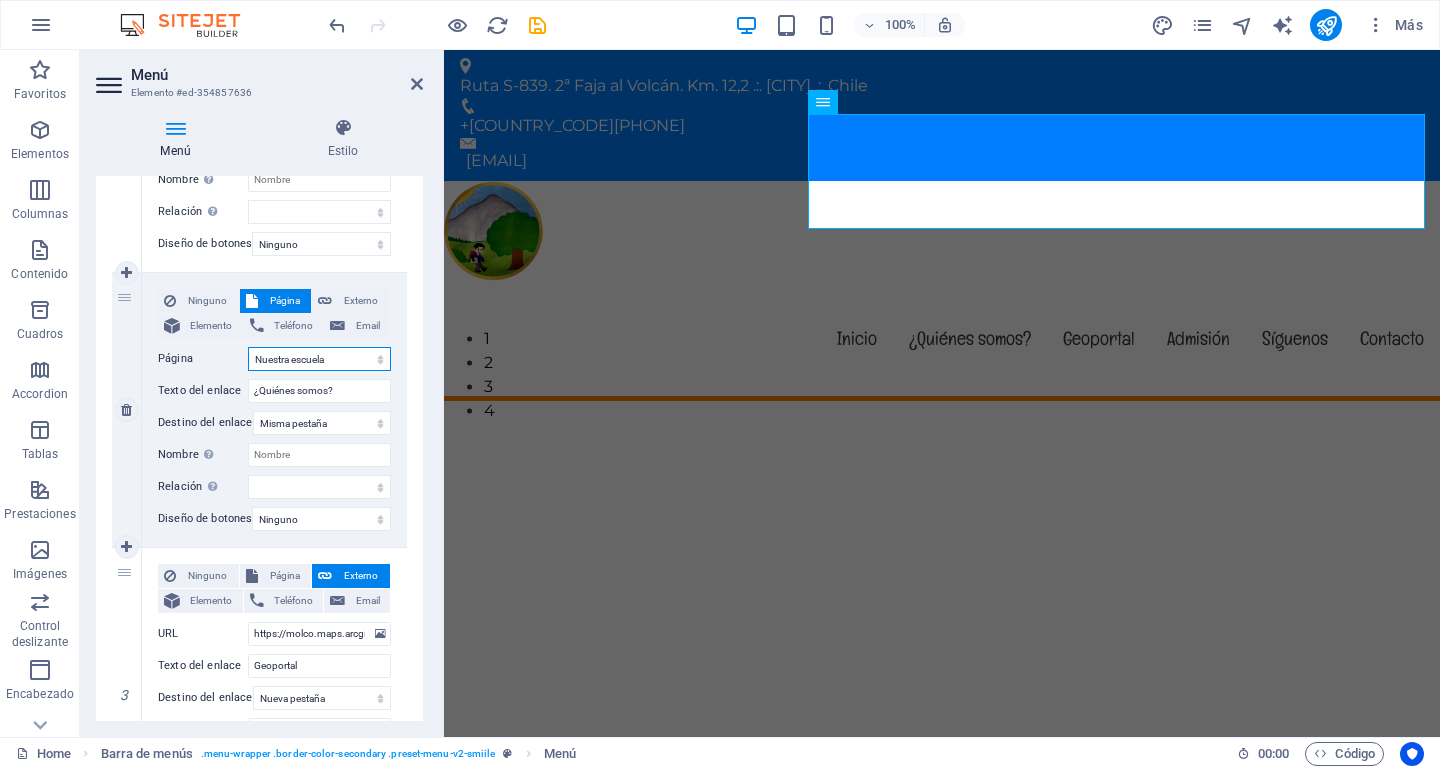 select 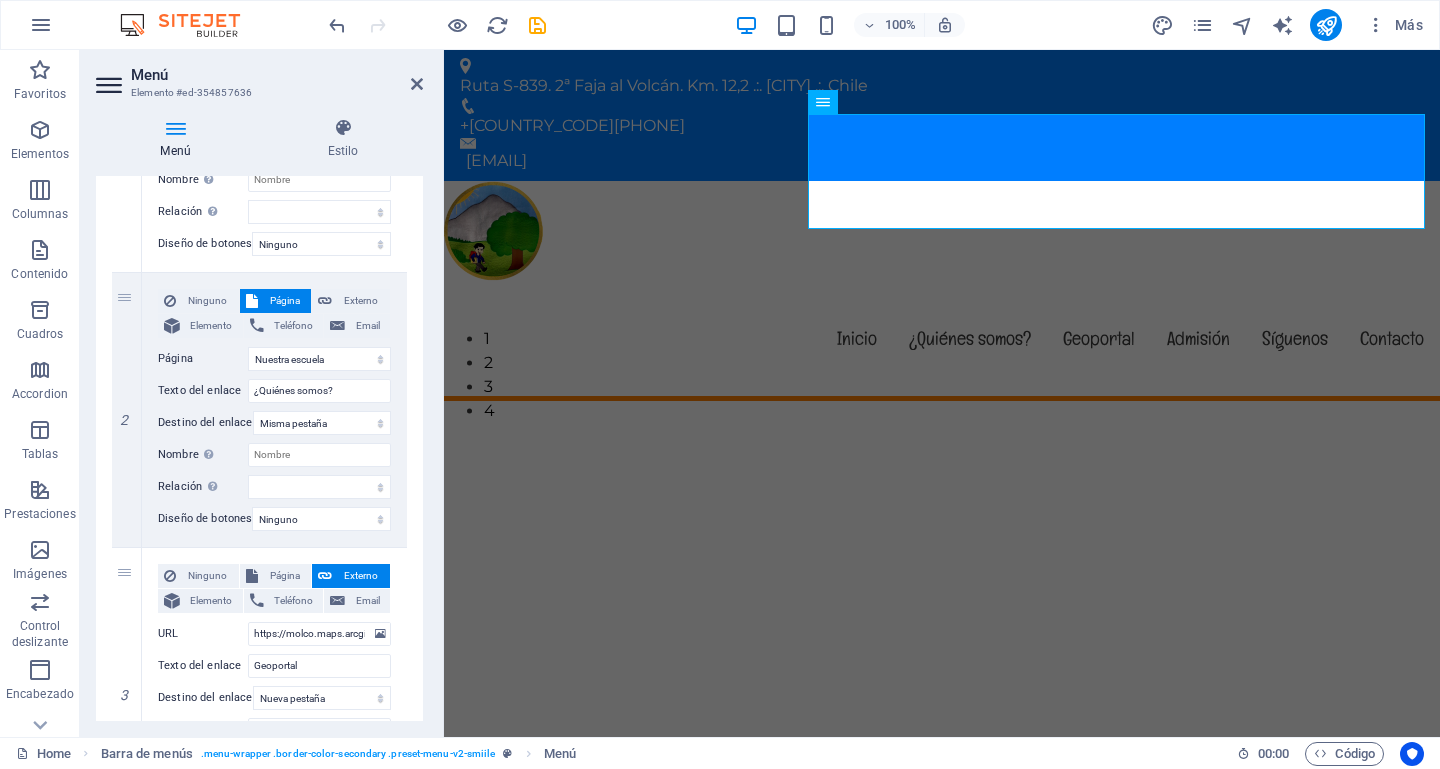 drag, startPoint x: 418, startPoint y: 379, endPoint x: 419, endPoint y: 422, distance: 43.011627 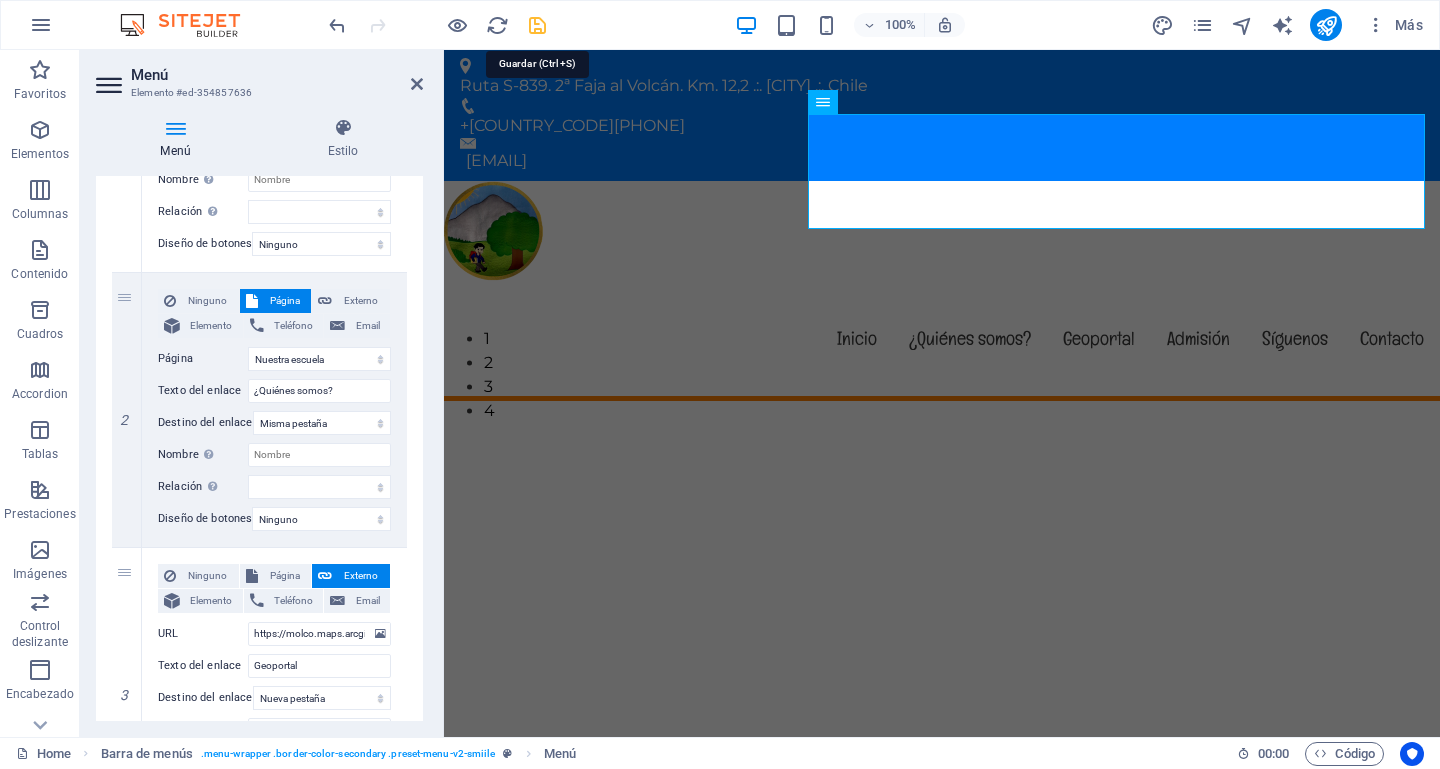 click at bounding box center [537, 25] 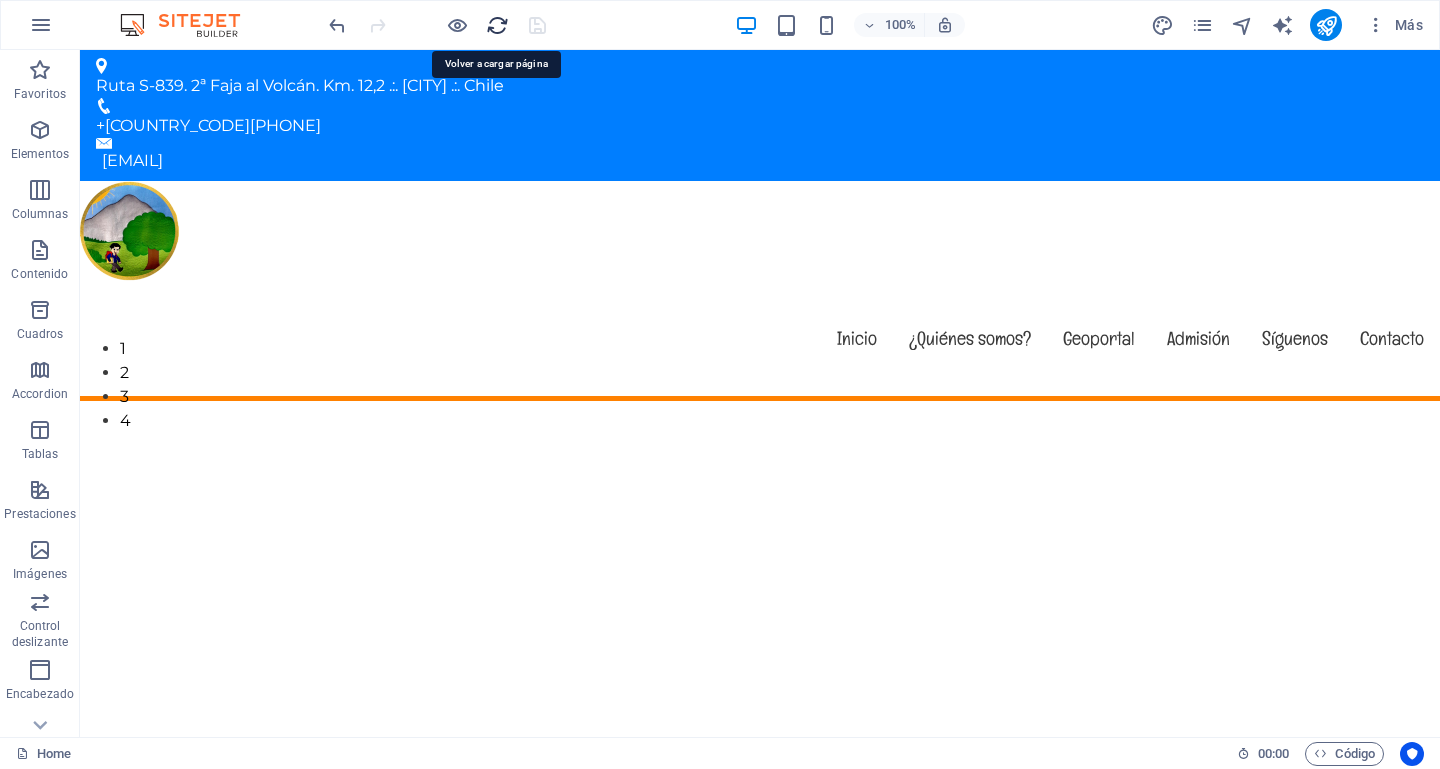 click at bounding box center [497, 25] 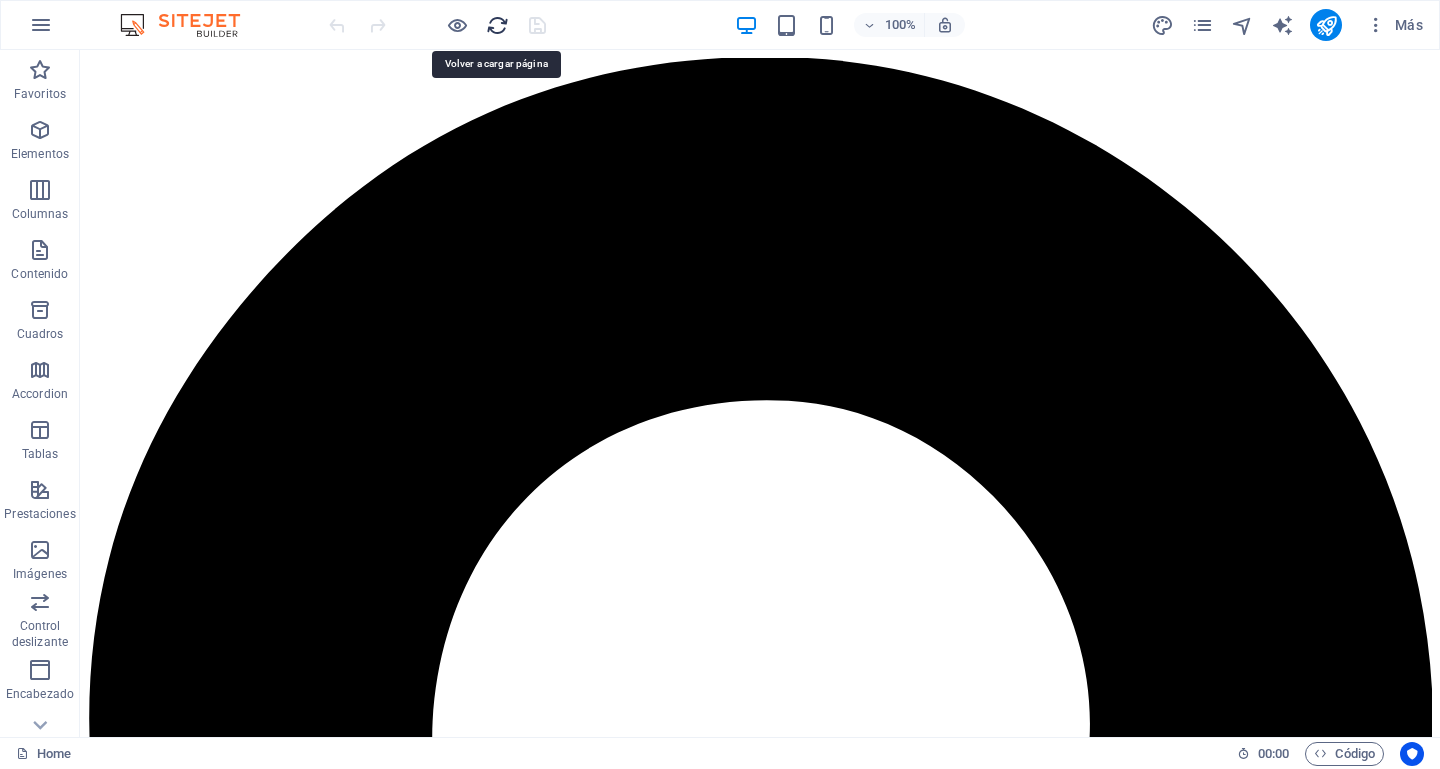 scroll, scrollTop: 0, scrollLeft: 0, axis: both 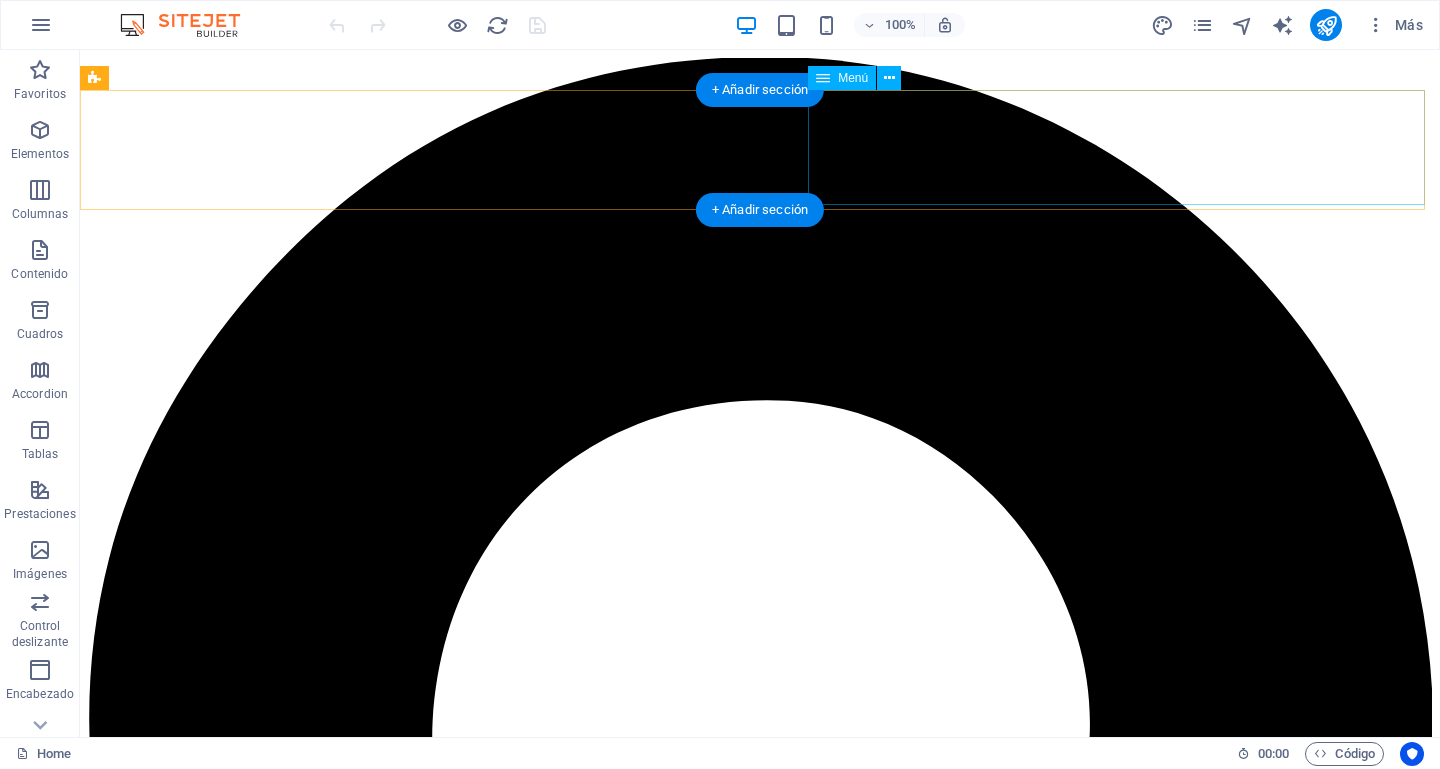 click on "Inicio ¿Quiénes somos? Geoportal Admisión Síguenos Contacto" at bounding box center [760, 5051] 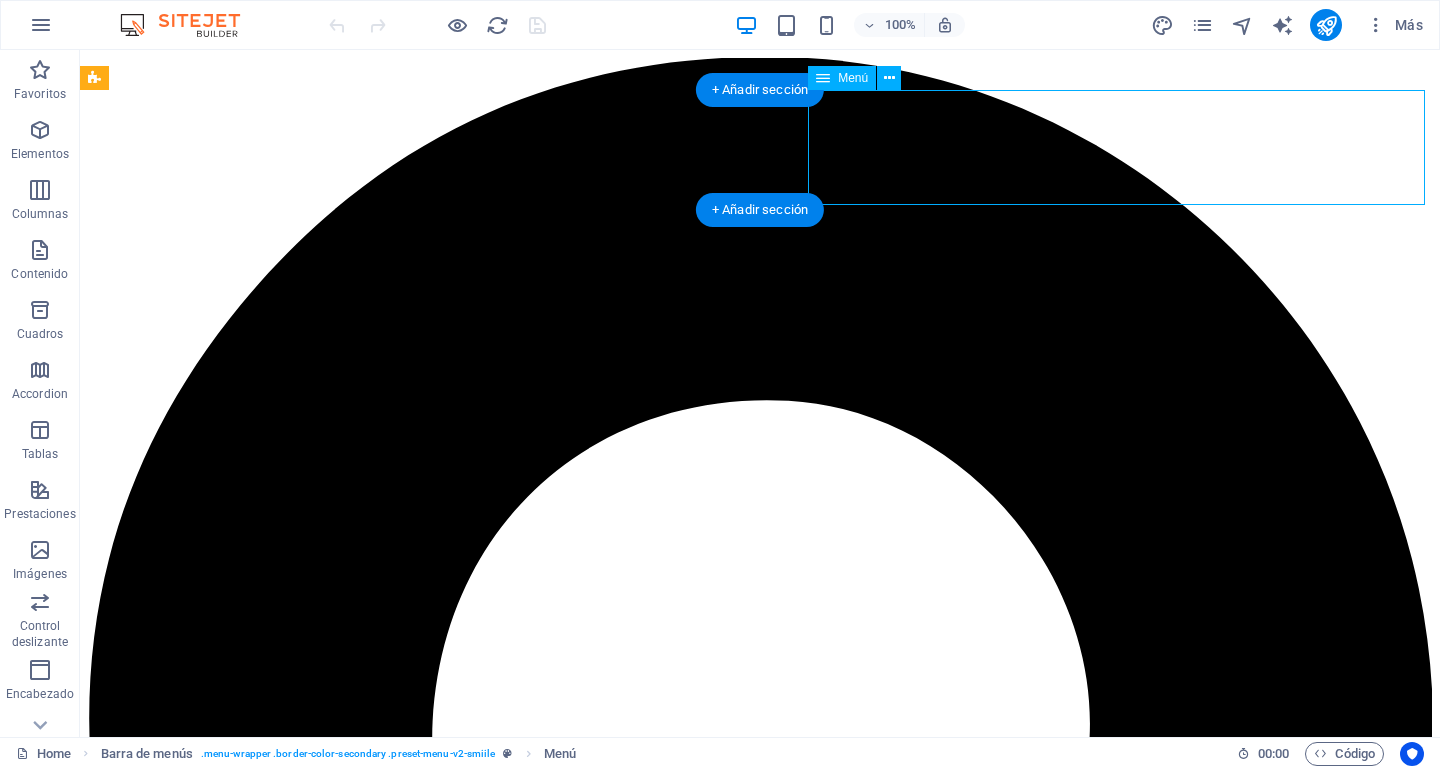 click on "Inicio ¿Quiénes somos? Geoportal Admisión Síguenos Contacto" at bounding box center (760, 5051) 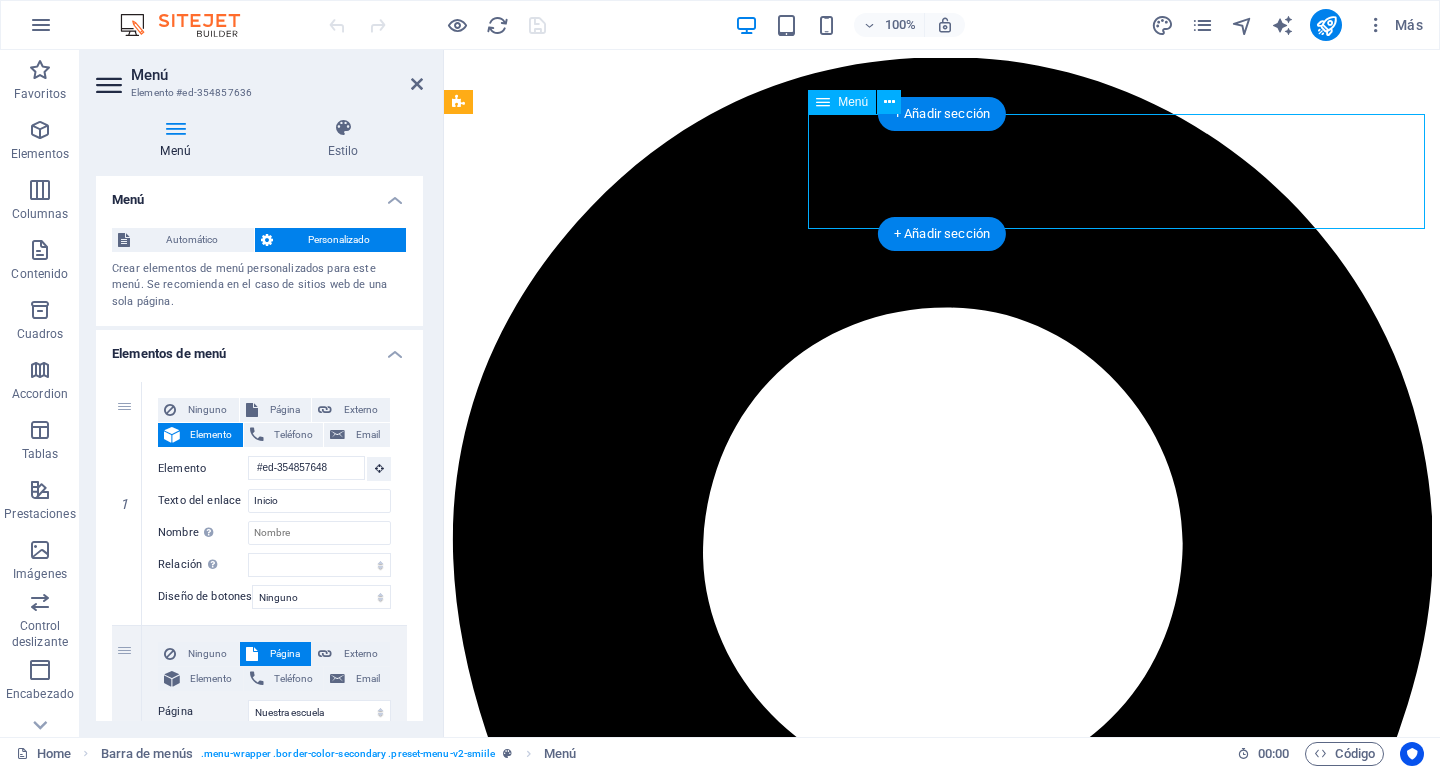 click on "Inicio ¿Quiénes somos? Geoportal Admisión Síguenos Contacto" at bounding box center [942, 3790] 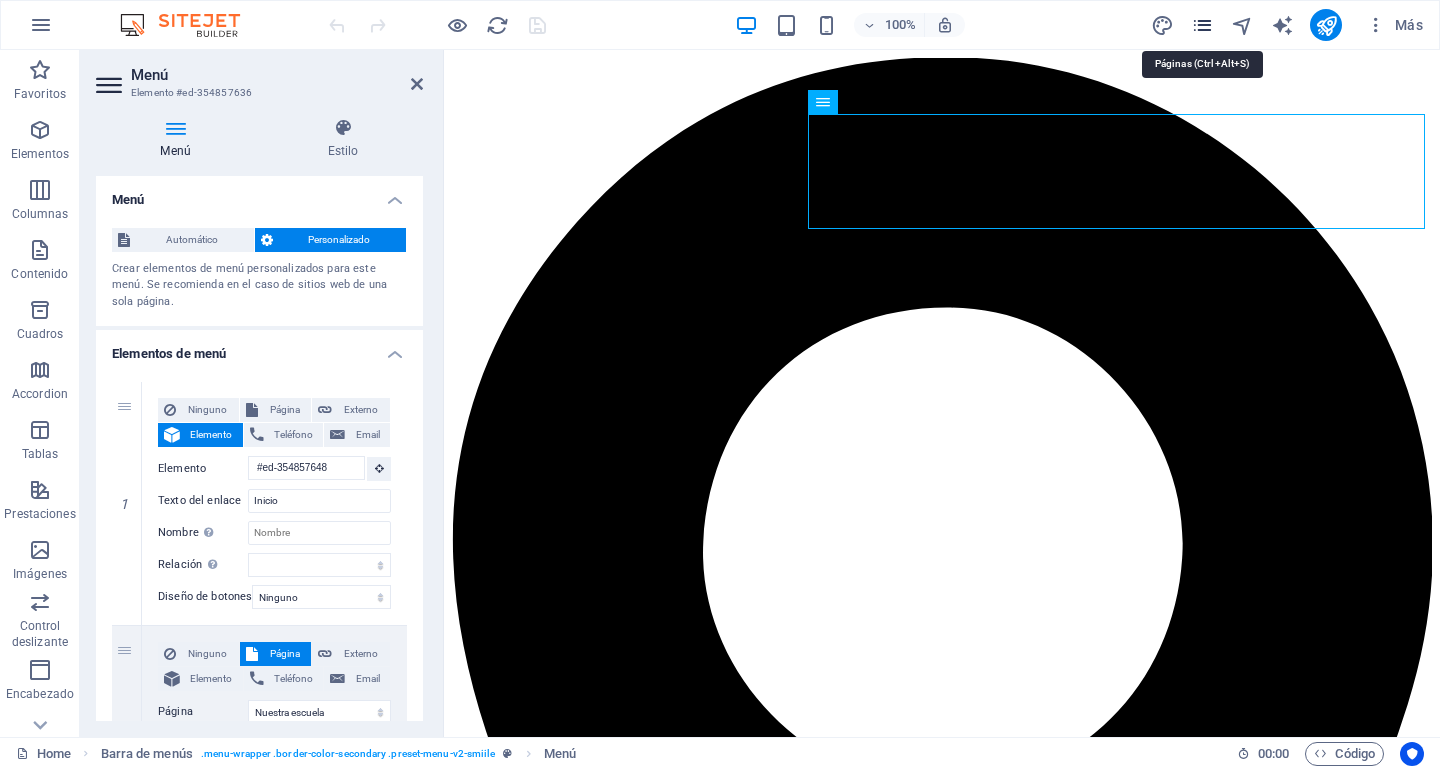click at bounding box center (1202, 25) 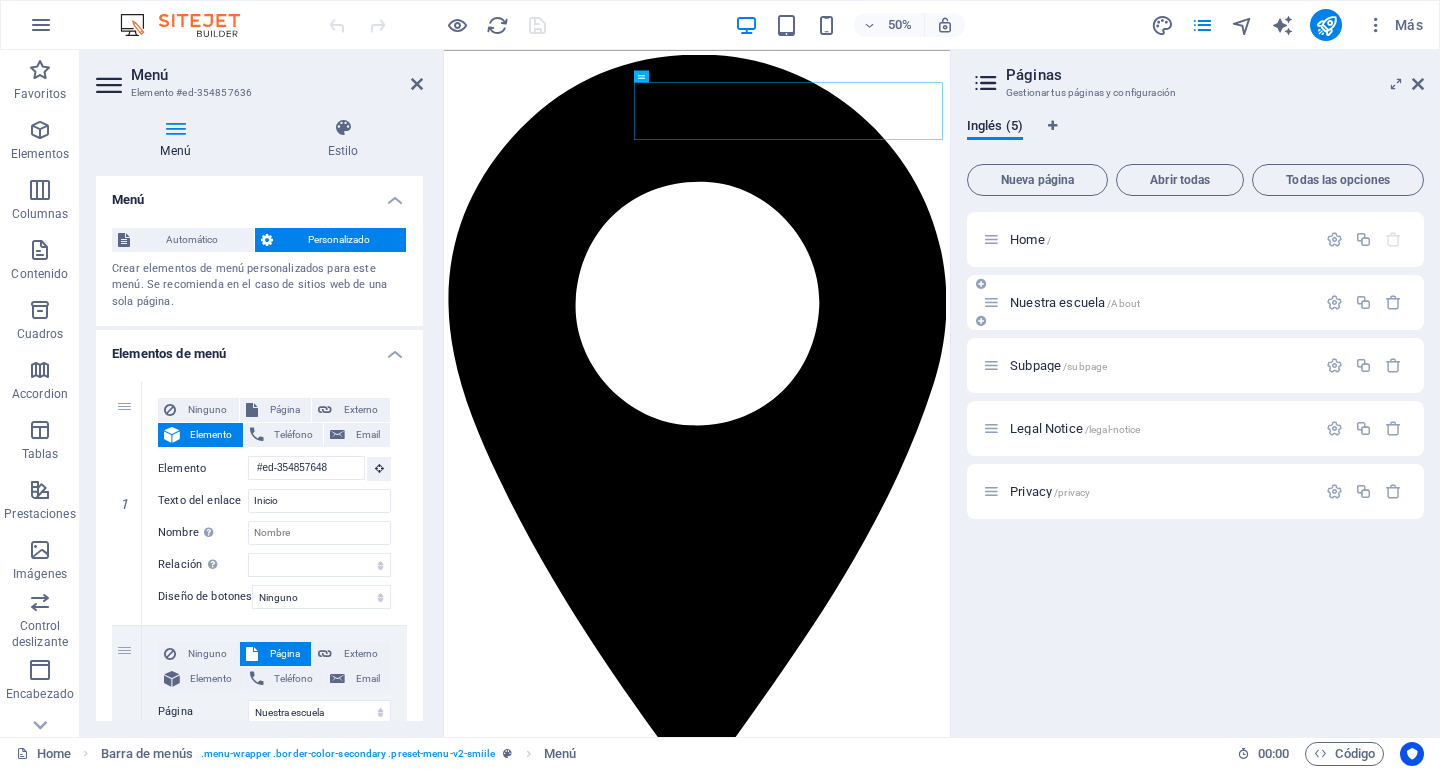 click on "Nuestra escuela  /About" at bounding box center (1149, 302) 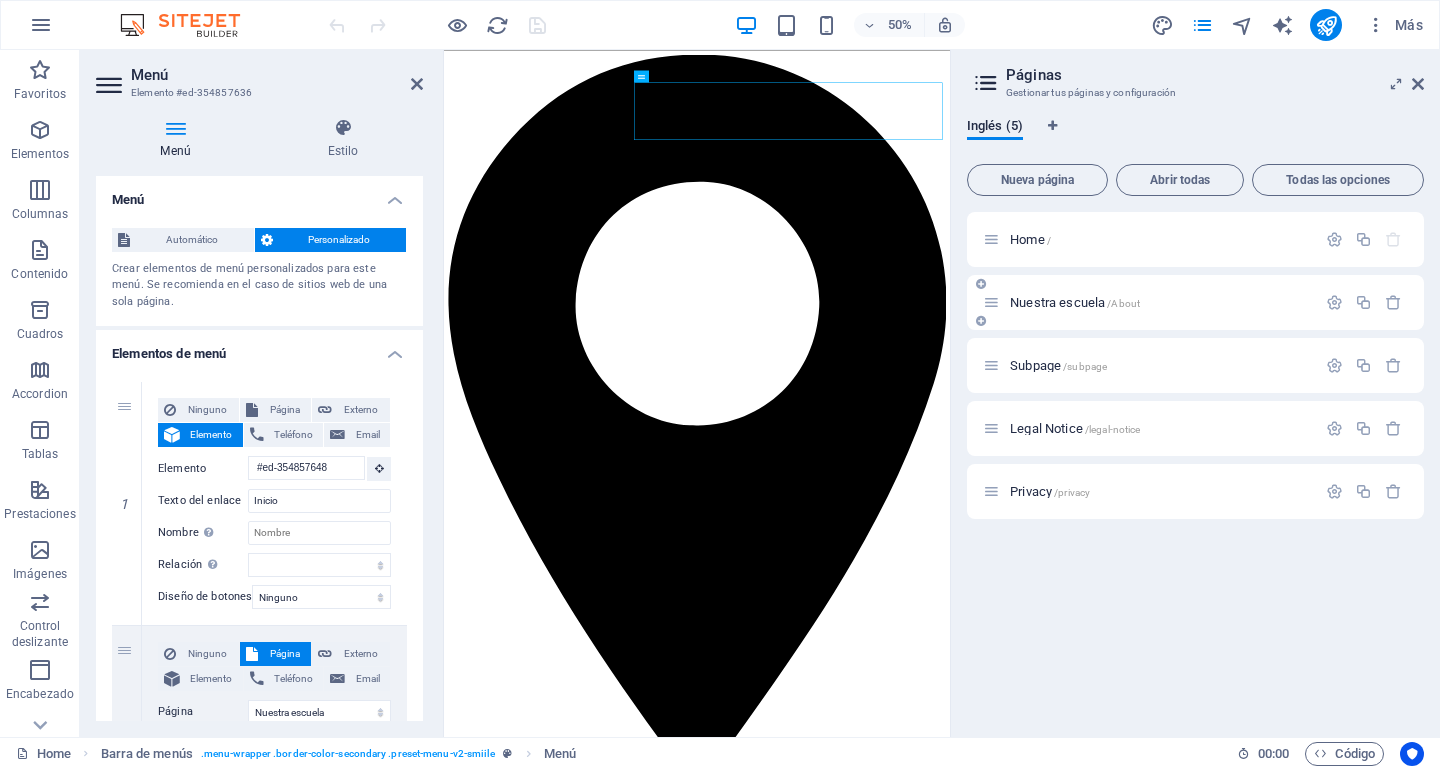click on "Nuestra escuela  /About" at bounding box center [1075, 302] 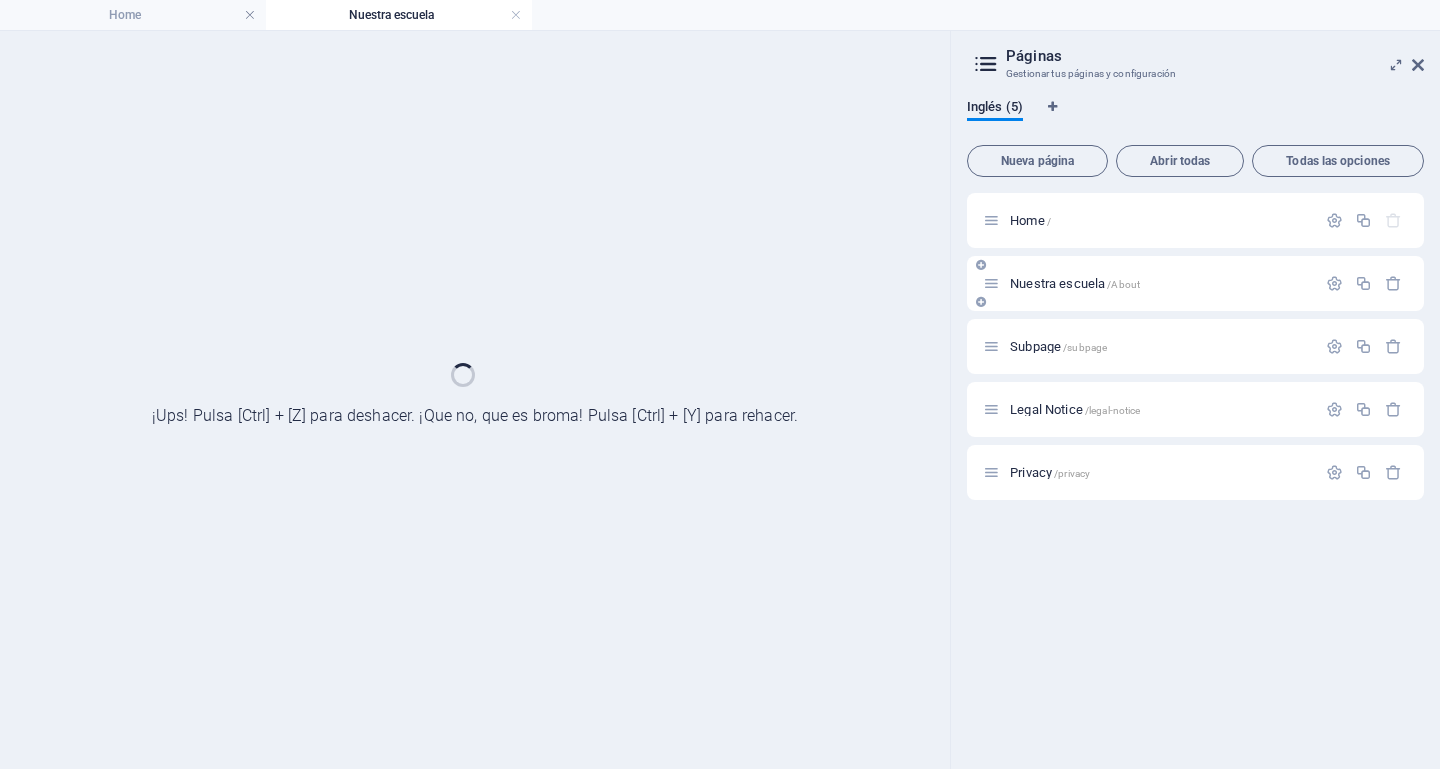 click on "Nuestra escuela  /About" at bounding box center [1195, 283] 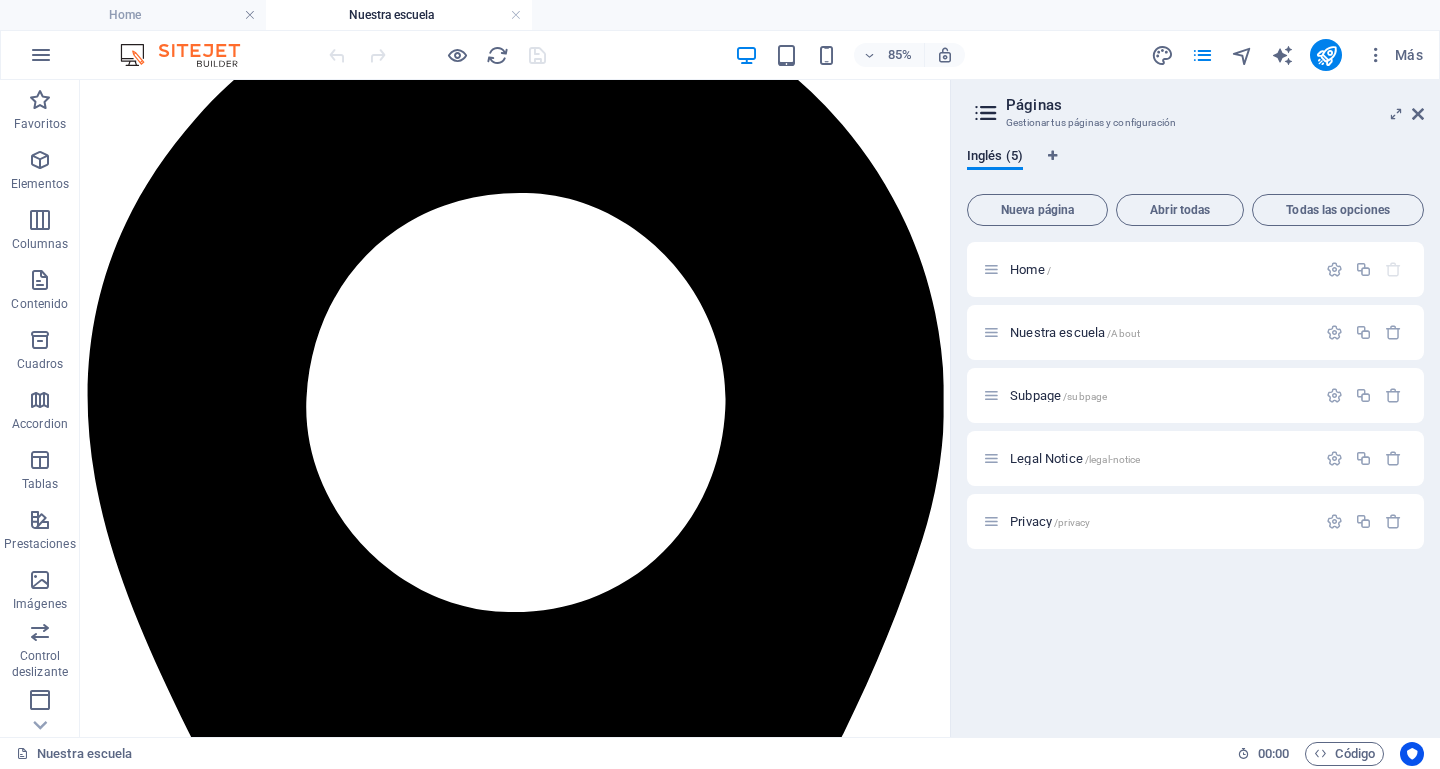 scroll, scrollTop: 0, scrollLeft: 0, axis: both 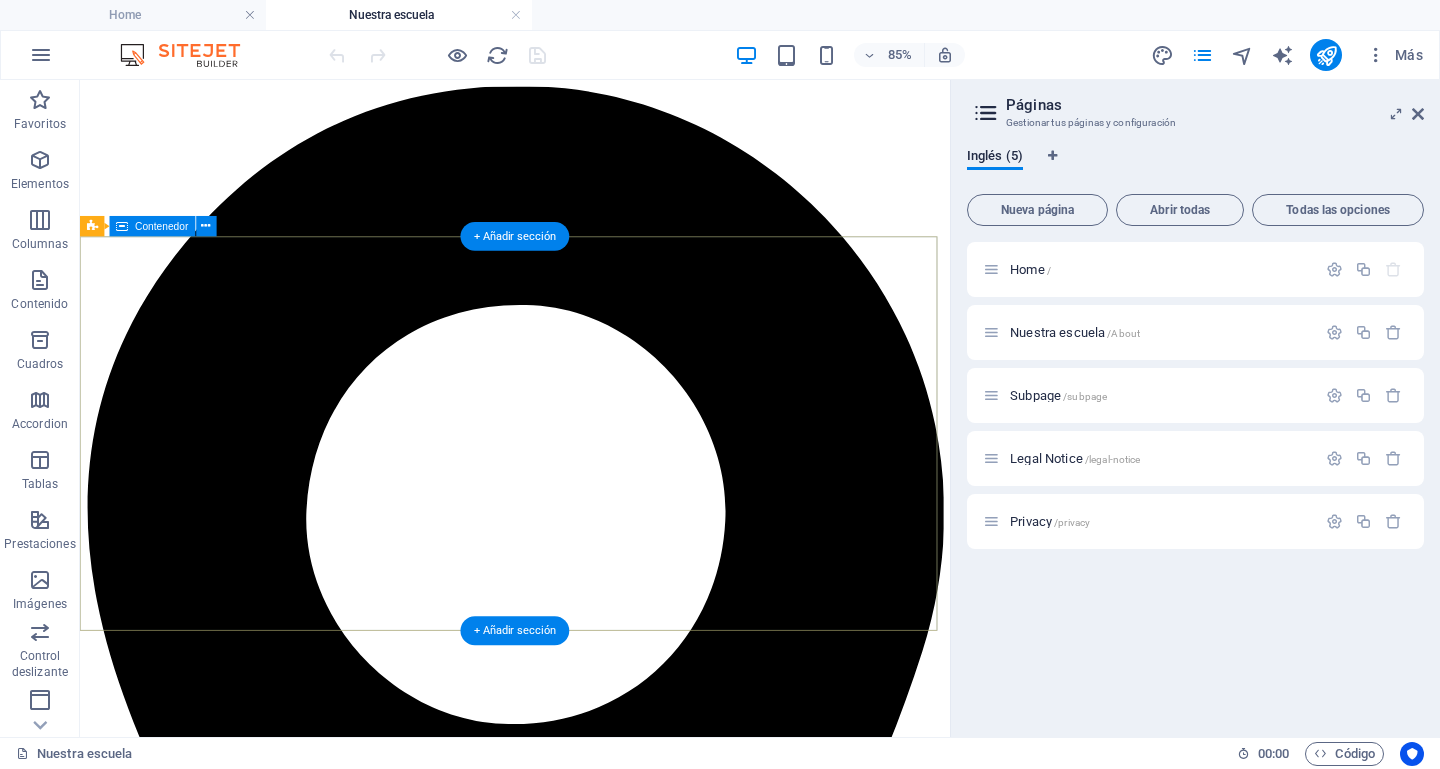 click on "Bienvenidos a  Escuela Molco Alto El valor de aprender en el territorio Leer más" at bounding box center (592, 5981) 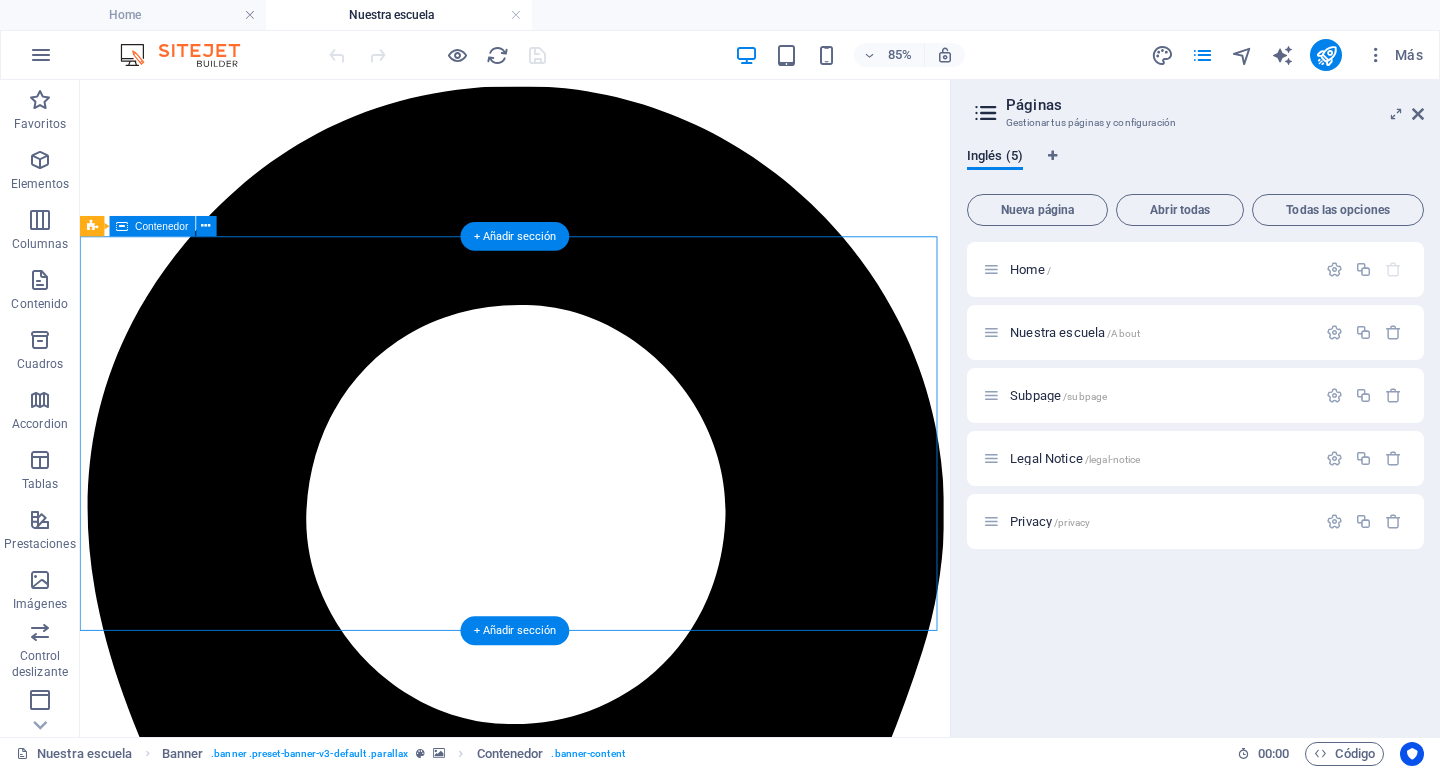 click on "Bienvenidos a  Escuela Molco Alto El valor de aprender en el territorio Leer más" at bounding box center [592, 5981] 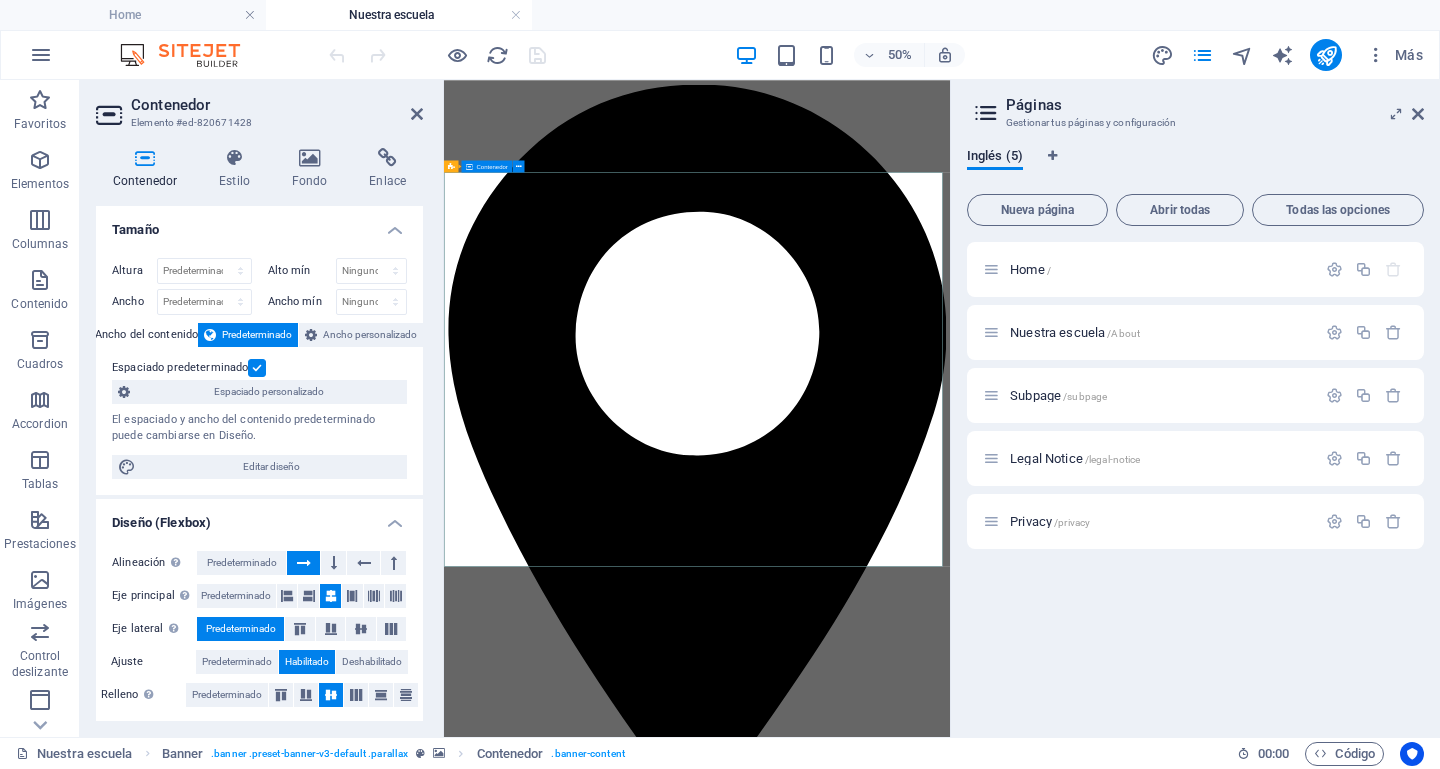 click on "Contenedor" at bounding box center (492, 166) 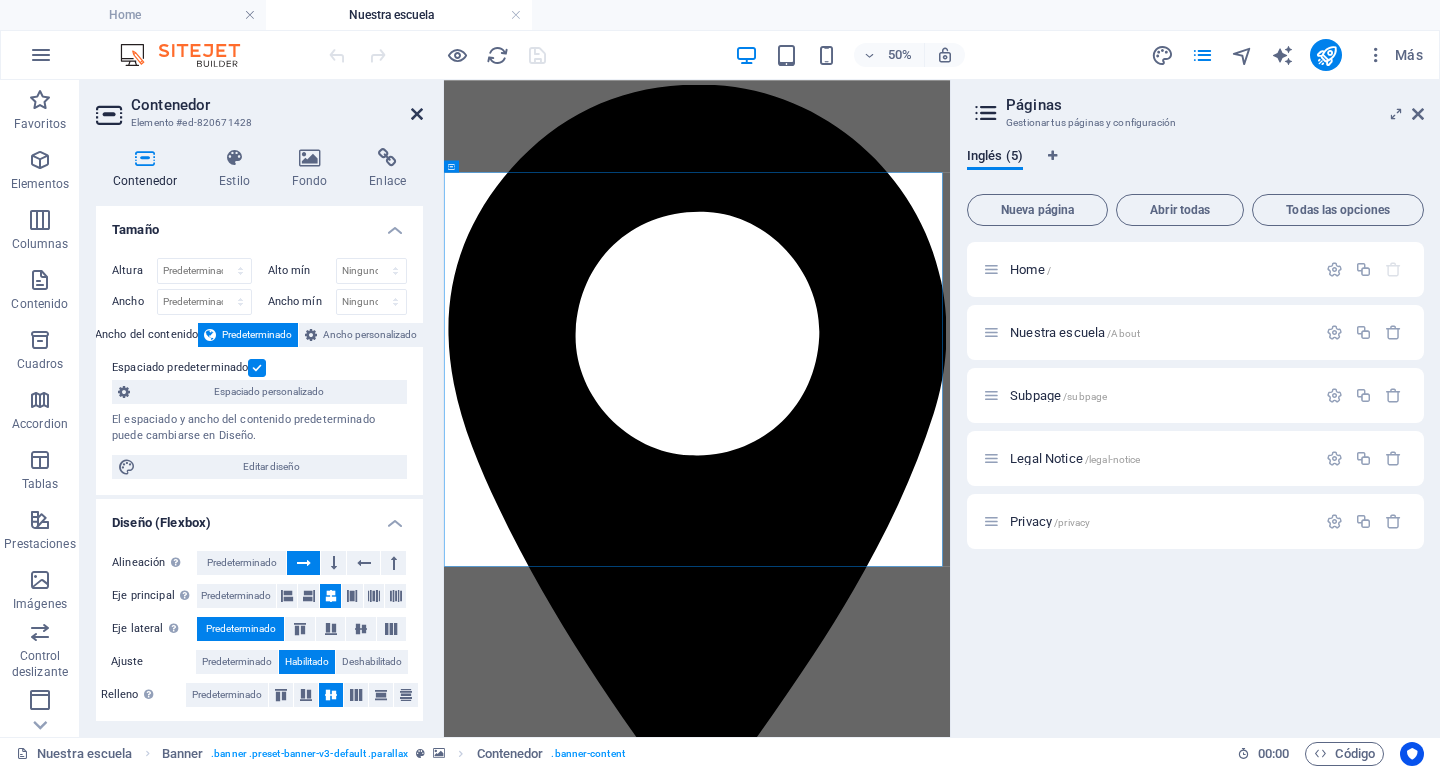click at bounding box center (417, 114) 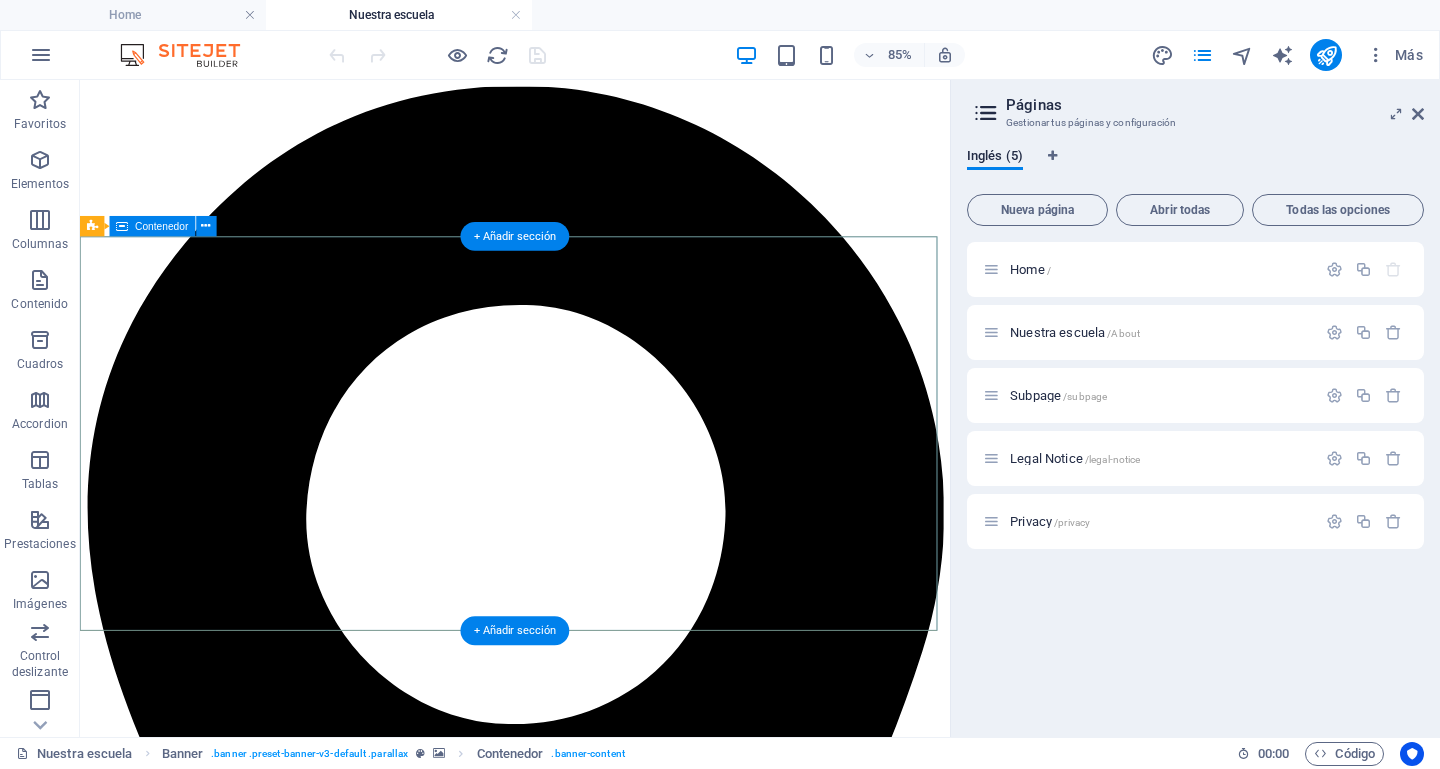 click on "Bienvenidos a  Escuela Molco Alto El valor de aprender en el territorio Leer más" at bounding box center [592, 5981] 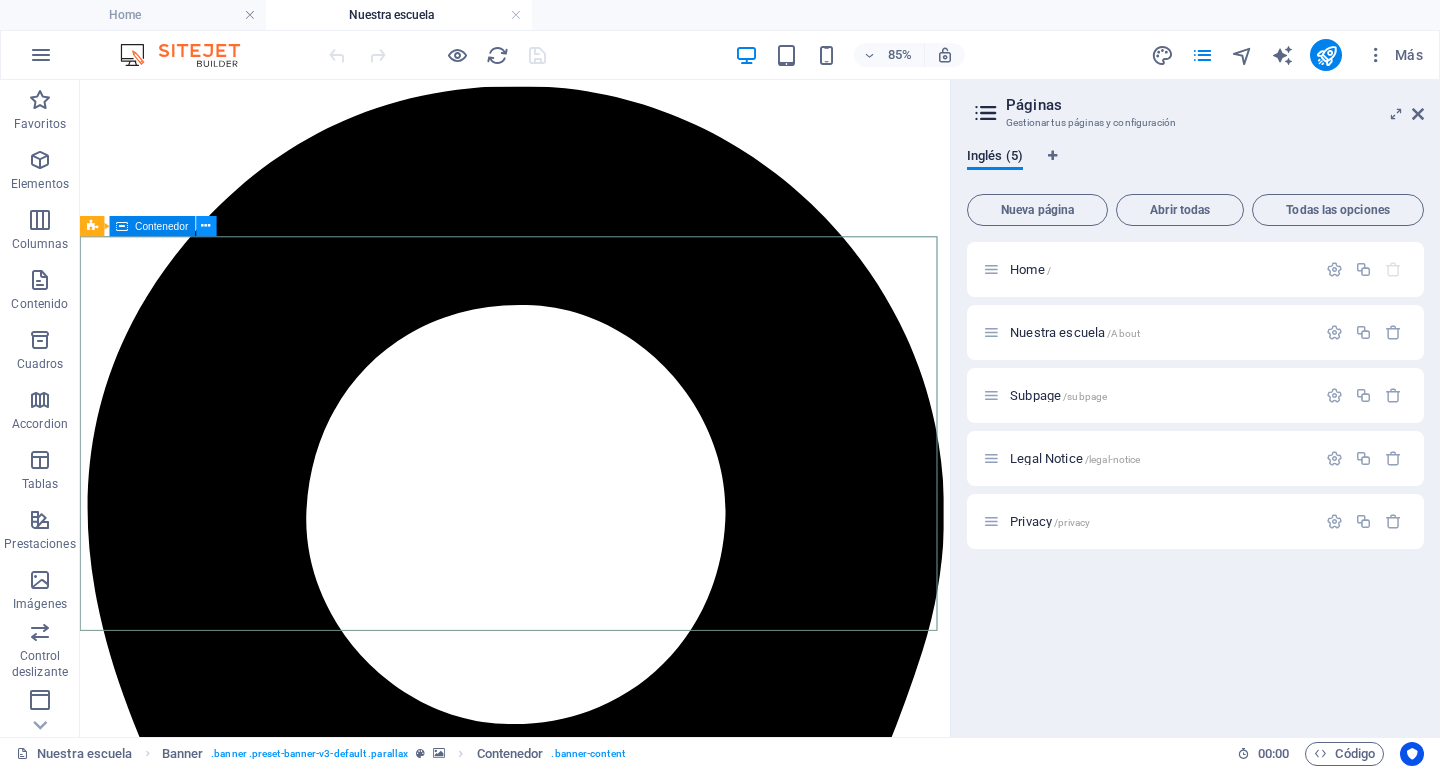 click at bounding box center (206, 226) 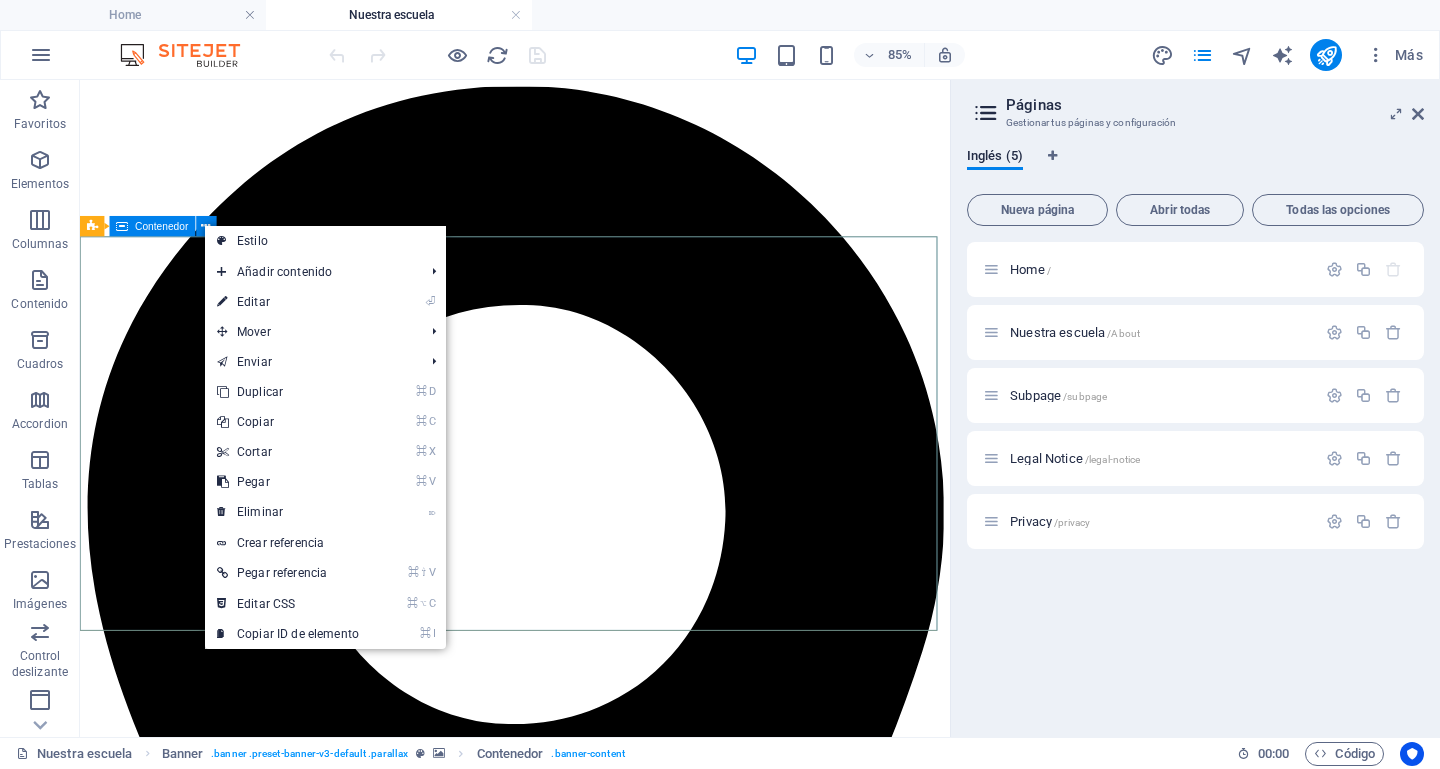 click on "Contenedor" at bounding box center (161, 226) 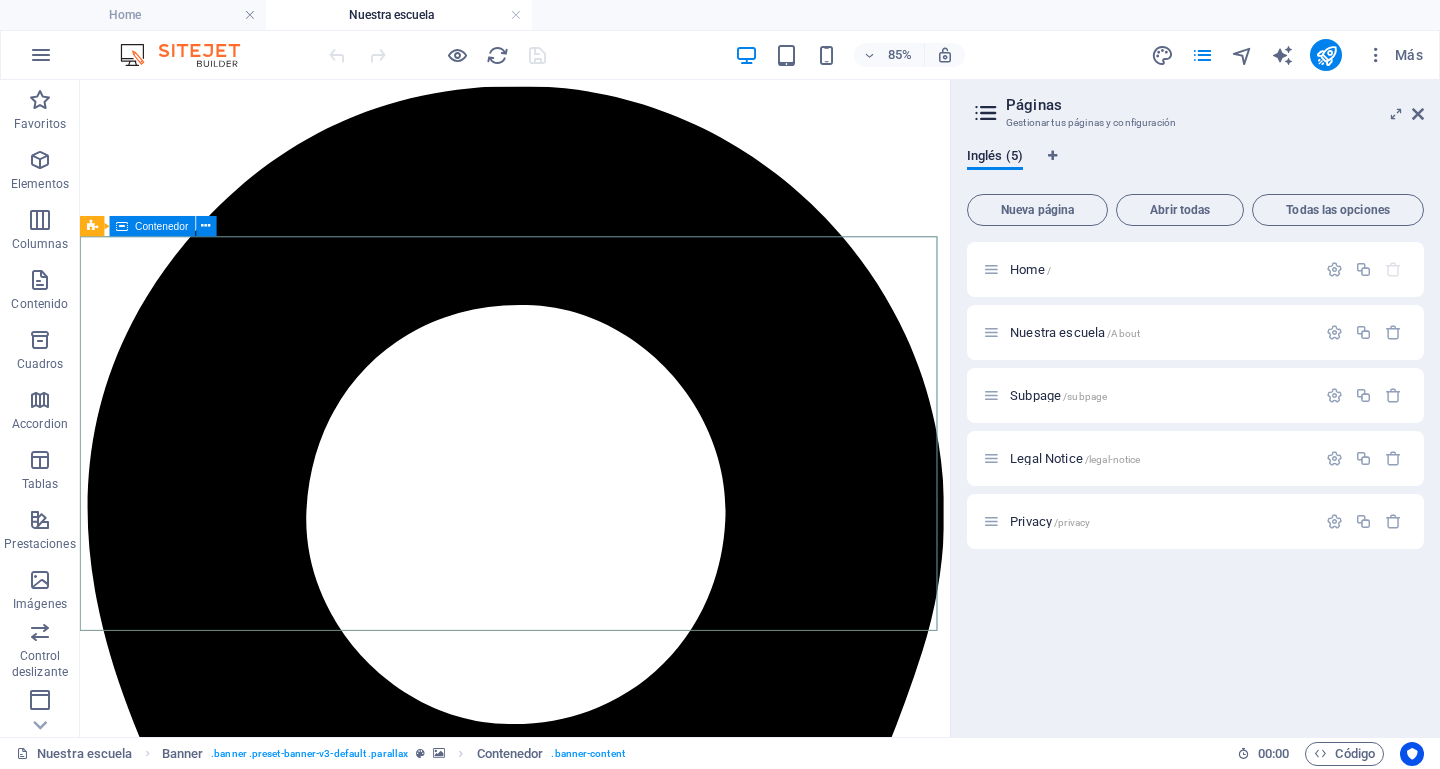 click on "Contenedor" at bounding box center [161, 226] 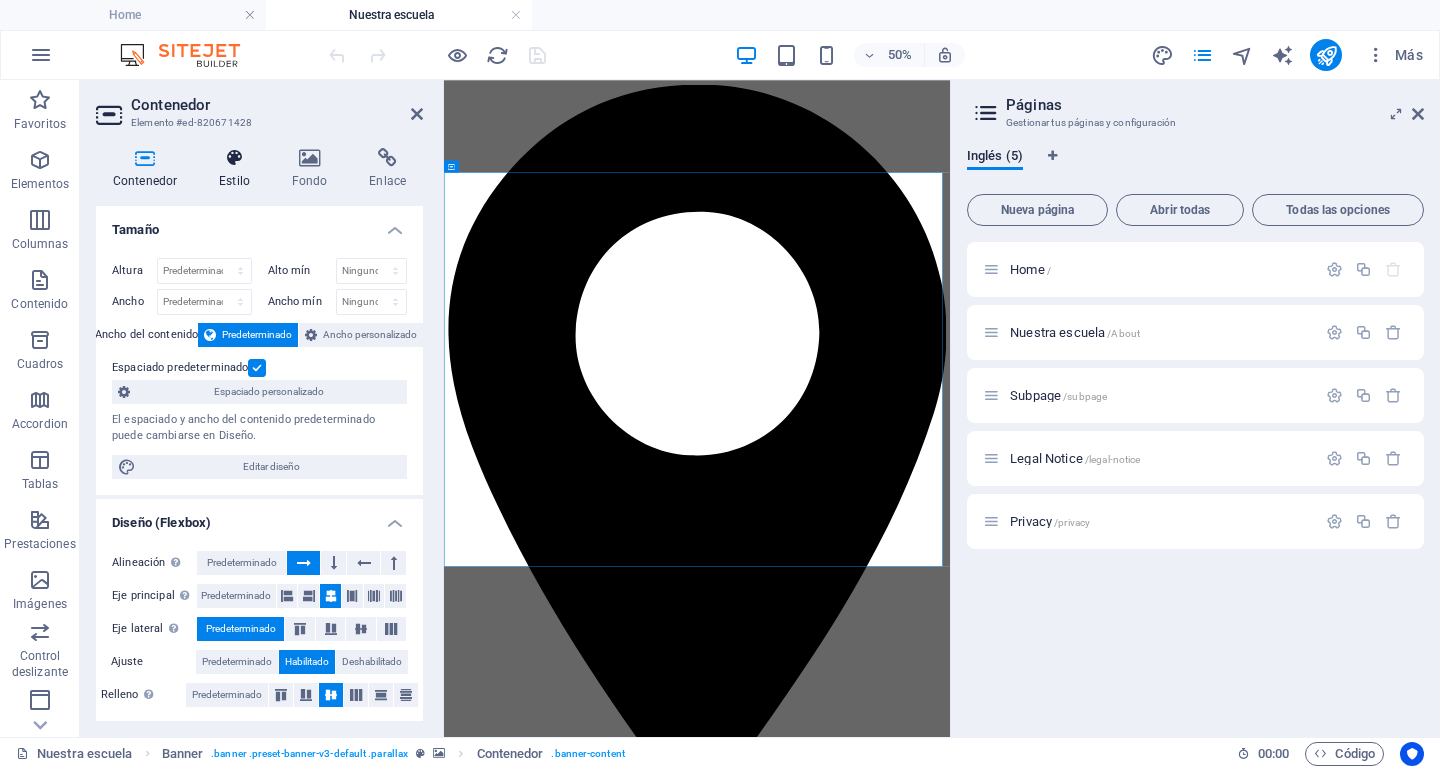 click on "Estilo" at bounding box center [238, 169] 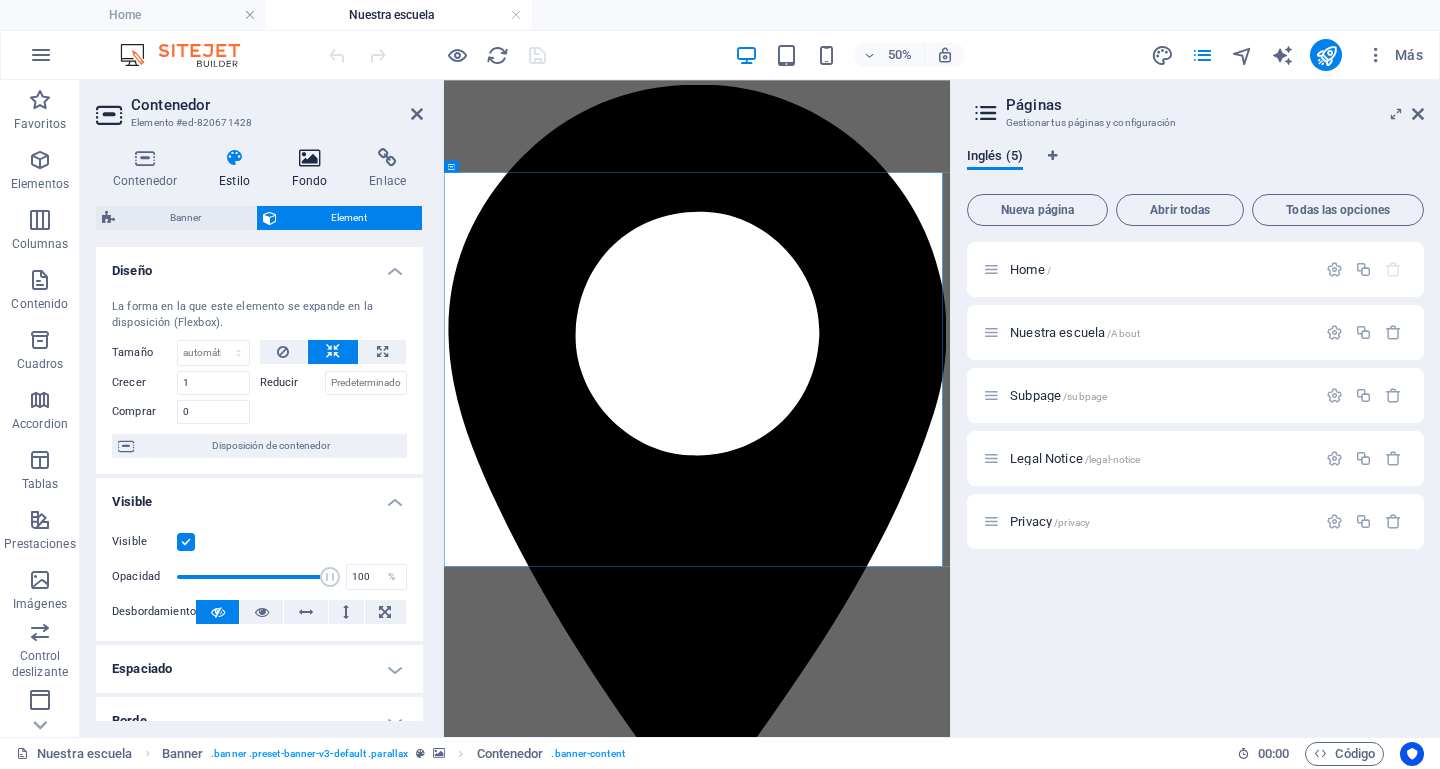 click on "Fondo" at bounding box center [314, 169] 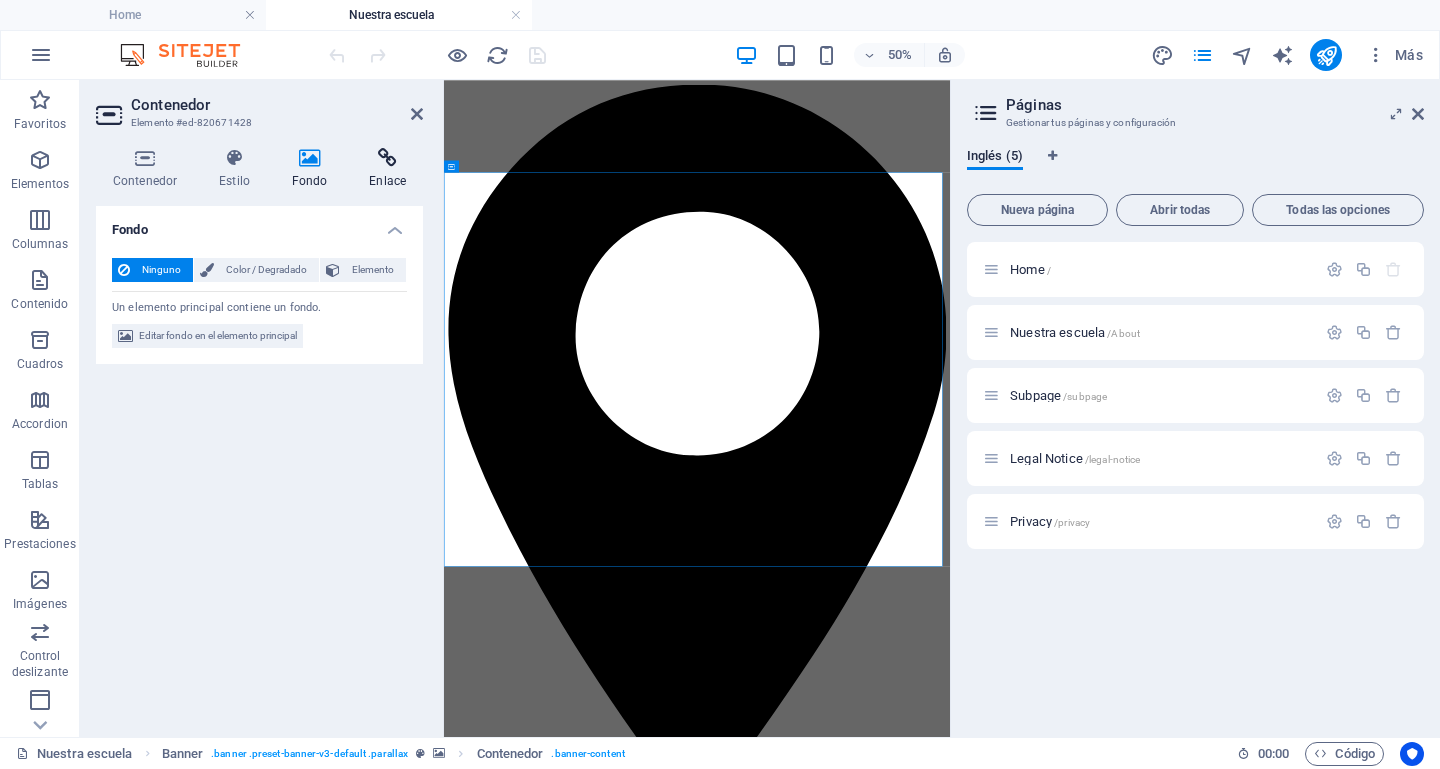 click at bounding box center [387, 158] 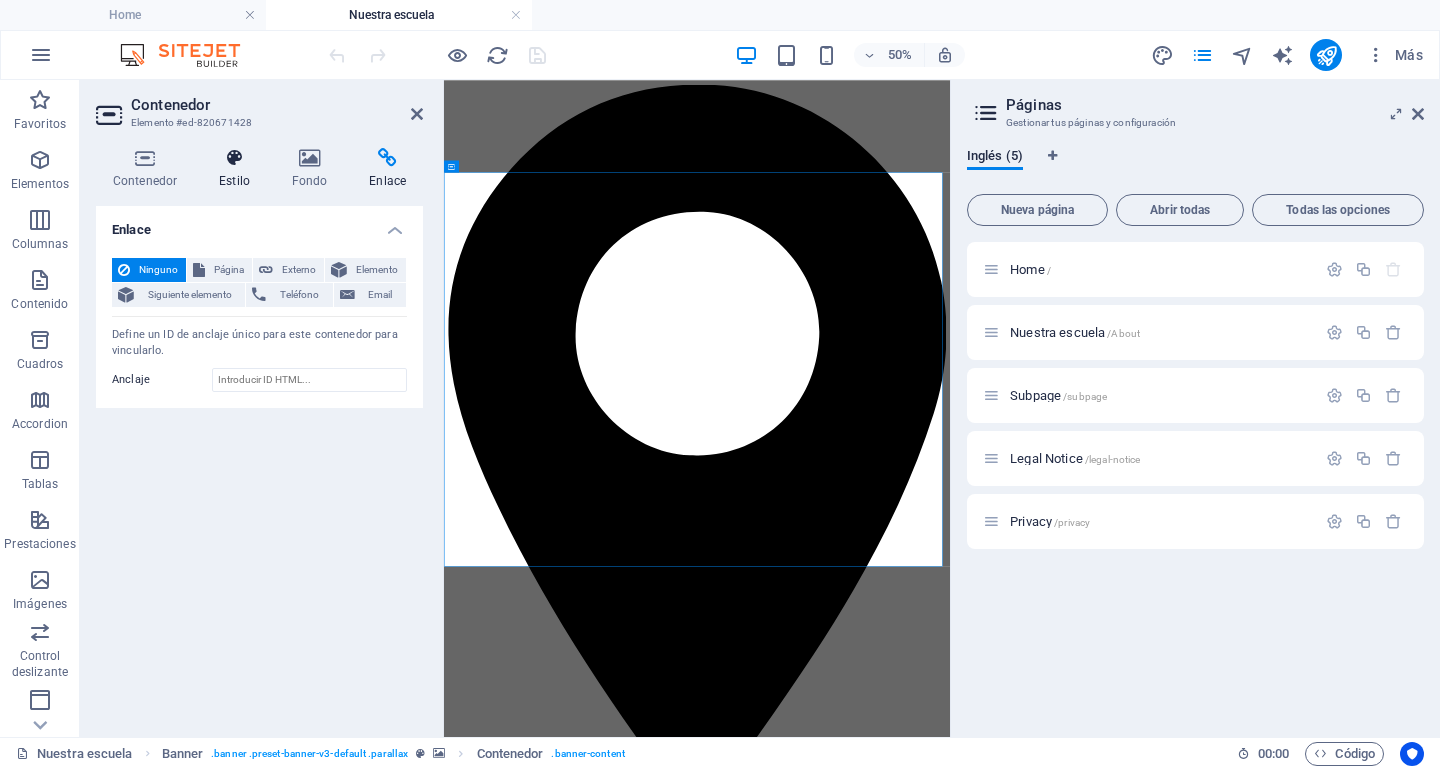 click on "Estilo" at bounding box center [238, 169] 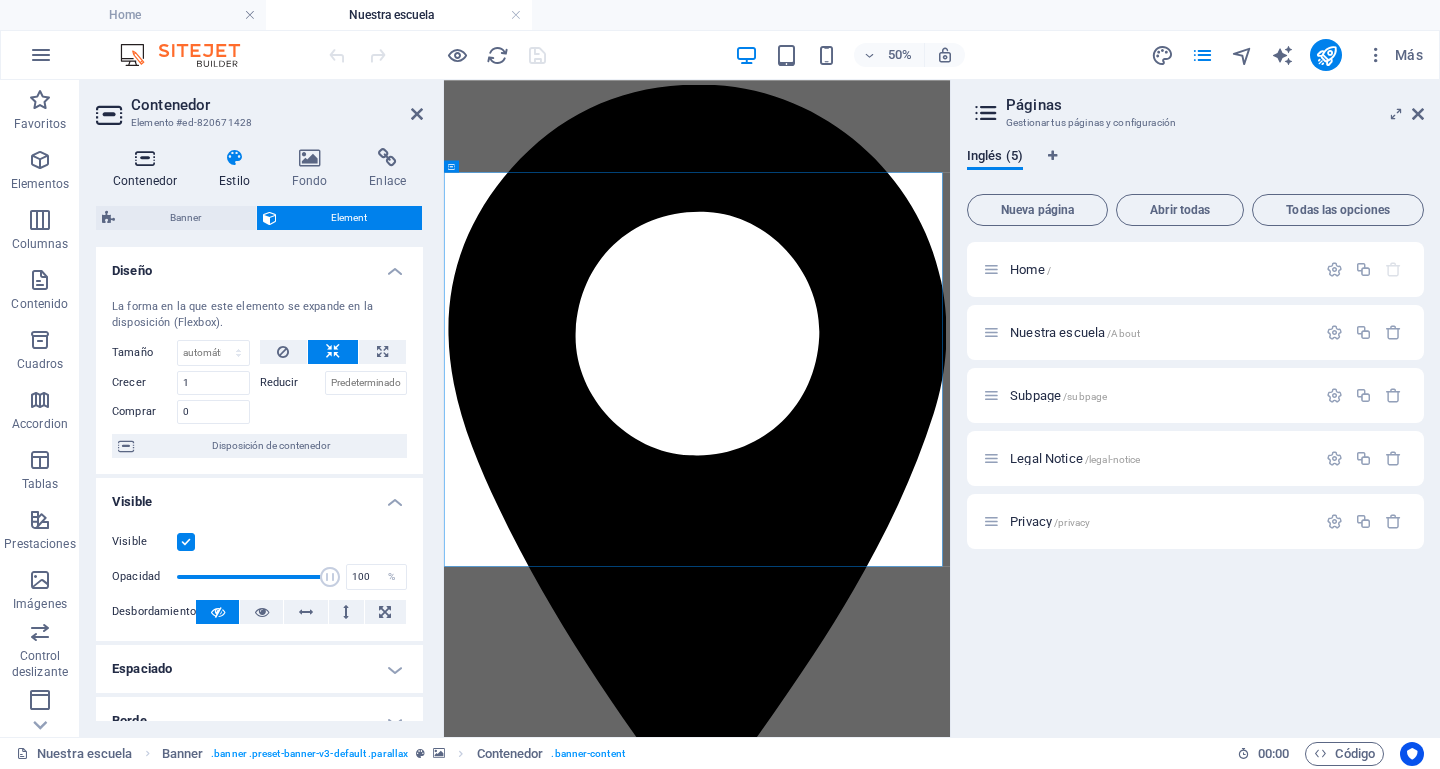 click at bounding box center (145, 158) 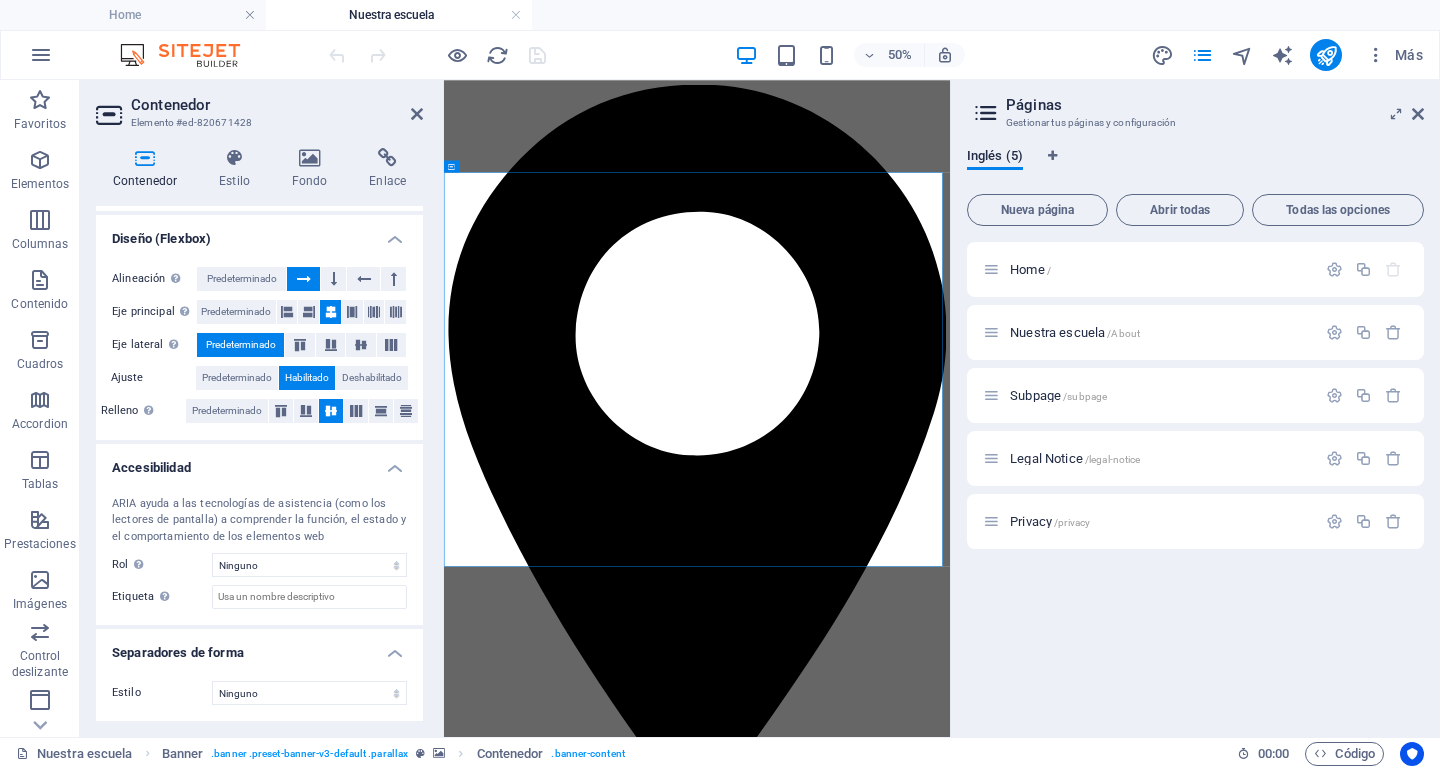 scroll, scrollTop: 0, scrollLeft: 0, axis: both 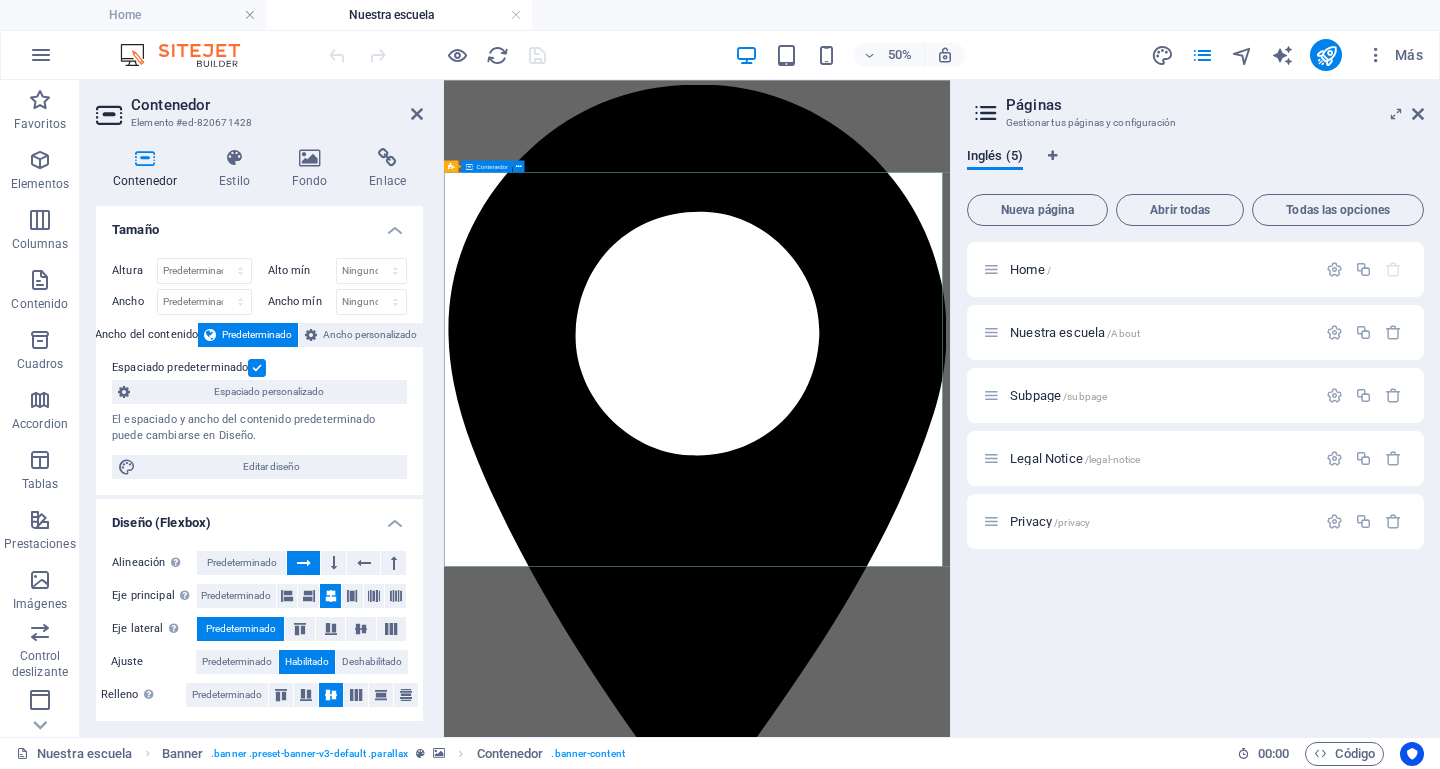 click on "Bienvenidos a  Escuela Molco Alto El valor de aprender en el territorio Leer más" at bounding box center (950, 5923) 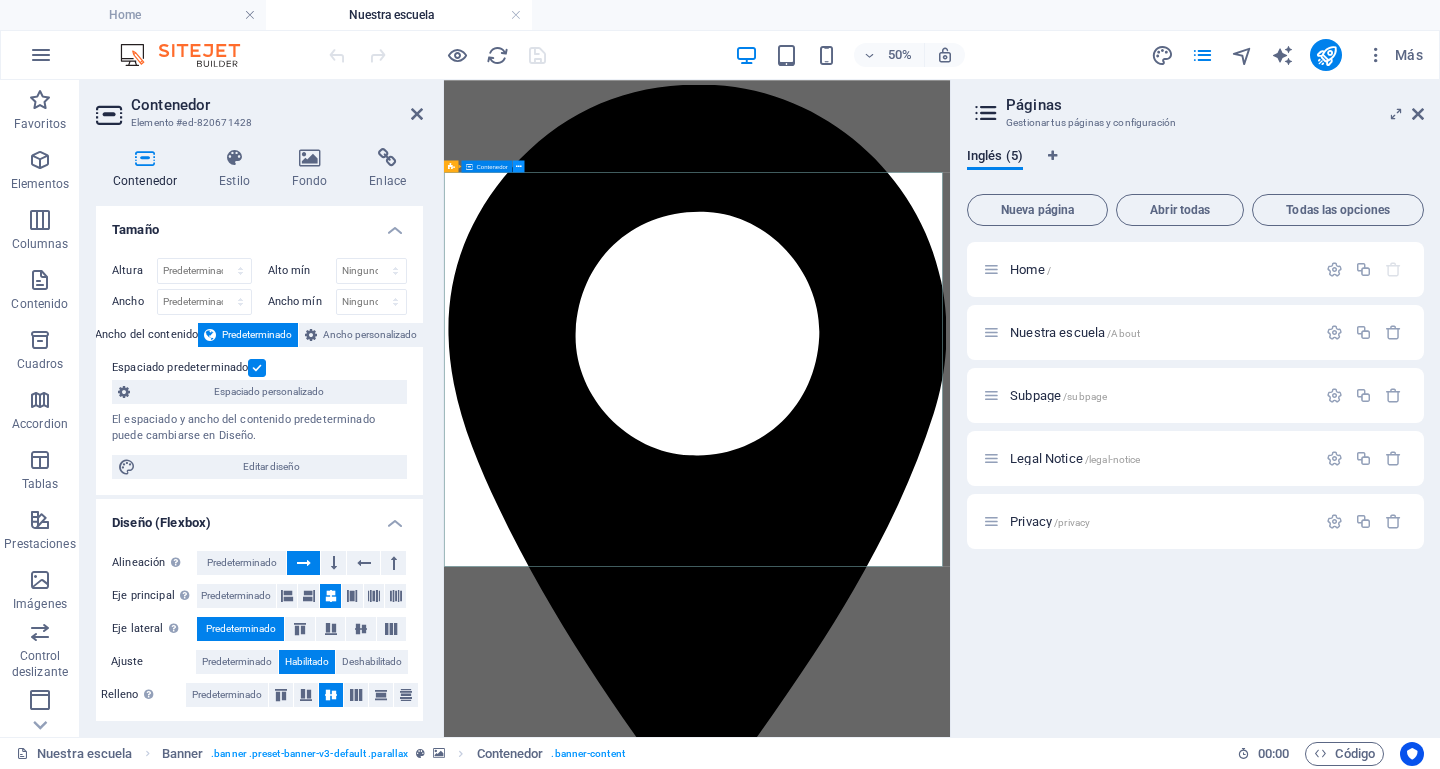 click at bounding box center [518, 166] 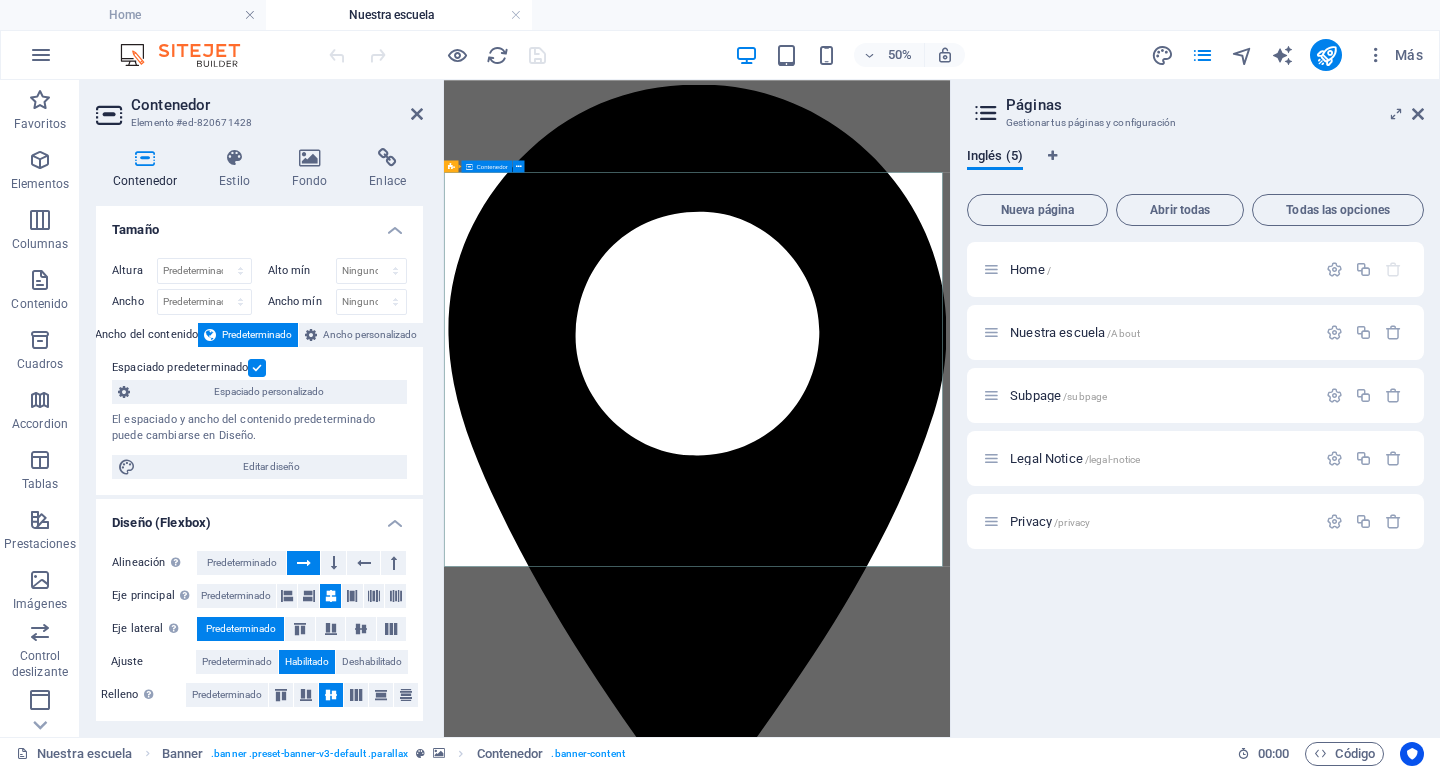 click on "Bienvenidos a  Escuela Molco Alto El valor de aprender en el territorio Leer más" at bounding box center (950, 5923) 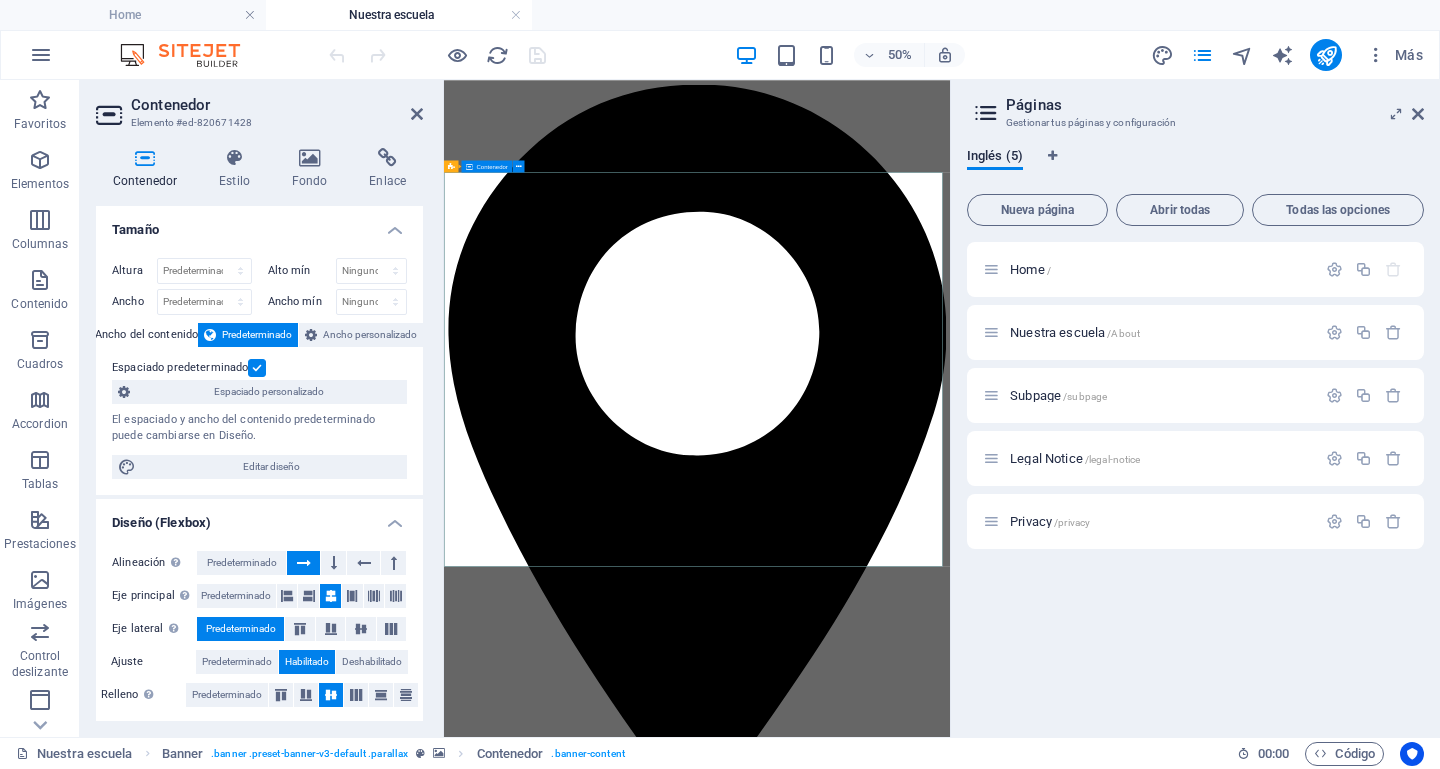 click on "Bienvenidos a  Escuela Molco Alto El valor de aprender en el territorio Leer más" at bounding box center [950, 5923] 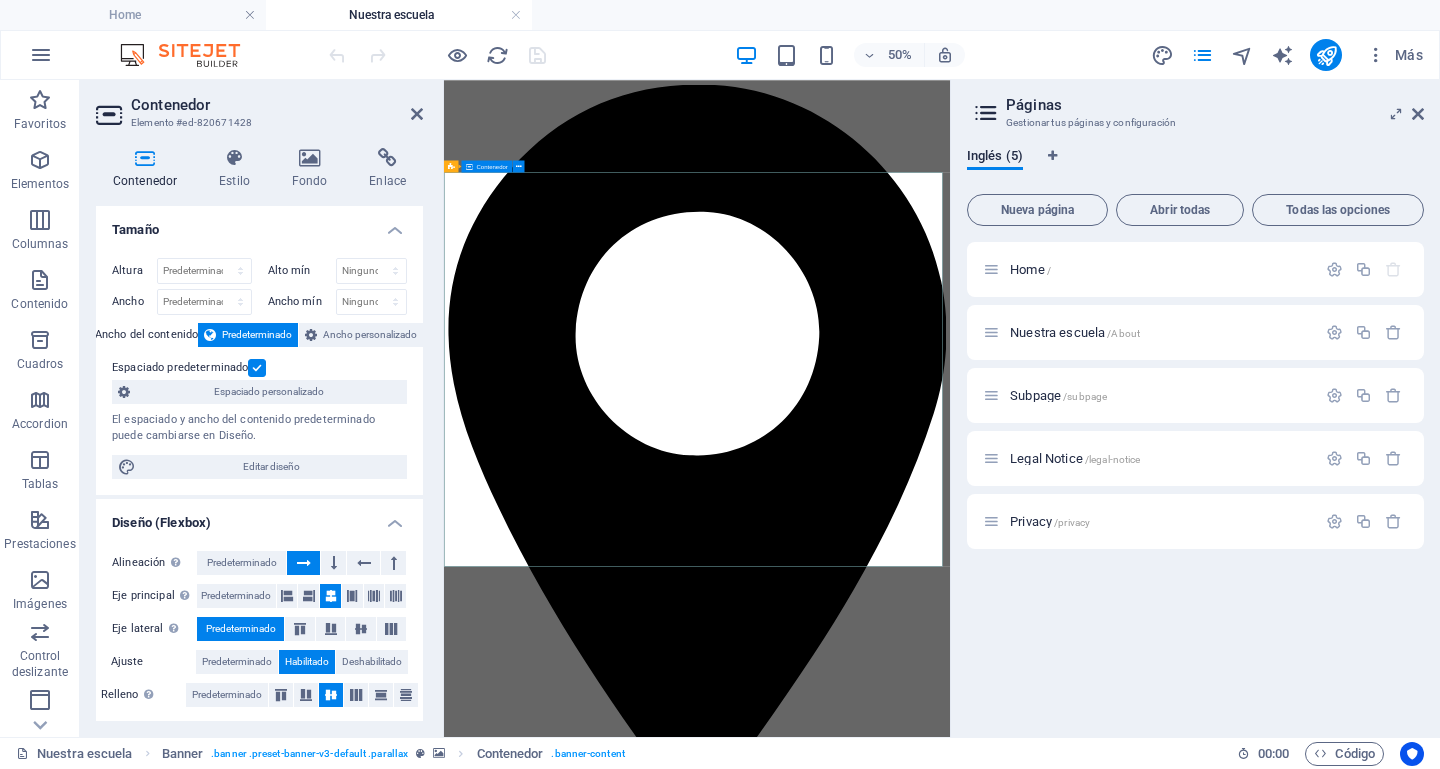 click on "Bienvenidos a  Escuela Molco Alto El valor de aprender en el territorio Leer más" at bounding box center (950, 5923) 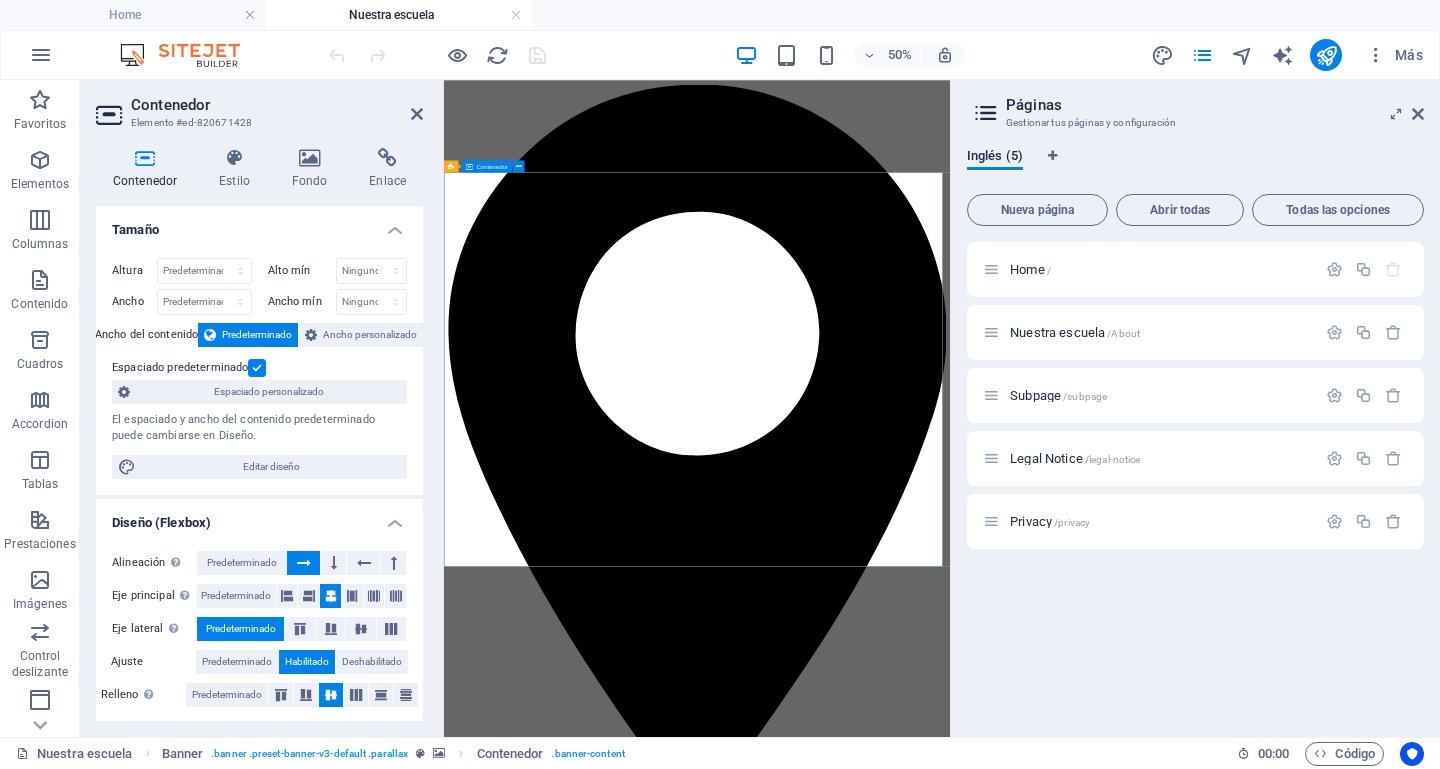 click on "Bienvenidos a  Escuela Molco Alto El valor de aprender en el territorio Leer más" at bounding box center [950, 5923] 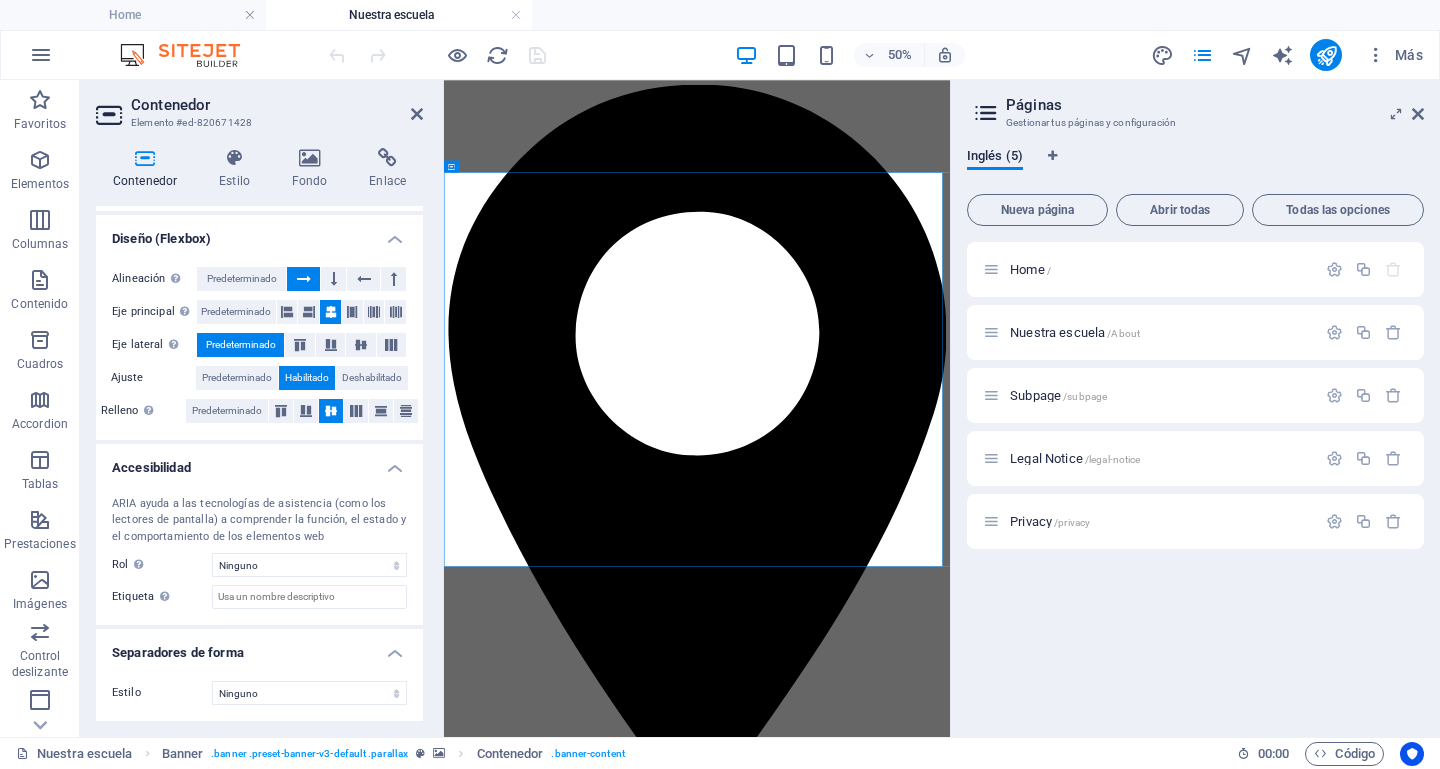 scroll, scrollTop: 0, scrollLeft: 0, axis: both 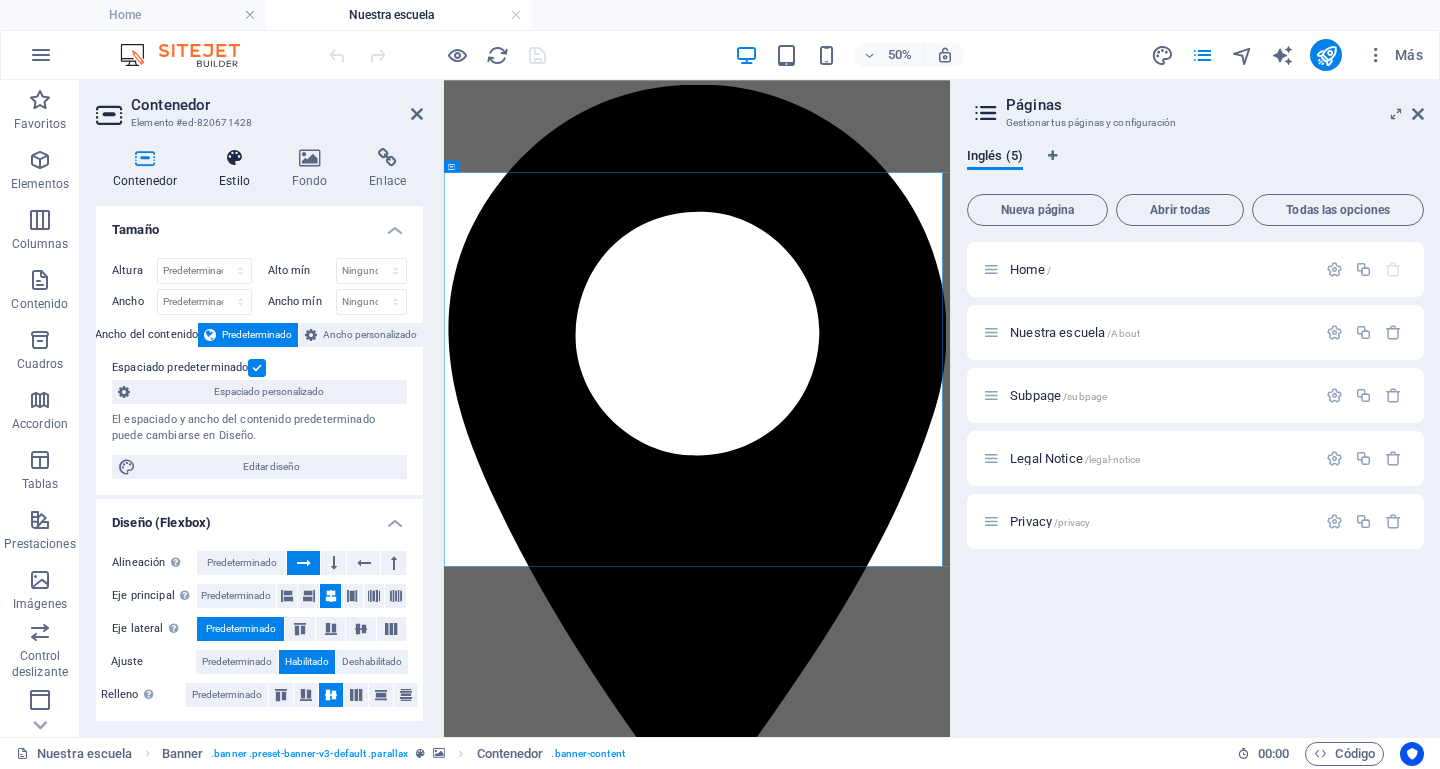 click on "Estilo" at bounding box center [238, 169] 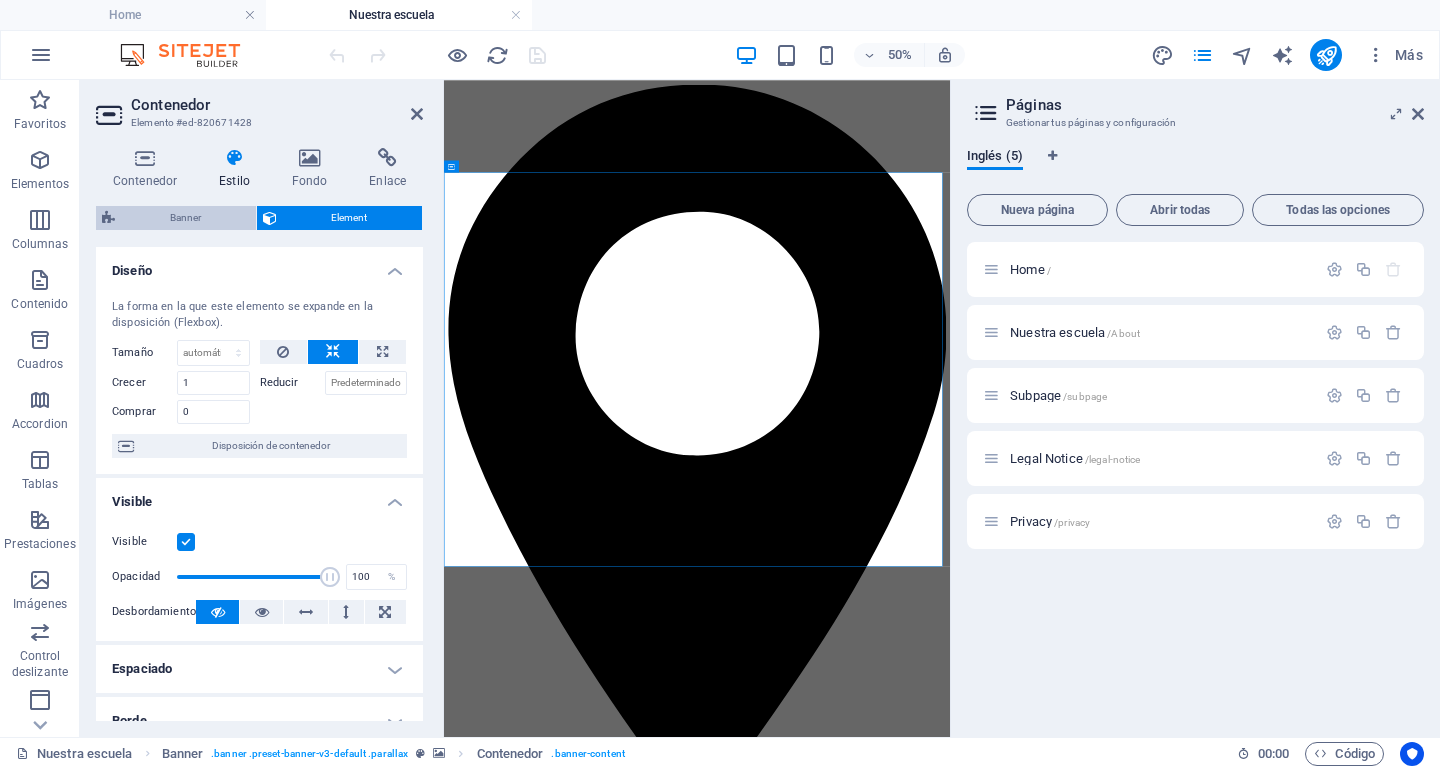 click on "Banner" at bounding box center (185, 218) 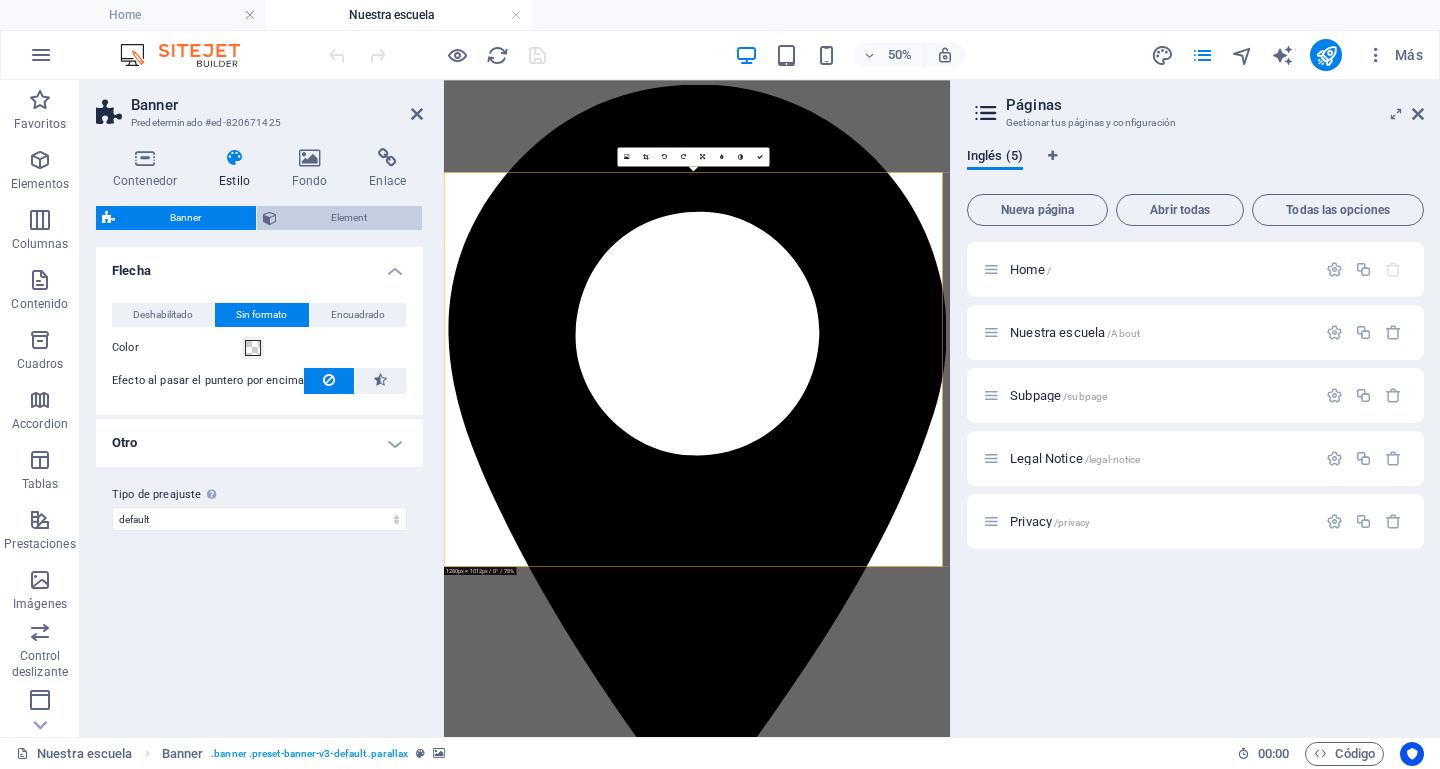 click on "Element" at bounding box center [350, 218] 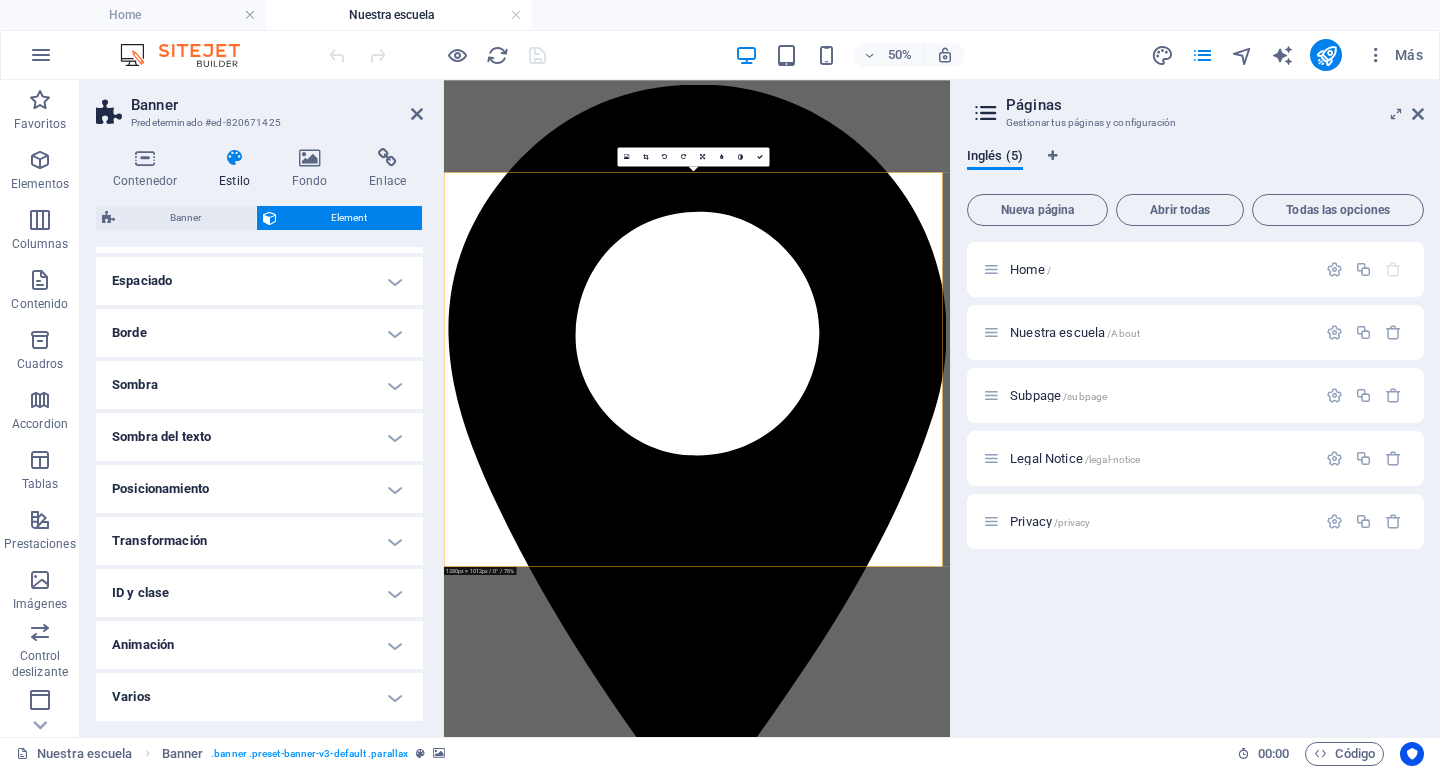 scroll, scrollTop: 0, scrollLeft: 0, axis: both 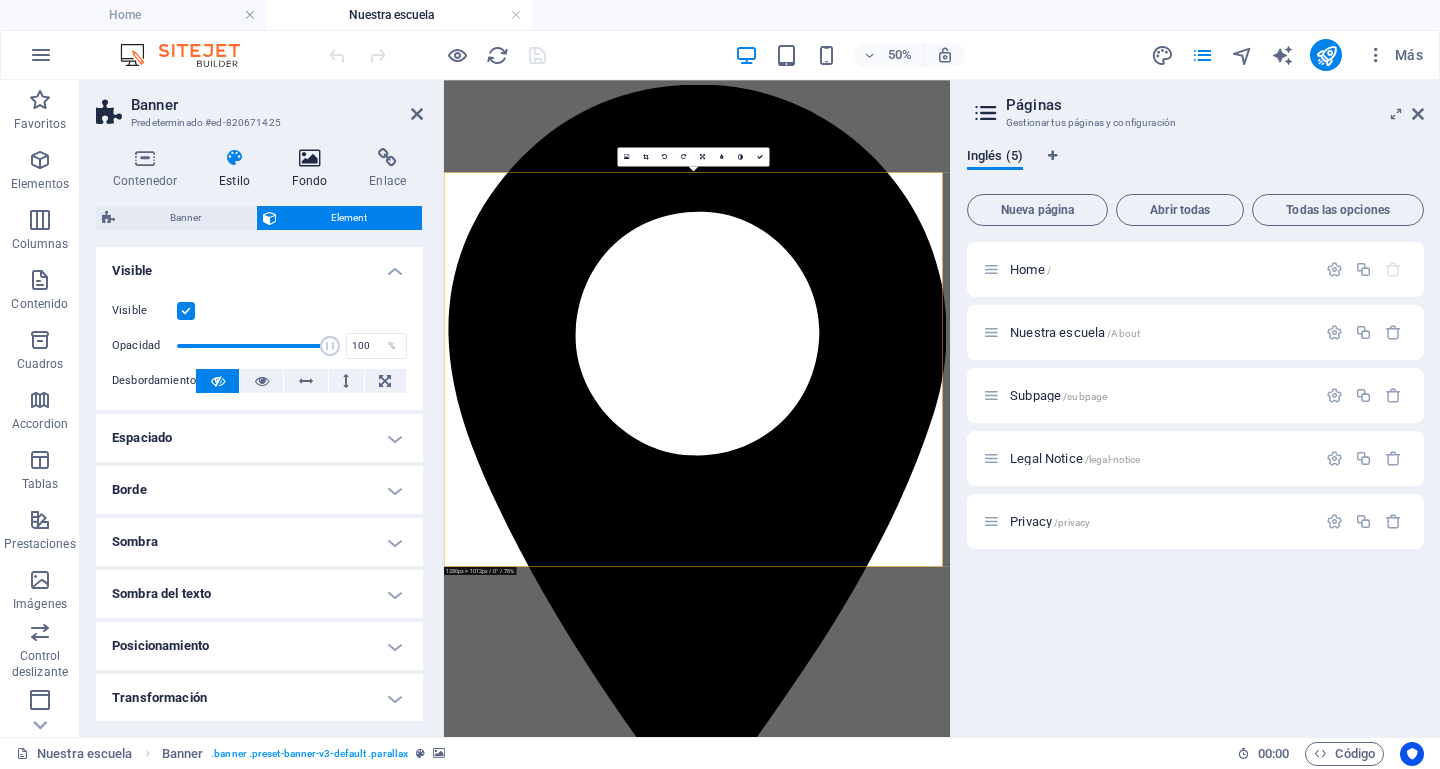 click on "Fondo" at bounding box center (314, 169) 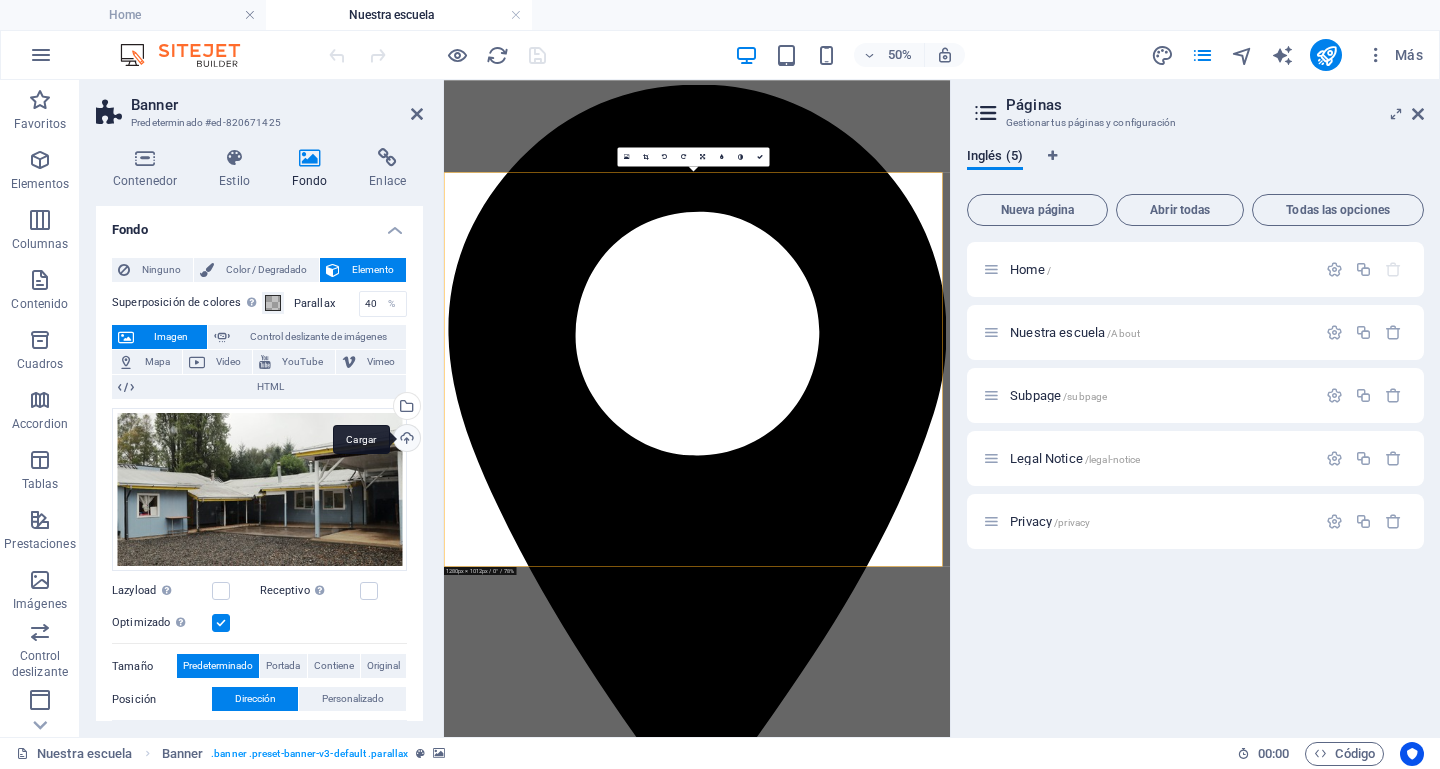 click on "Cargar" at bounding box center (405, 440) 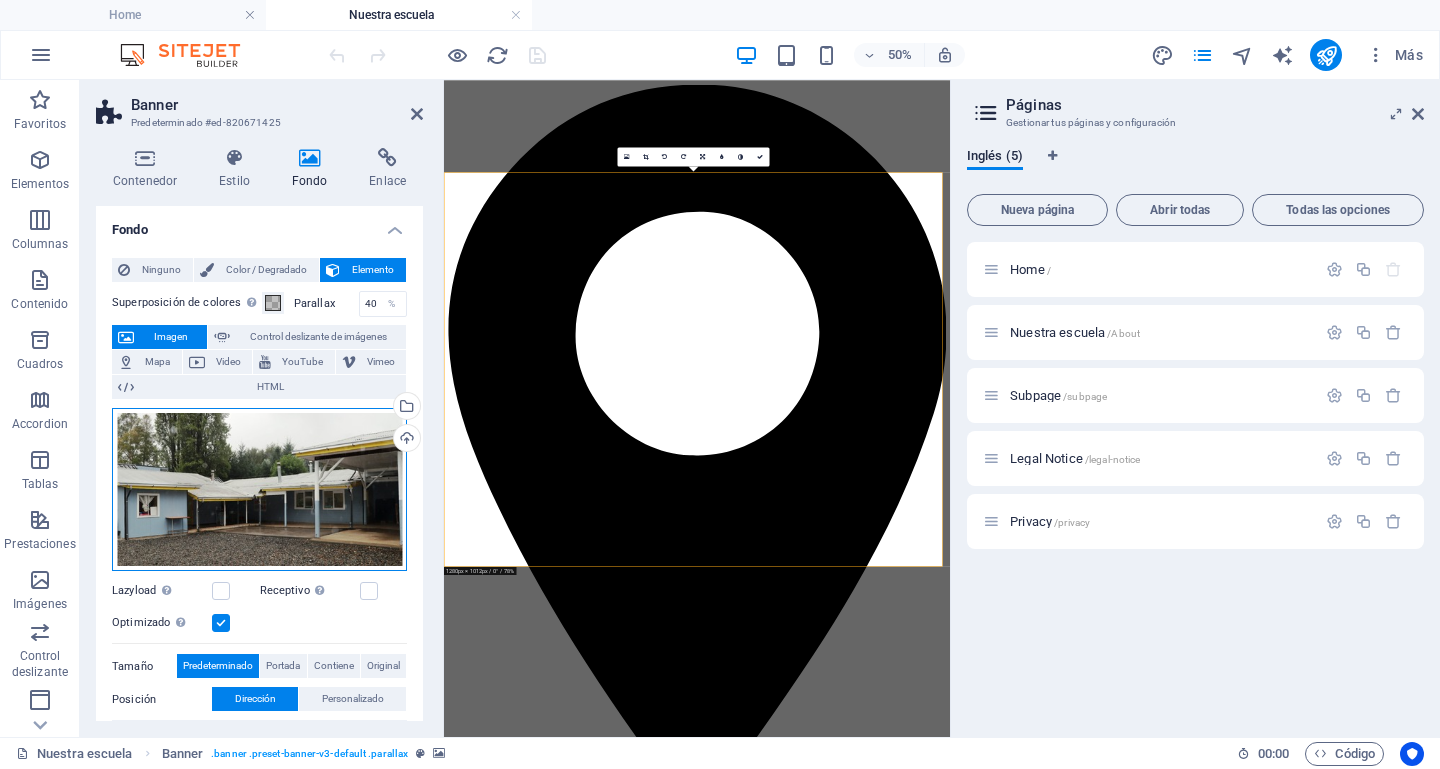 click on "Arrastra archivos aquí, haz clic para escoger archivos o  selecciona archivos de Archivos o de nuestra galería gratuita de fotos y vídeos" at bounding box center [259, 490] 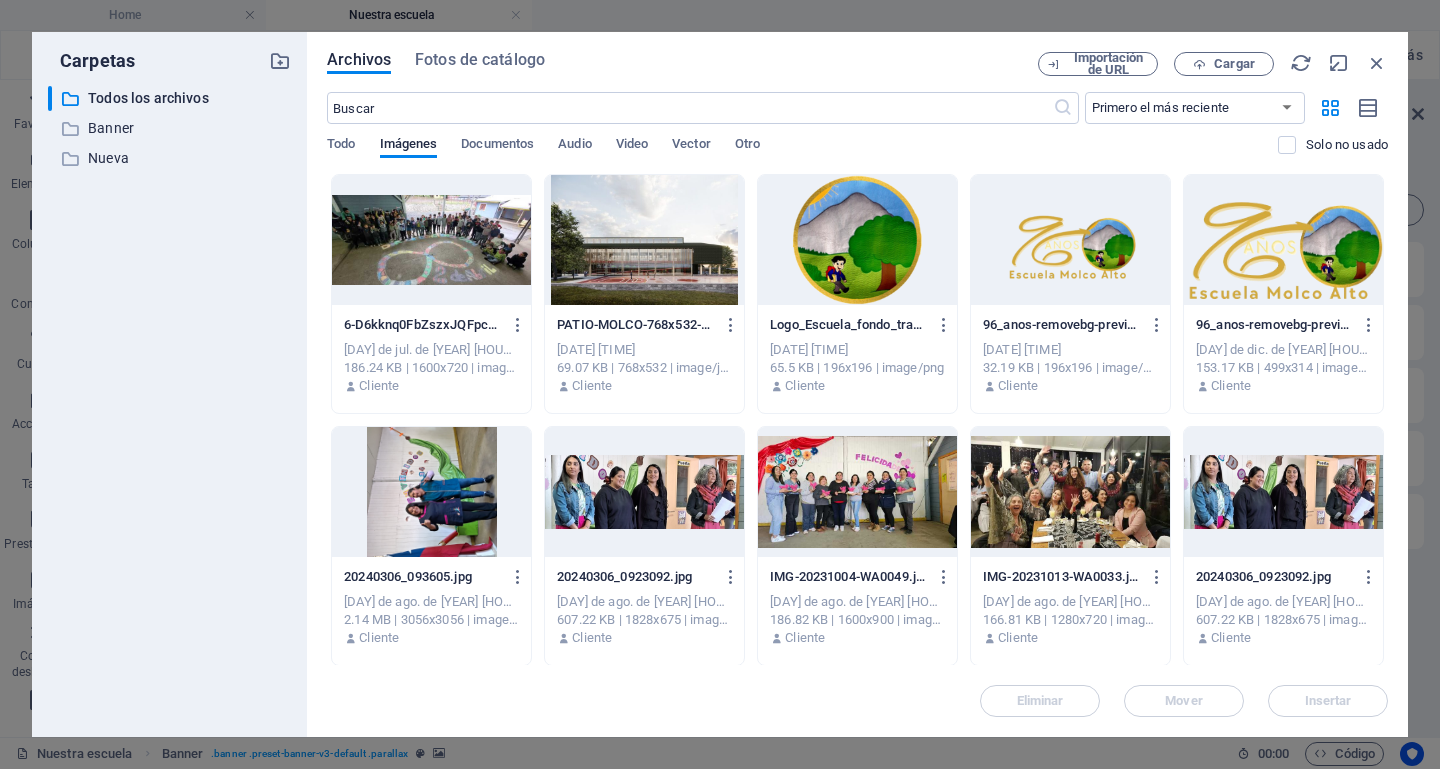 click at bounding box center (431, 240) 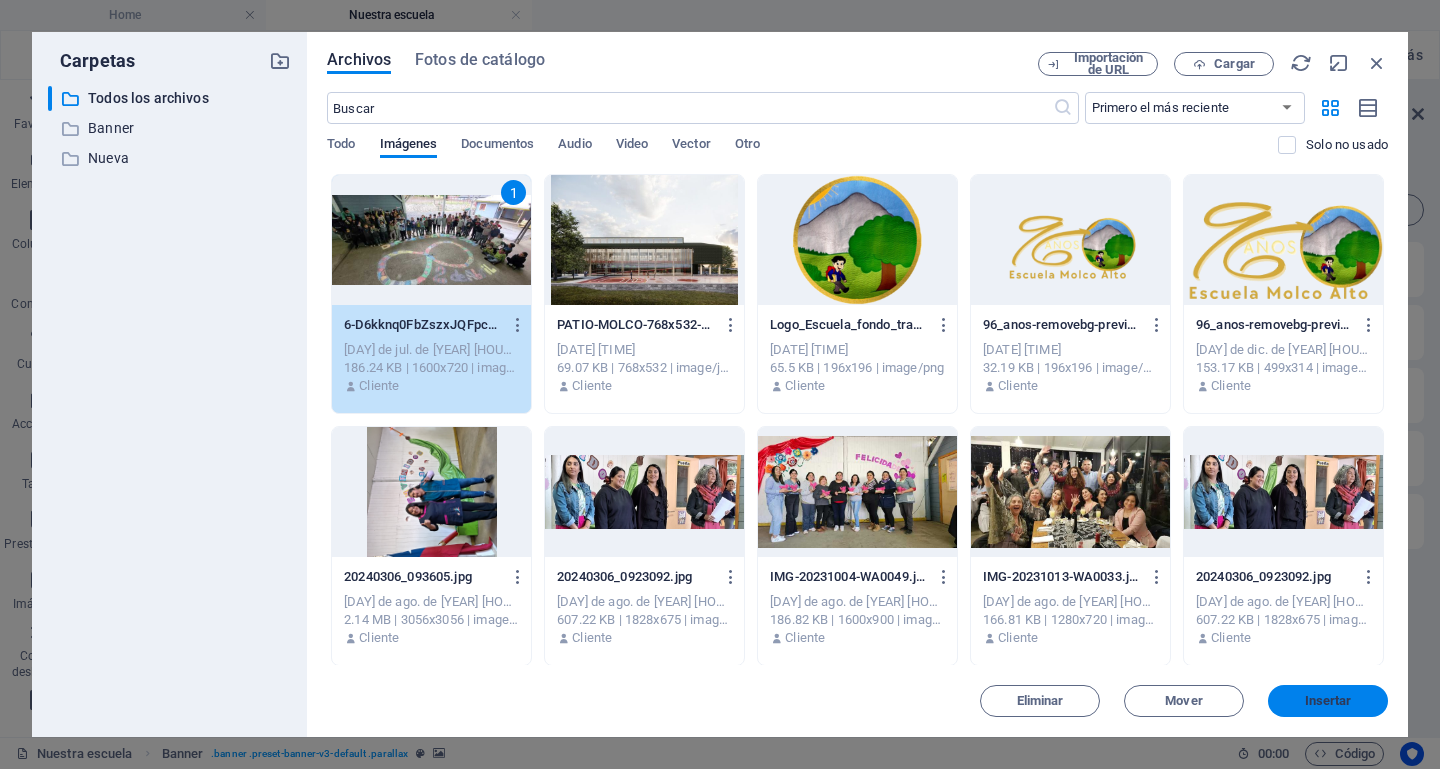 click on "Insertar" at bounding box center [1328, 701] 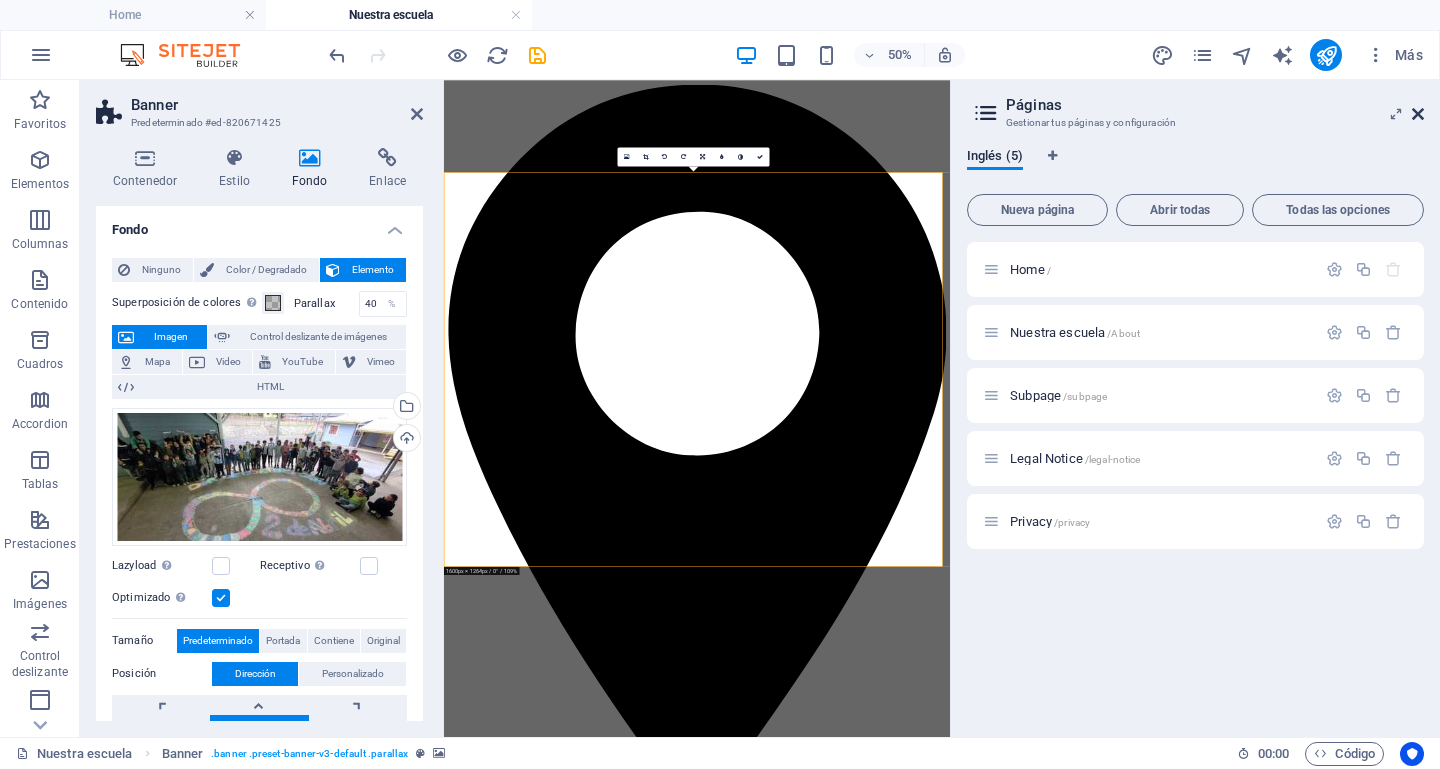 click at bounding box center (1418, 114) 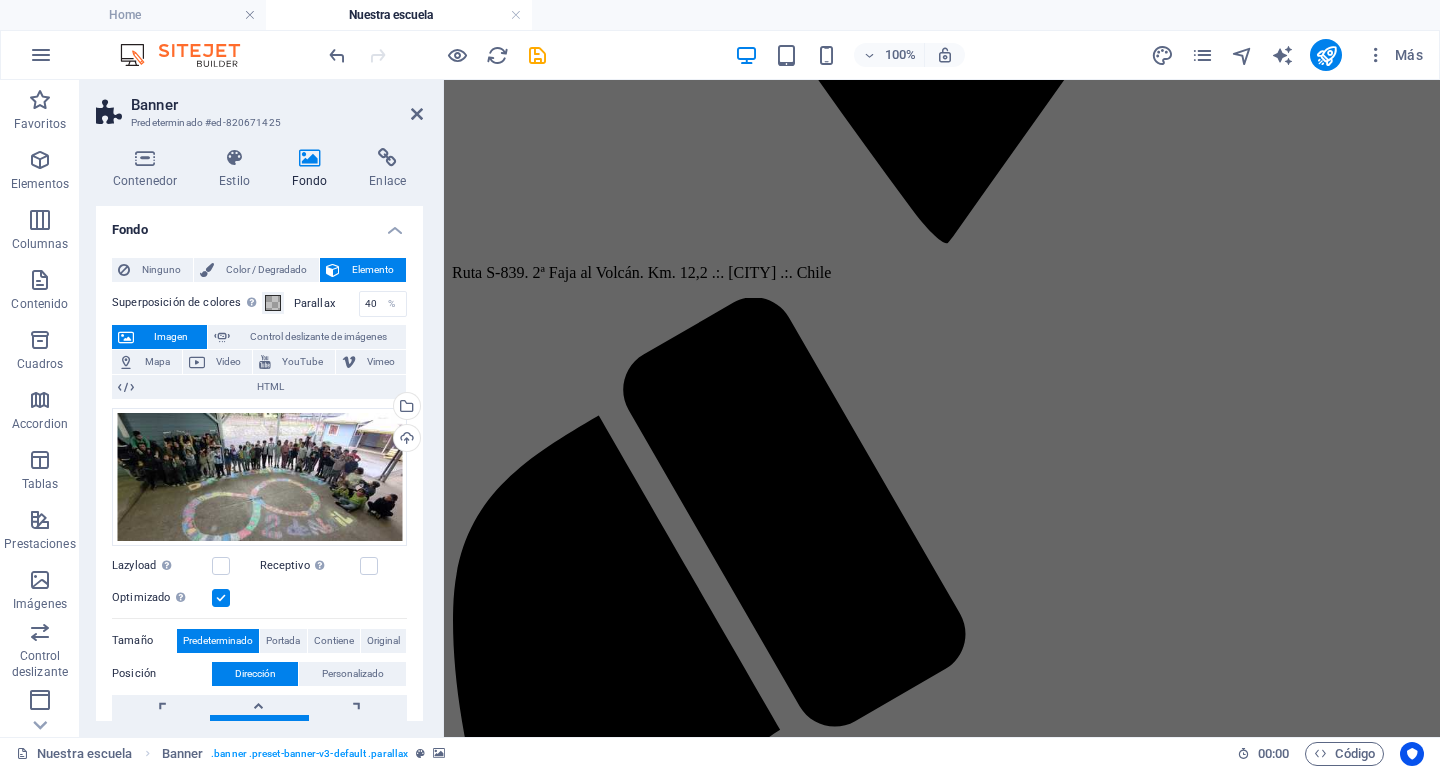 scroll, scrollTop: 1326, scrollLeft: 0, axis: vertical 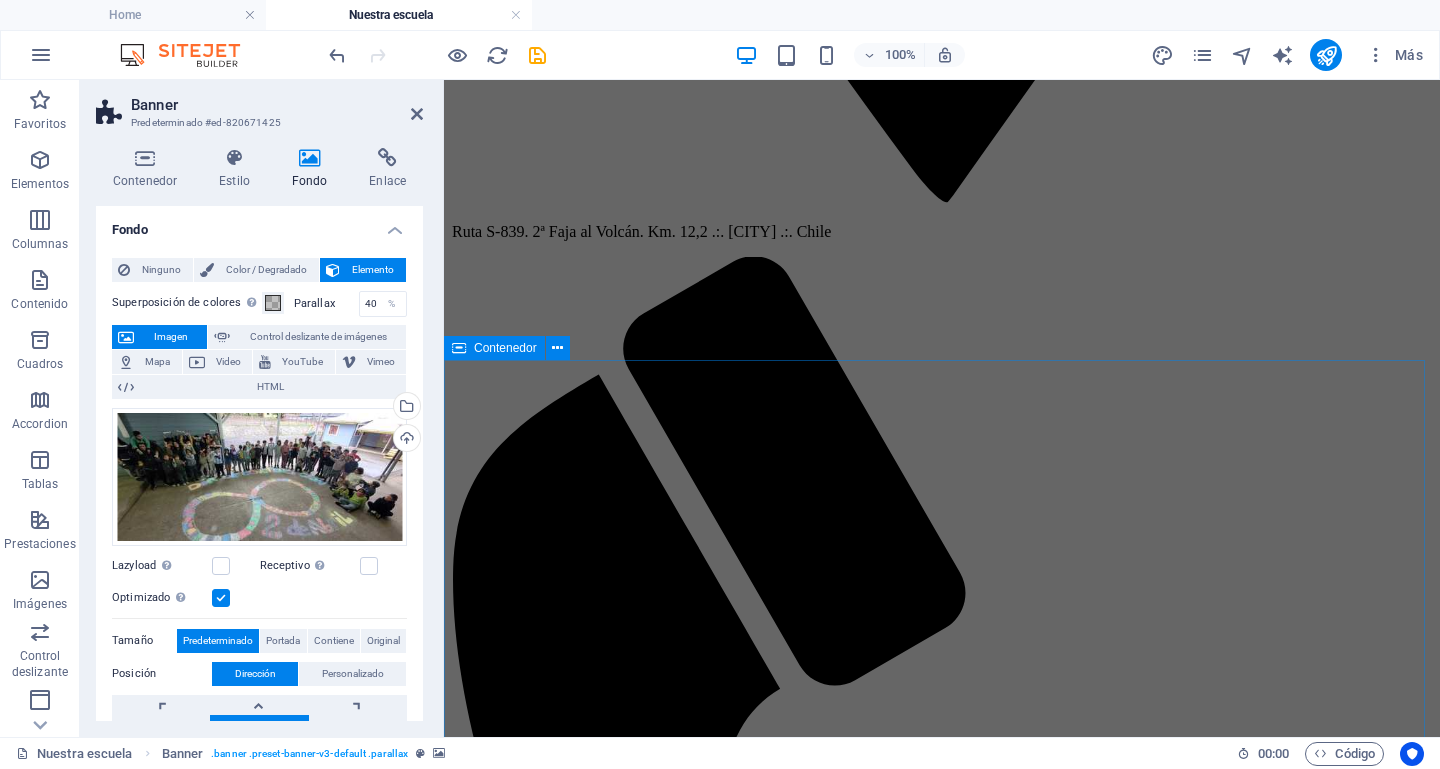 click on "Horario de atención Lunes [HOUR]:[MINUTE] - [HOUR]:[MINUTE] Martes [HOUR]:[MINUTE] - [HOUR]:[MINUTE] Miércoles [HOUR]:[MINUTE] - [HOUR]:[MINUTE] Jueves [HOUR]:[MINUTE] - [HOUR]:[MINUTE] Viernes [HOUR]:[MINUTE] - [HOUR]:[MINUTE] Contáctanos" at bounding box center (942, 10470) 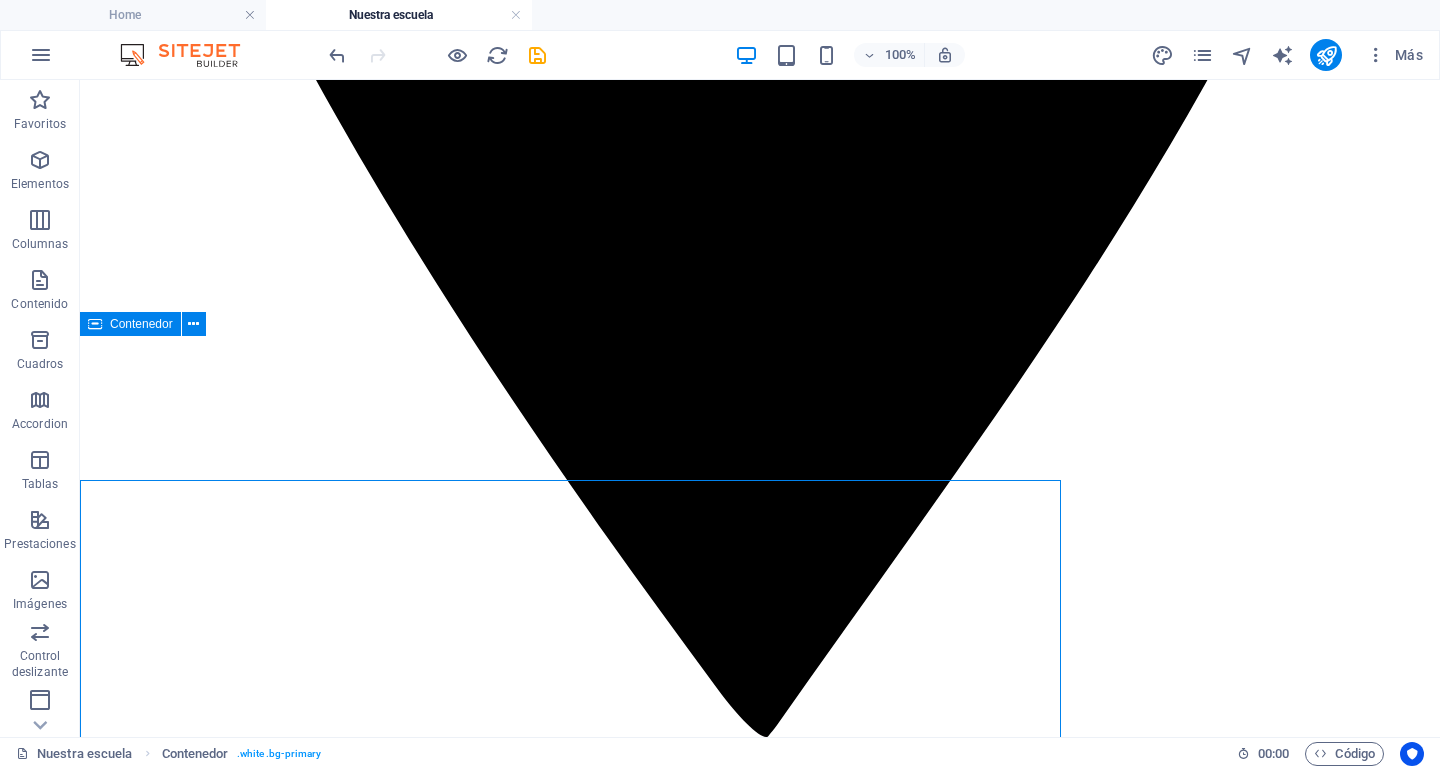 scroll, scrollTop: 1206, scrollLeft: 0, axis: vertical 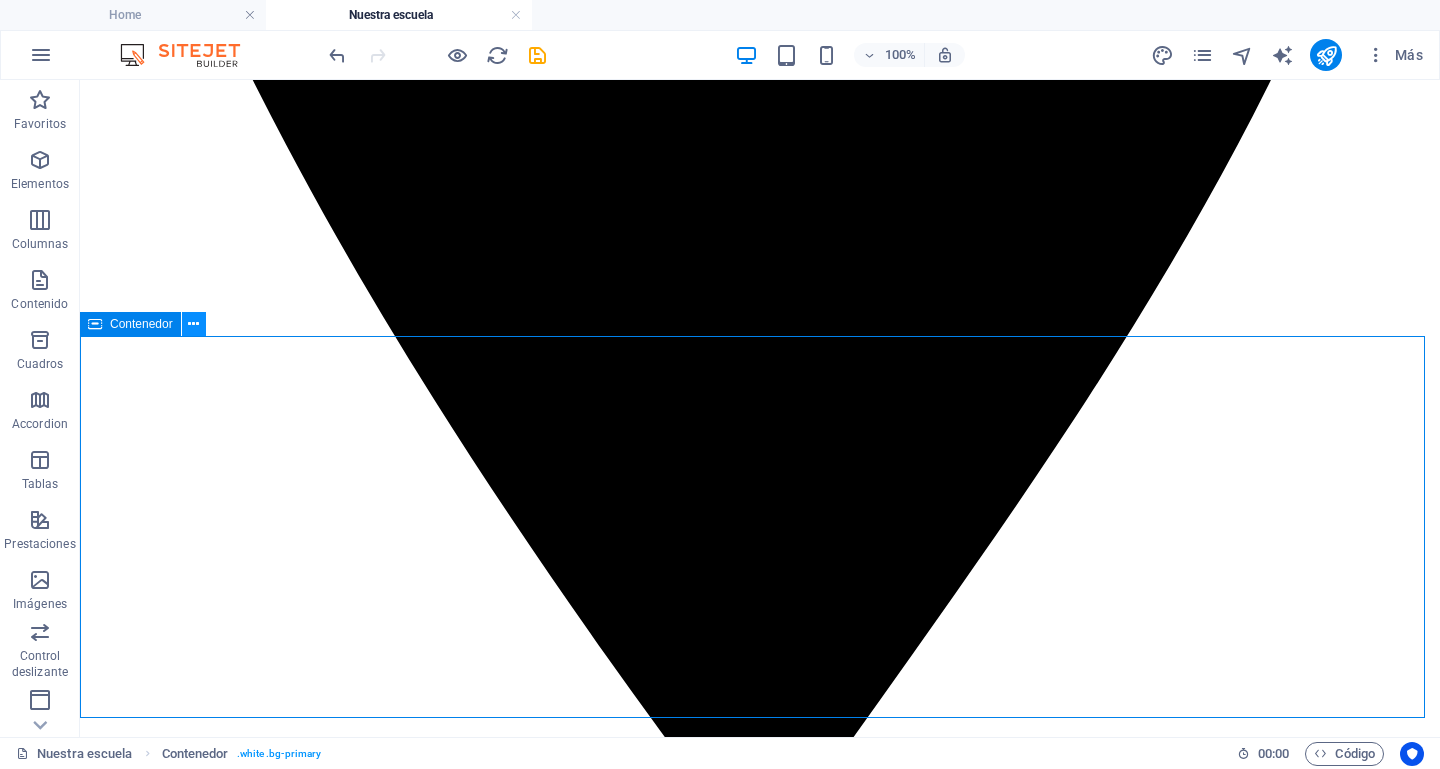 click at bounding box center [193, 324] 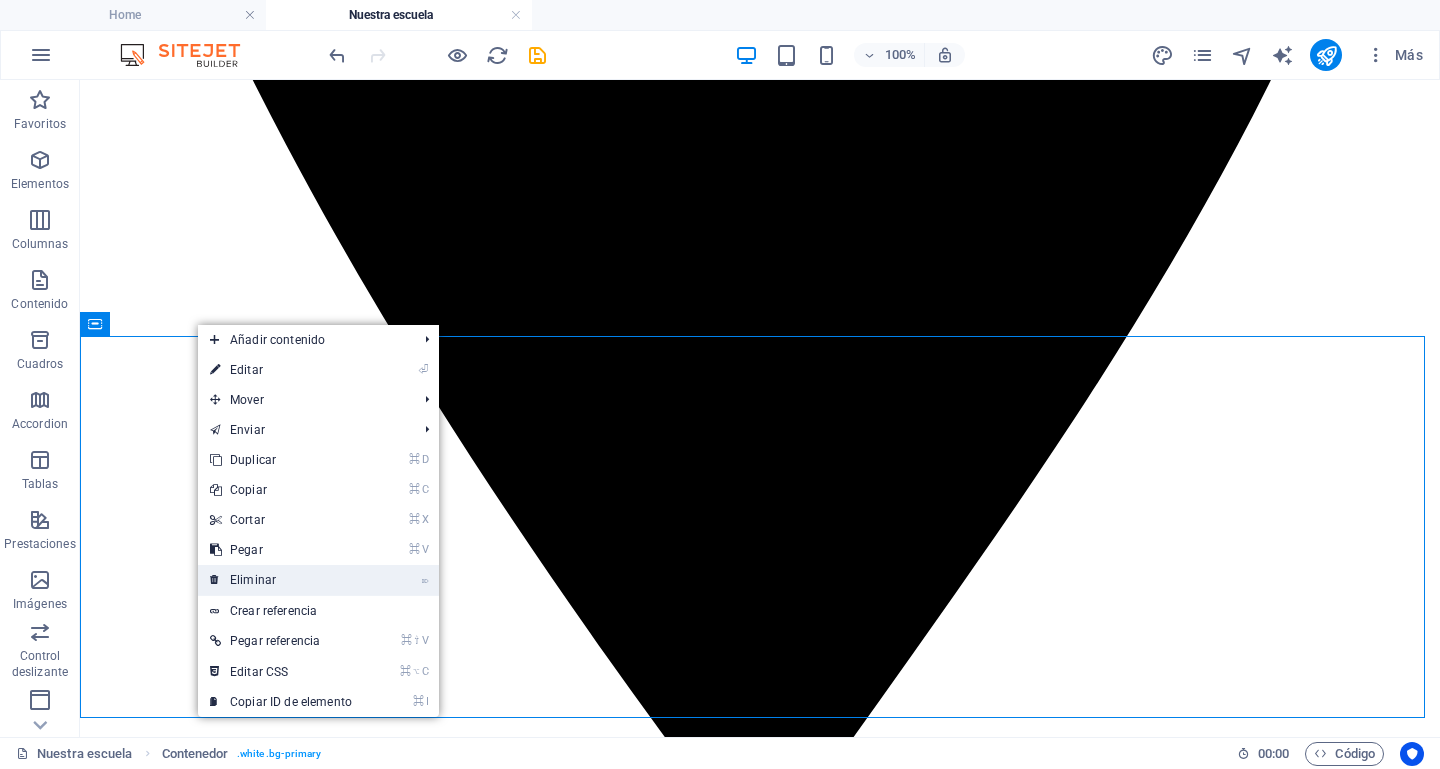 click on "⌦  Eliminar" at bounding box center (281, 580) 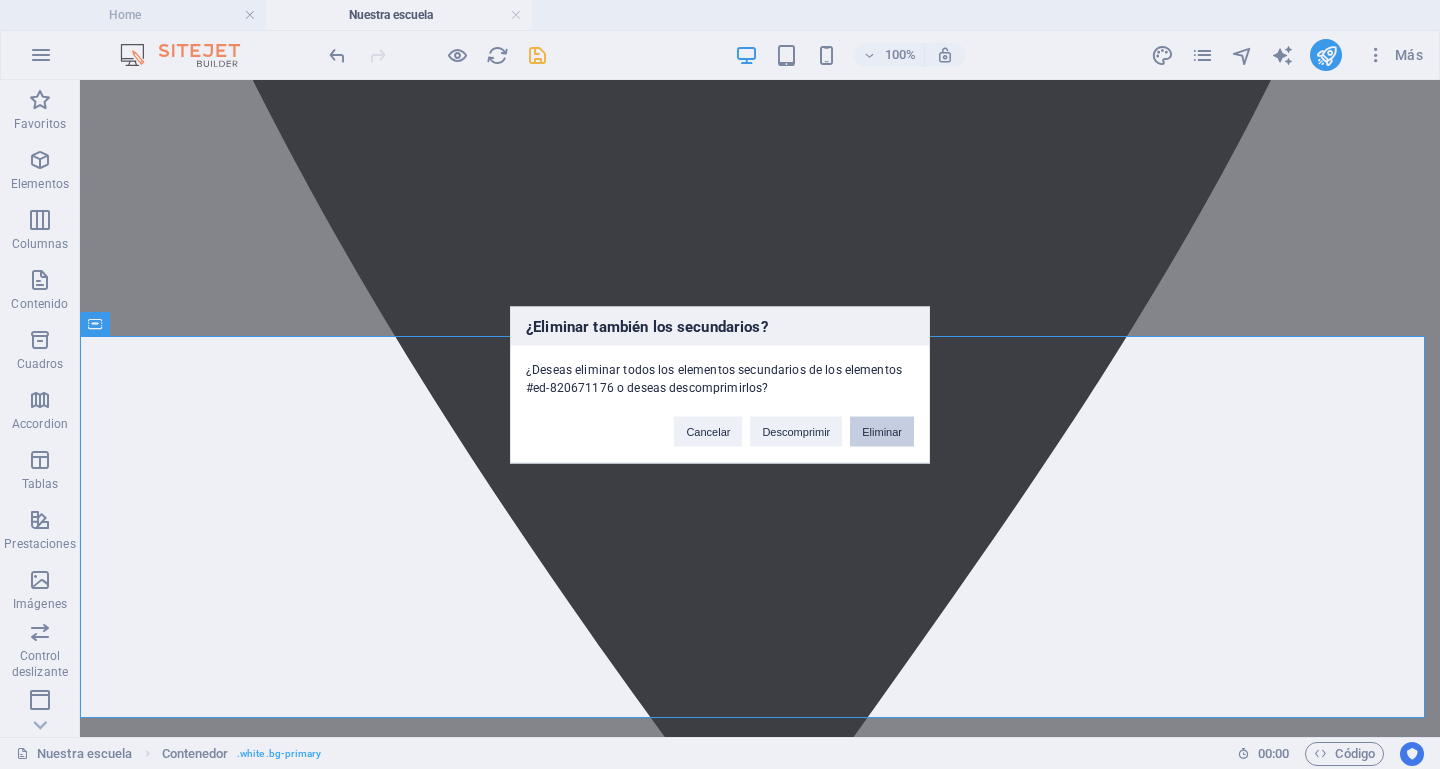 click on "Eliminar" at bounding box center (882, 431) 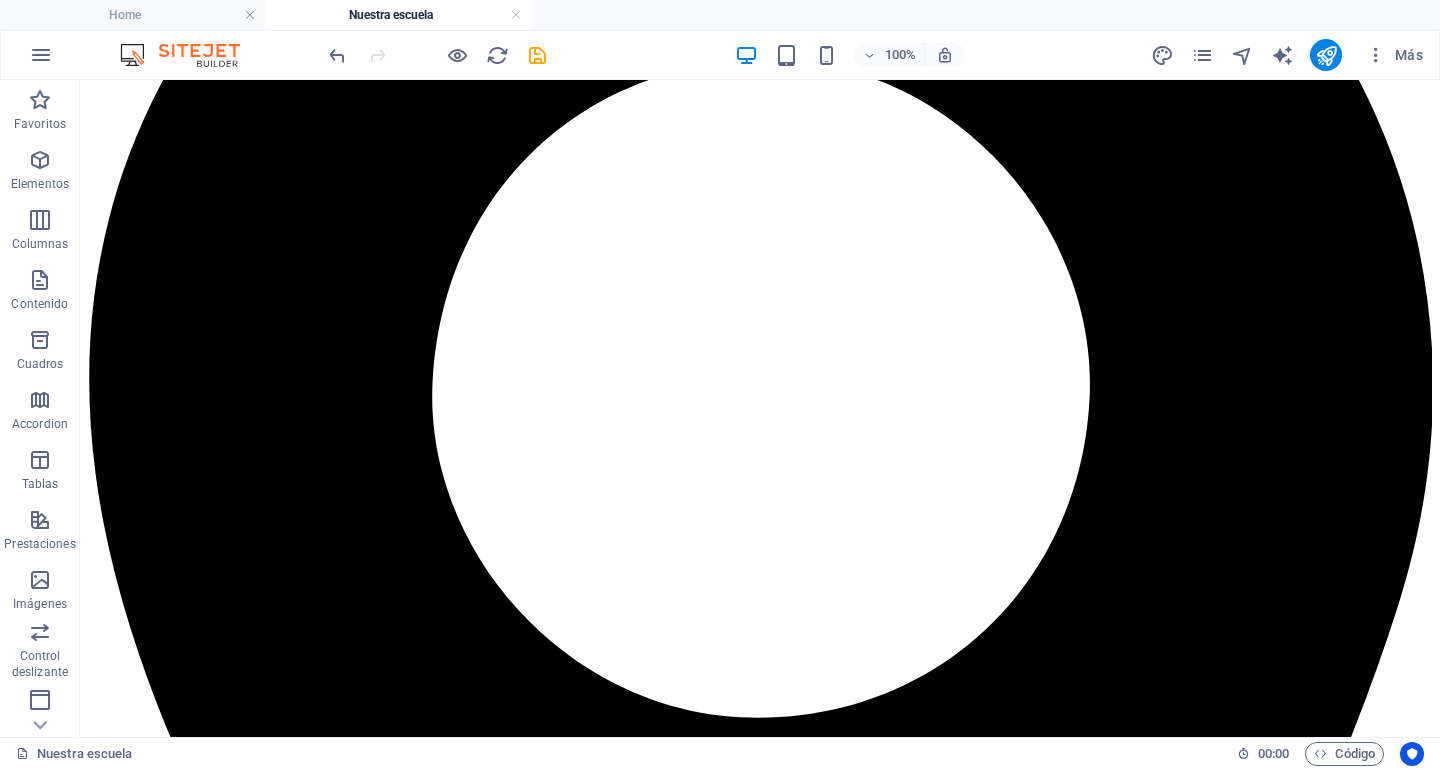 scroll, scrollTop: 0, scrollLeft: 0, axis: both 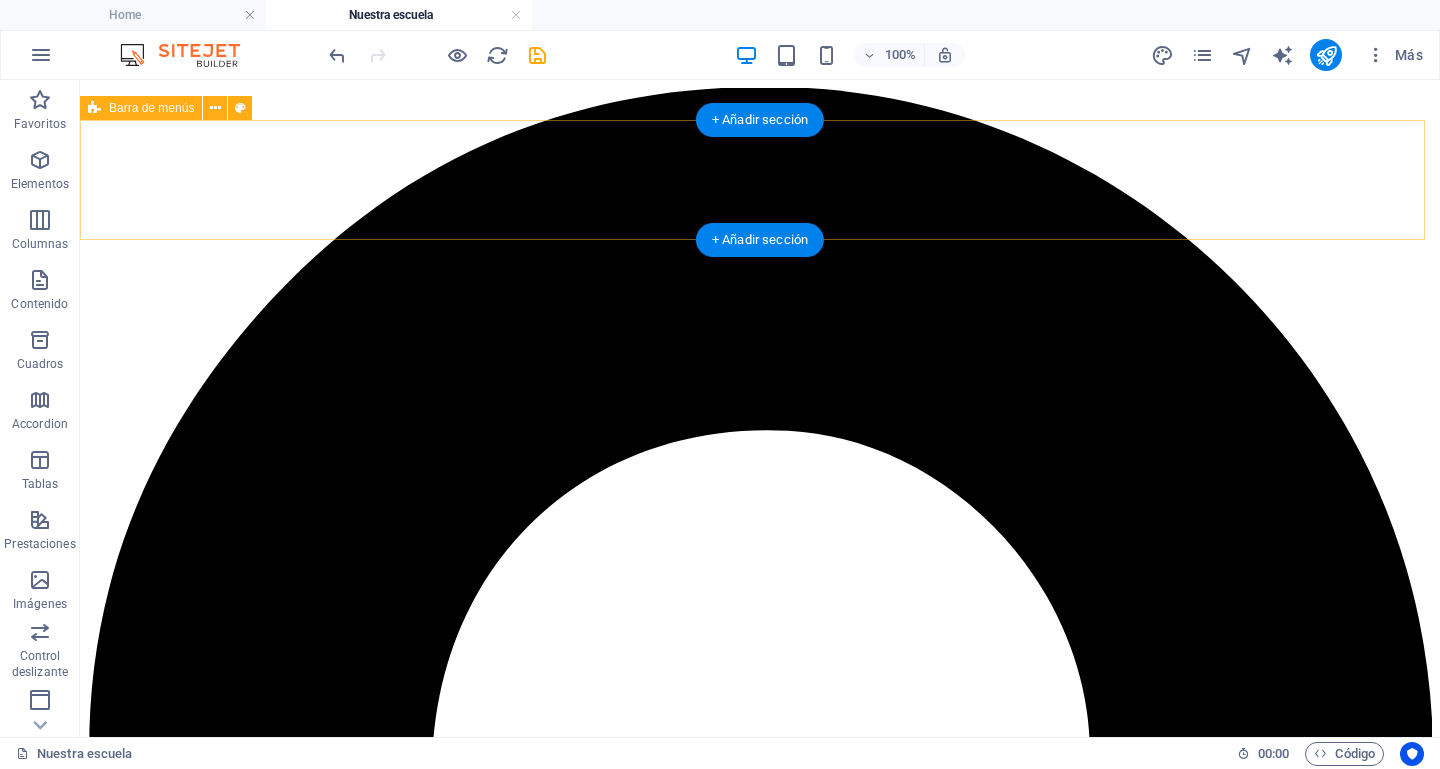 click on "Inicio Horario Geoportal Admisión Síguenos Contacto" at bounding box center (760, 5915) 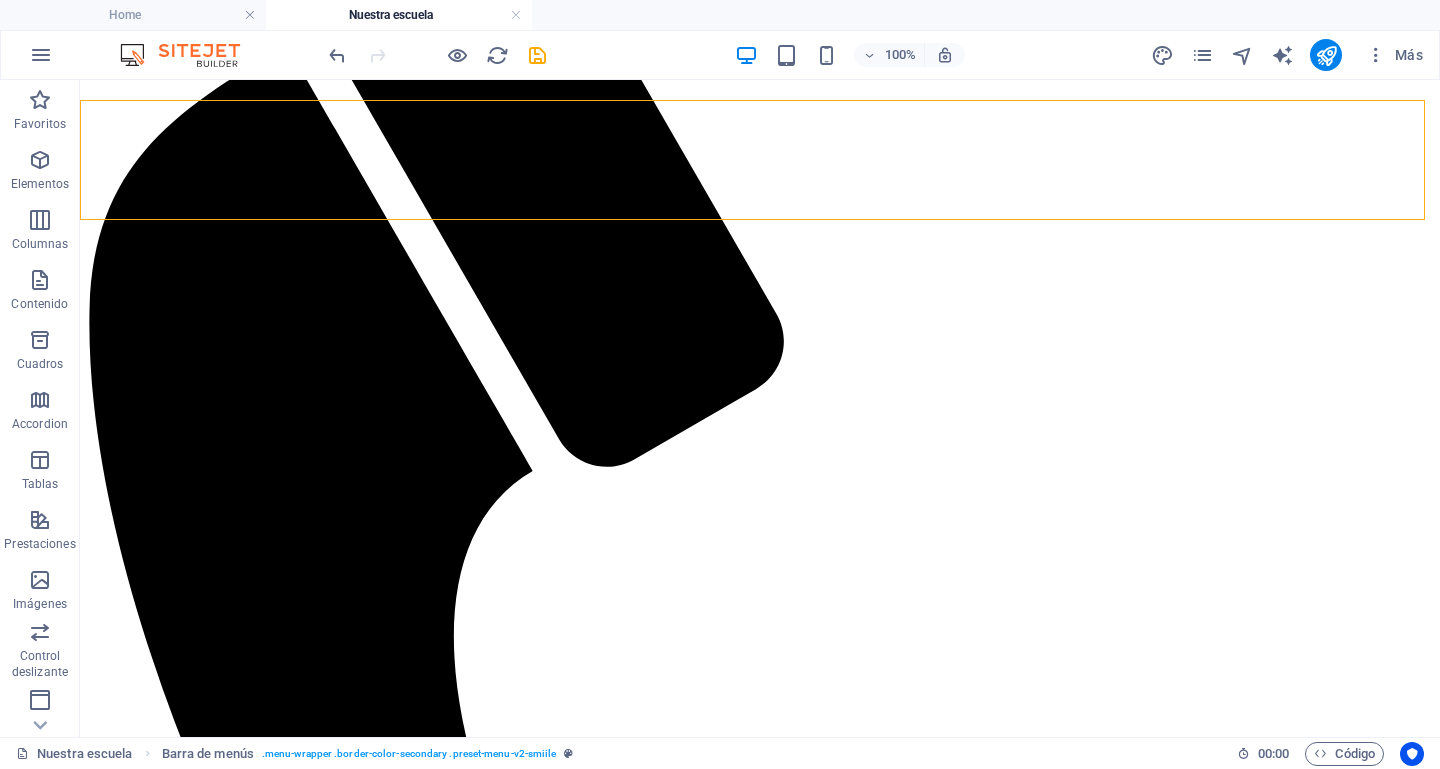 scroll, scrollTop: 5353, scrollLeft: 0, axis: vertical 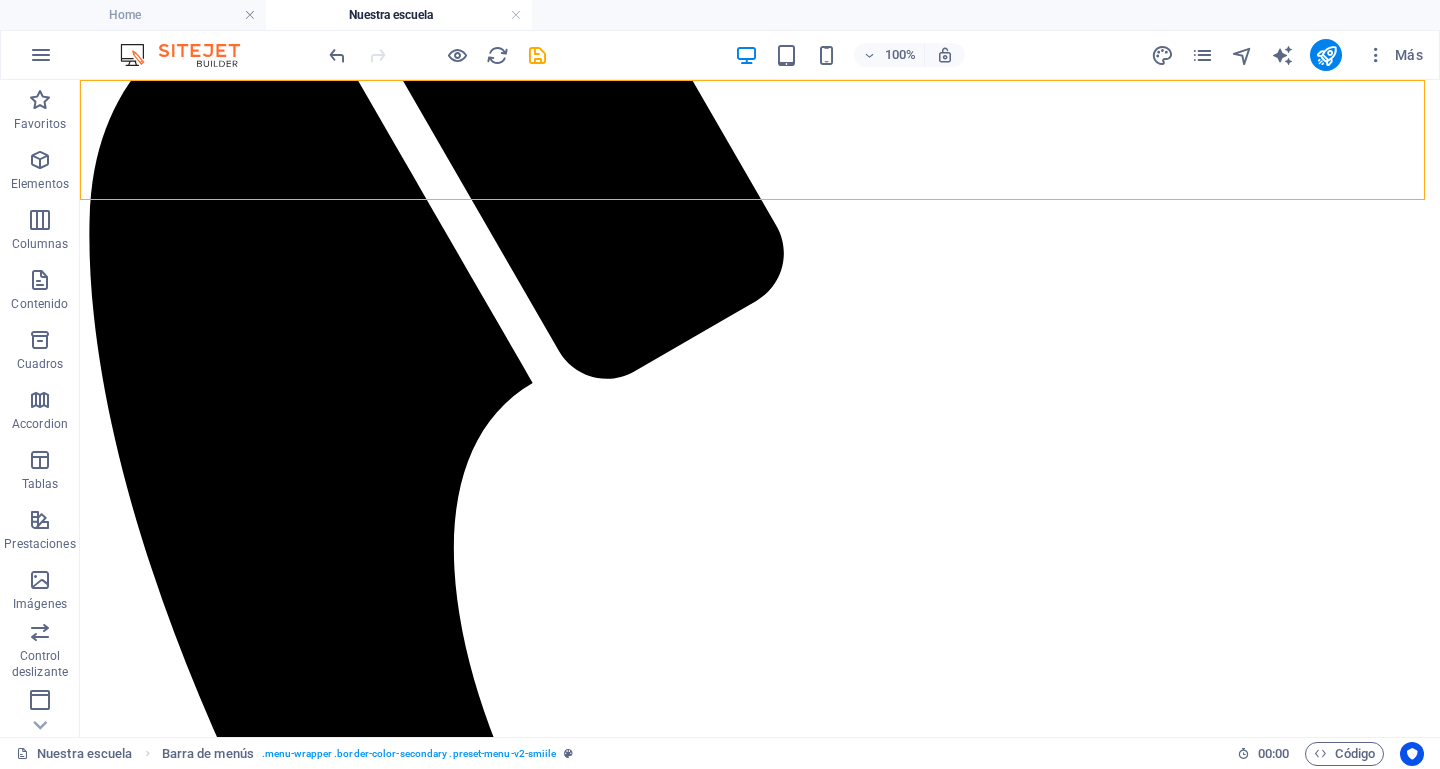 click on "Se ha producido un error. Esta página no ha cargado Google Maps correctamente. Descubre los detalles técnicos del problema en la consola de JavaScript." at bounding box center (760, 42768) 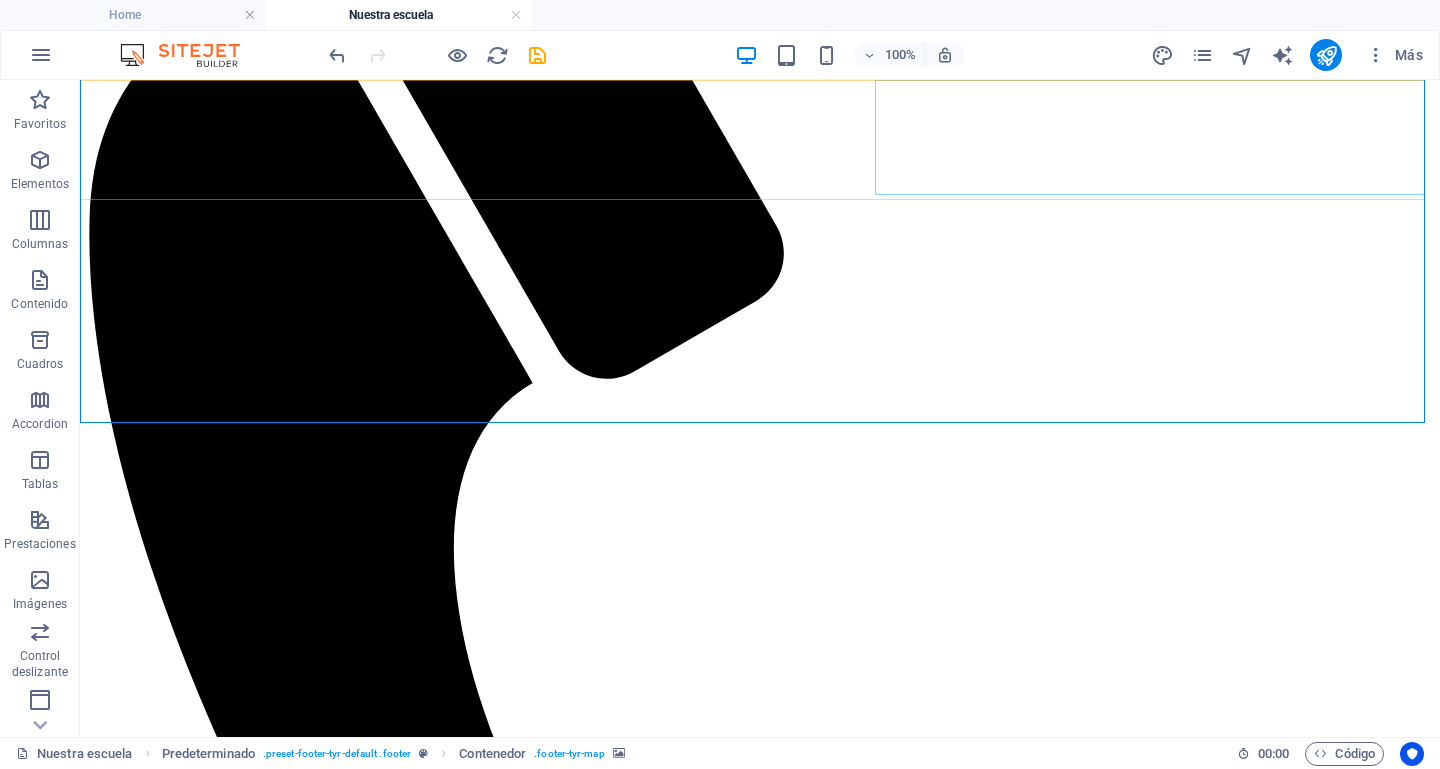 click on "Inicio Horario Geoportal Admisión Síguenos Contacto" at bounding box center (760, -272) 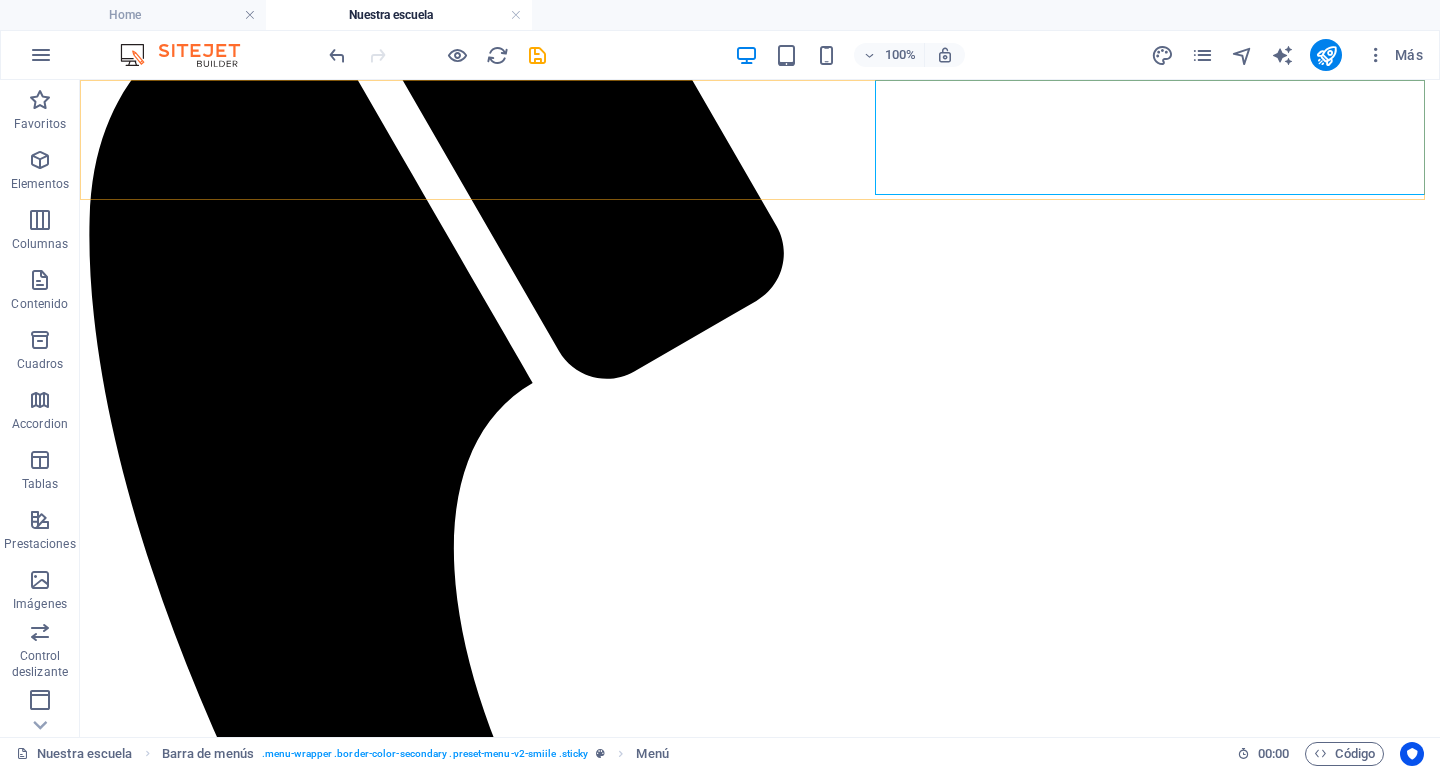 click on "Inicio Horario Geoportal Admisión Síguenos Contacto" at bounding box center (760, 562) 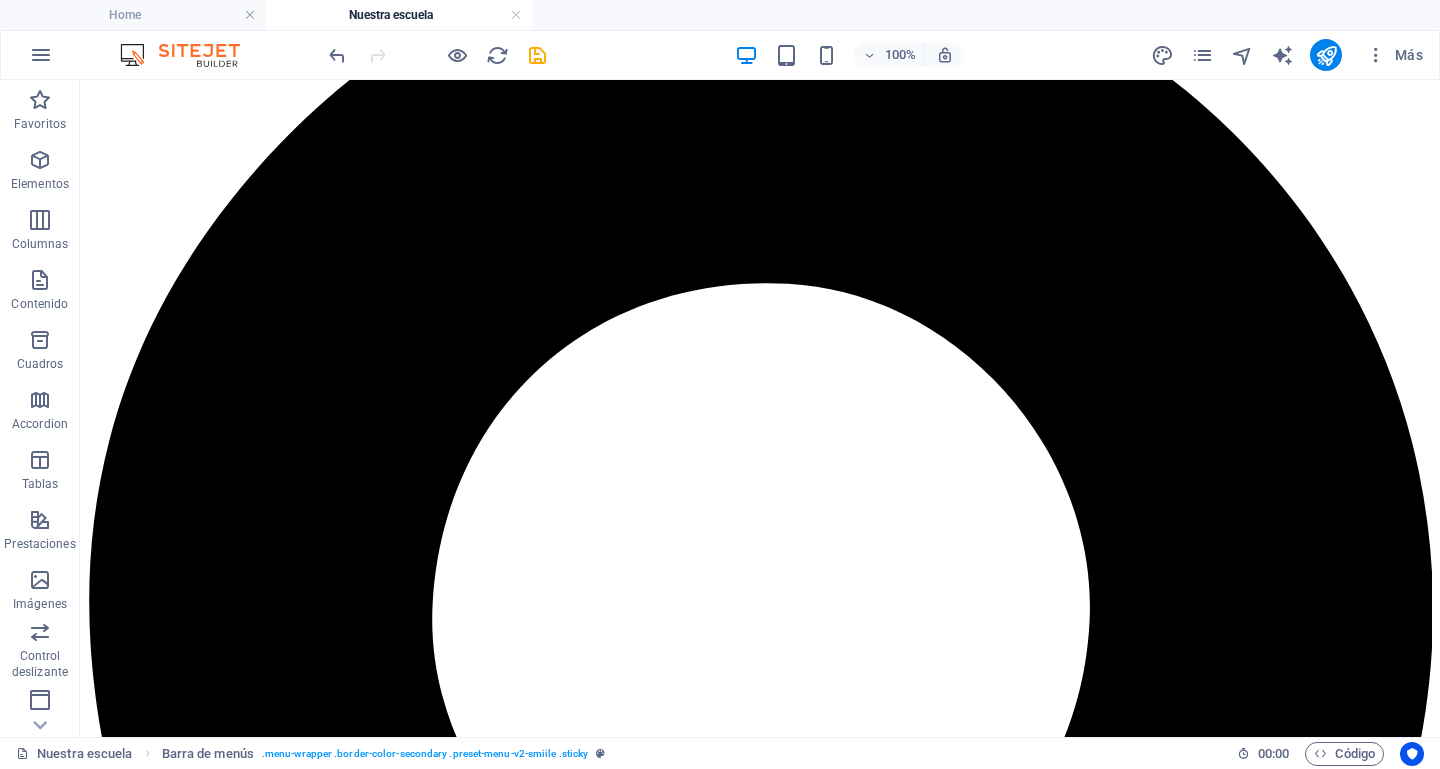 scroll, scrollTop: 0, scrollLeft: 0, axis: both 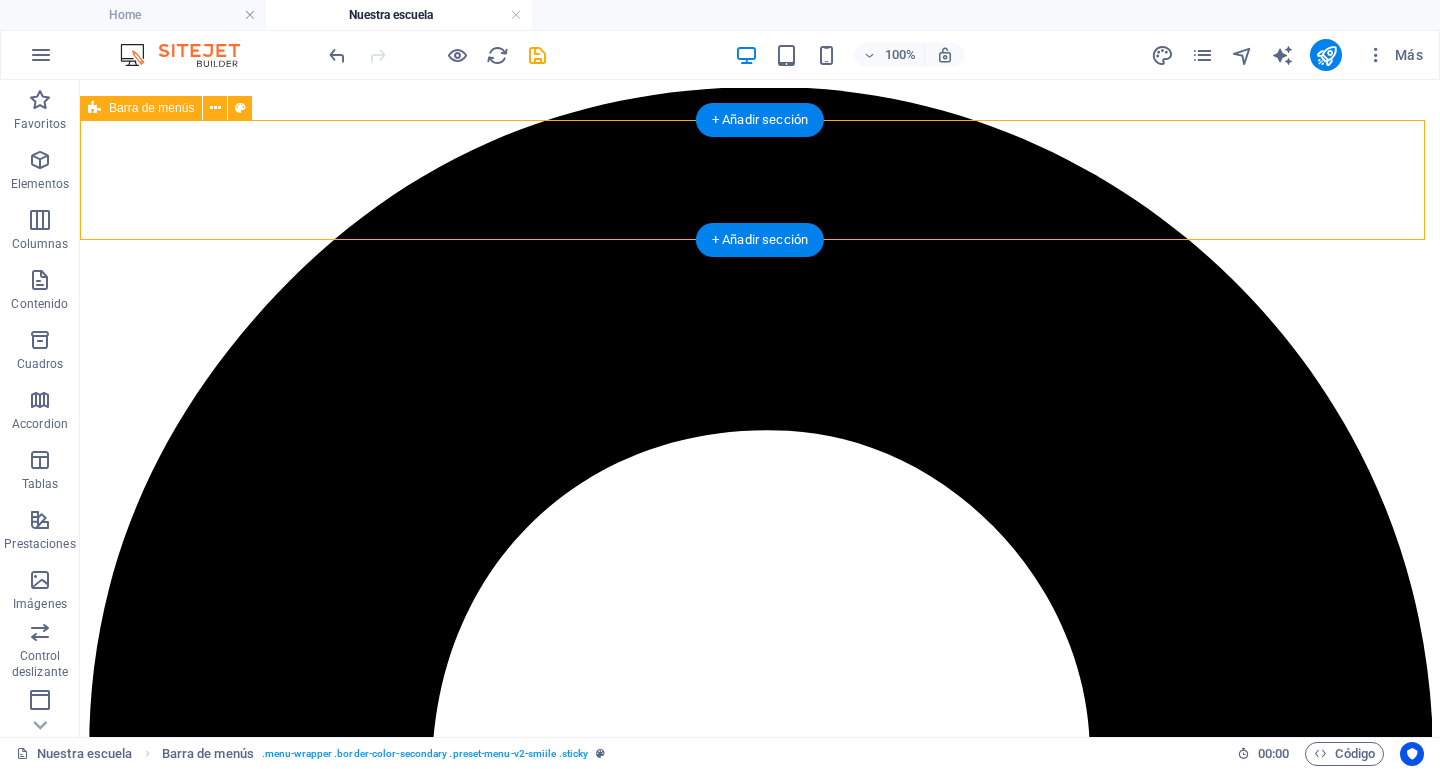 click on "Inicio Horario Geoportal Admisión Síguenos Contacto" at bounding box center [760, 5915] 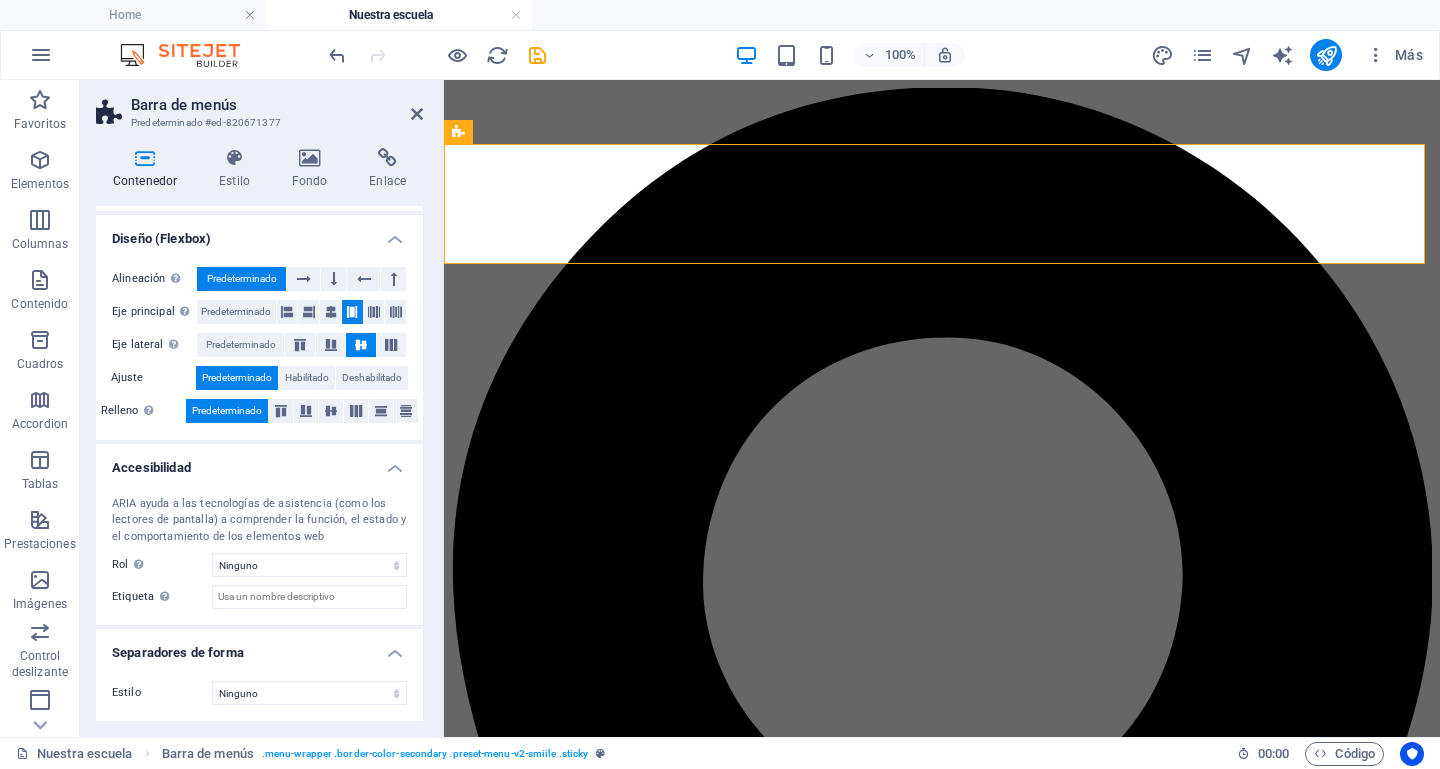 scroll, scrollTop: 0, scrollLeft: 0, axis: both 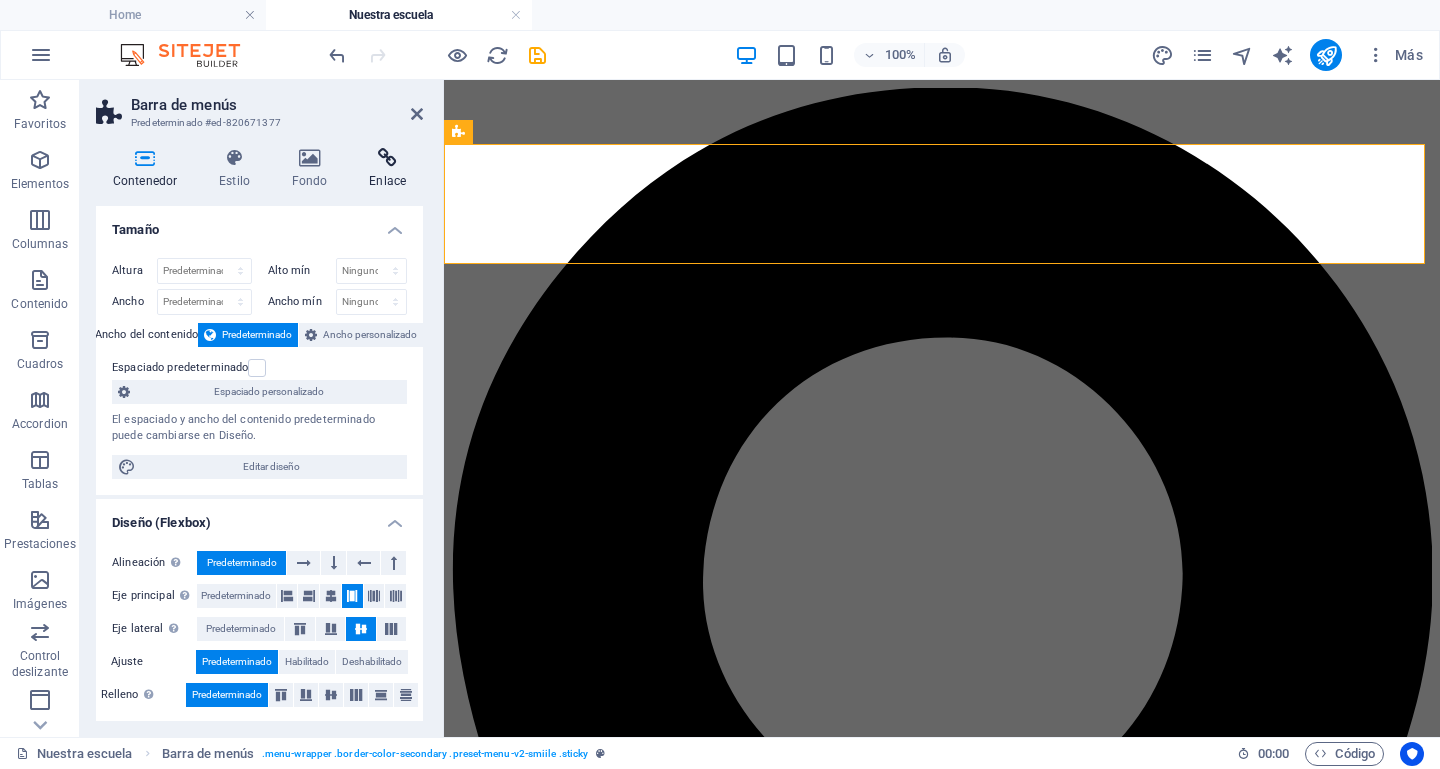 click on "Enlace" at bounding box center (387, 169) 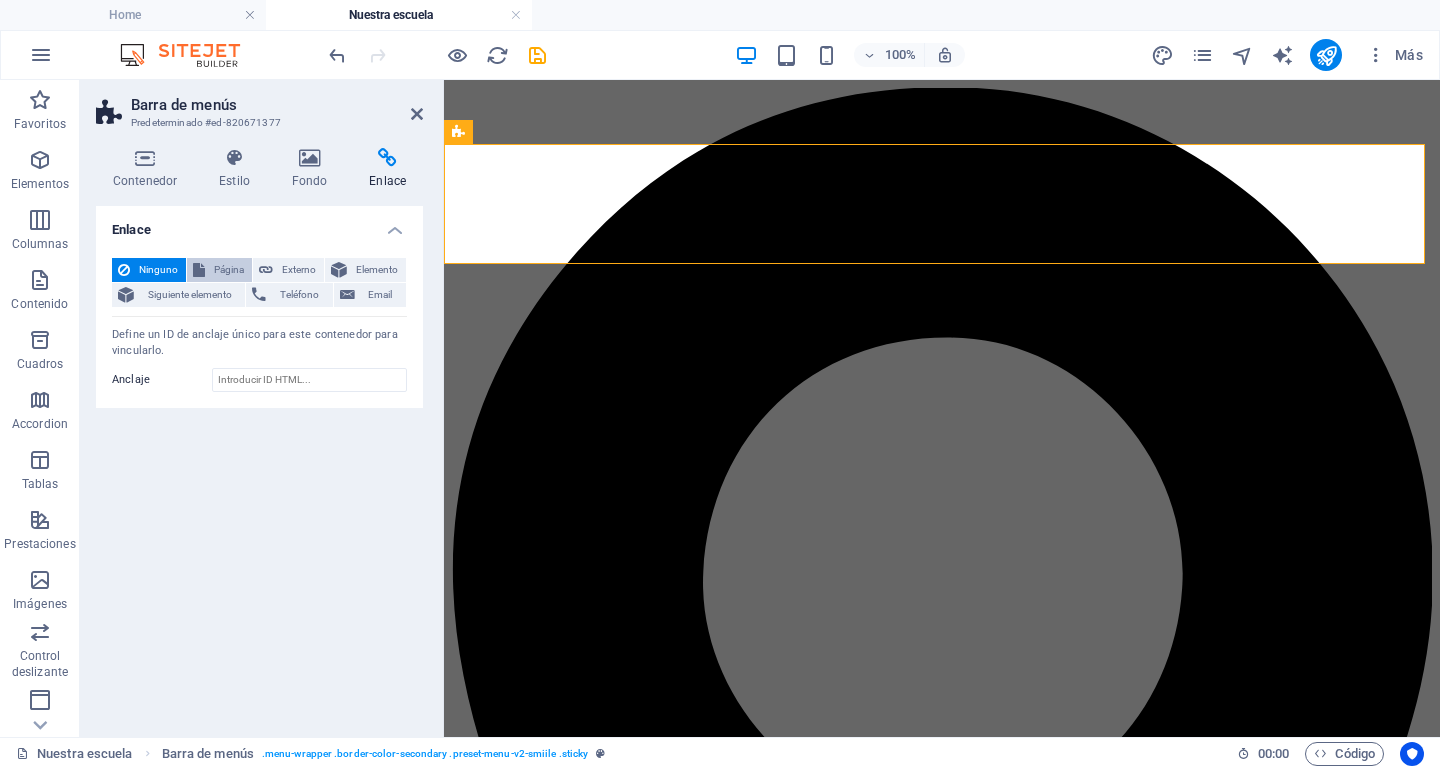 click on "Página" at bounding box center [228, 270] 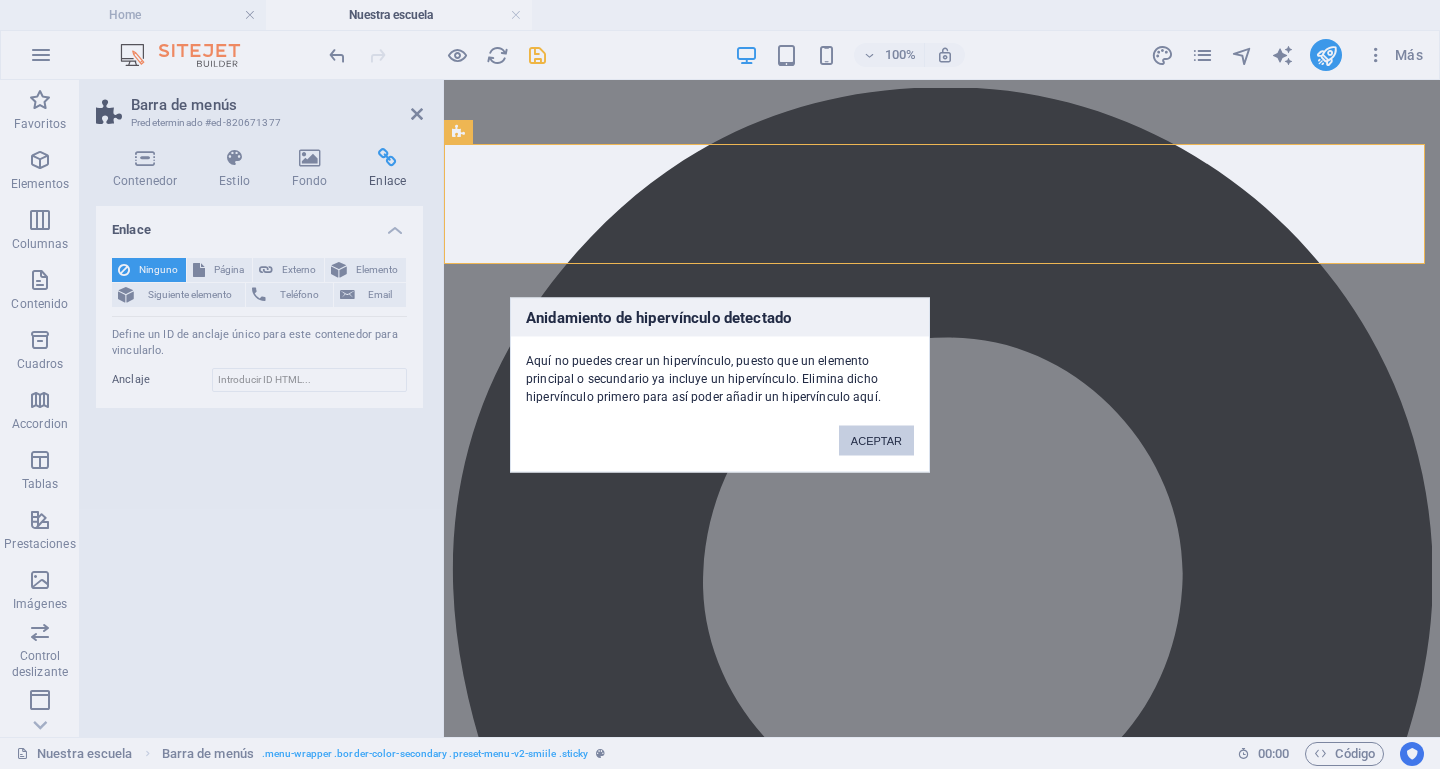 drag, startPoint x: 865, startPoint y: 440, endPoint x: 61, endPoint y: 319, distance: 813.05414 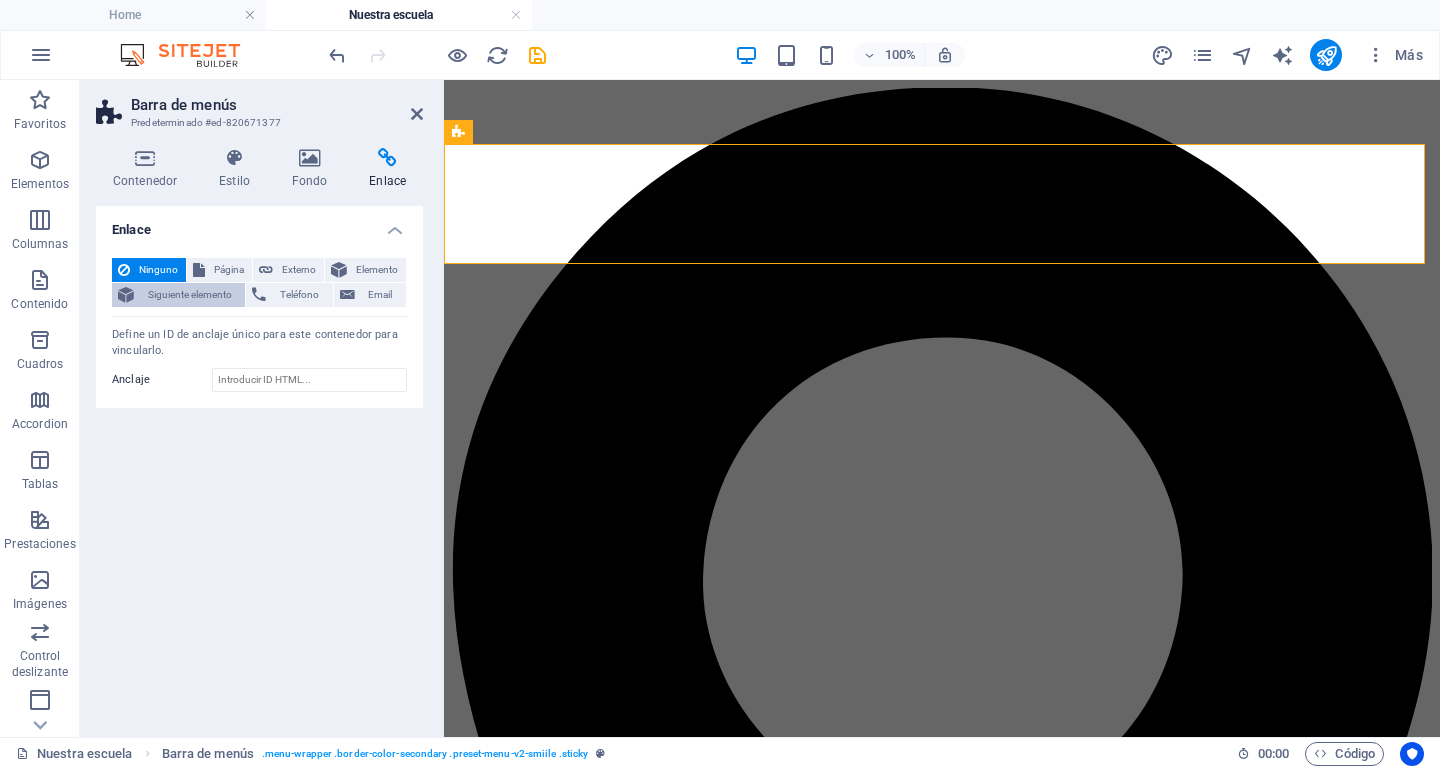 click on "Siguiente elemento" at bounding box center (189, 295) 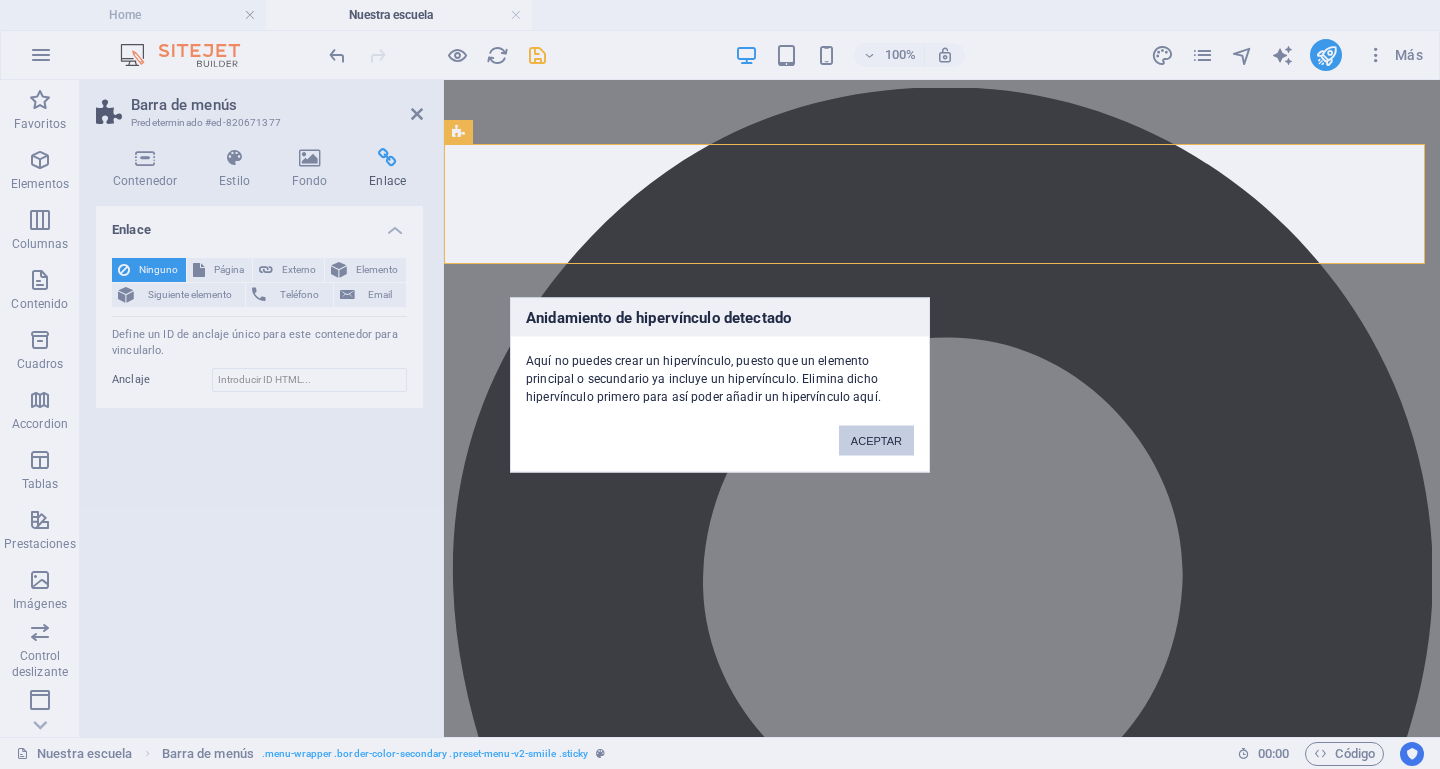 click on "ACEPTAR" at bounding box center [876, 440] 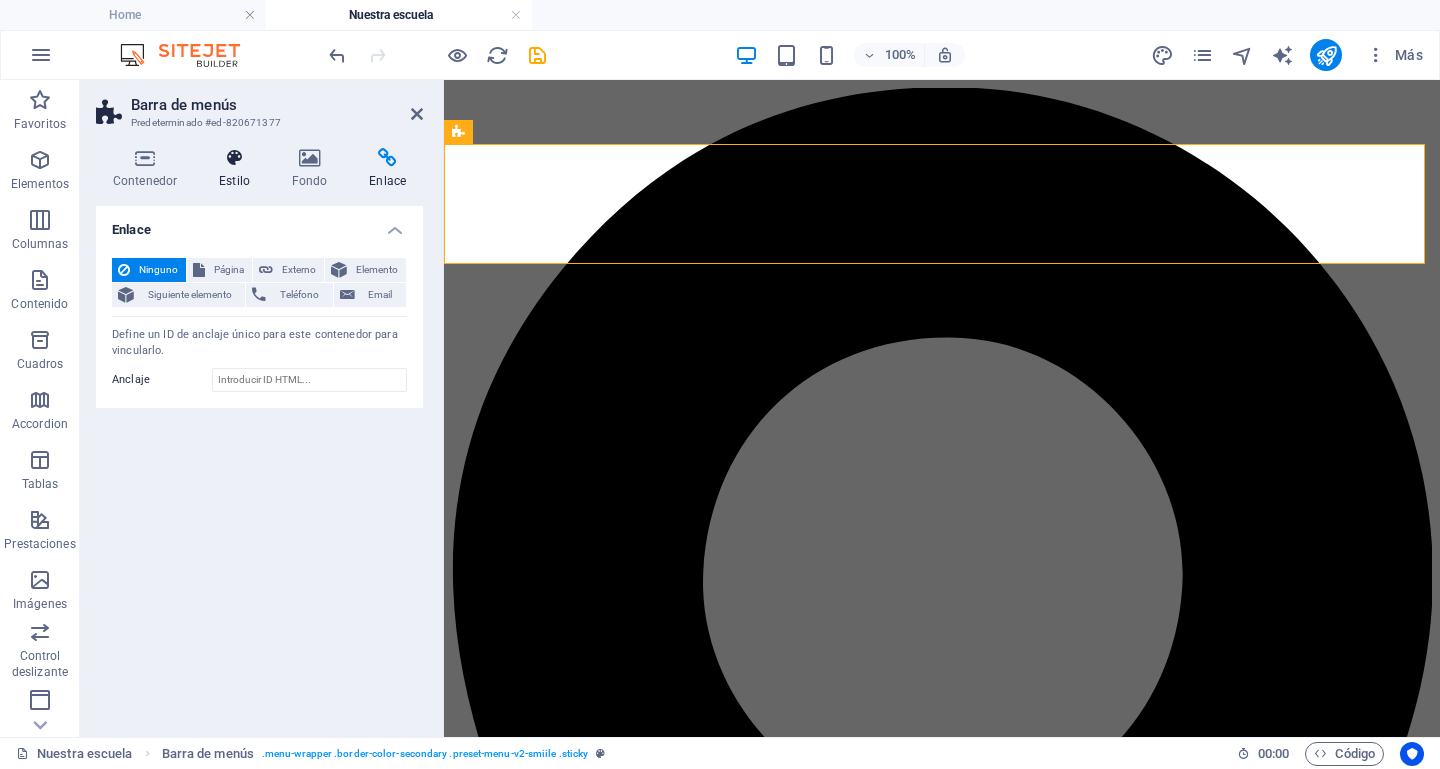 click on "Estilo" at bounding box center [238, 169] 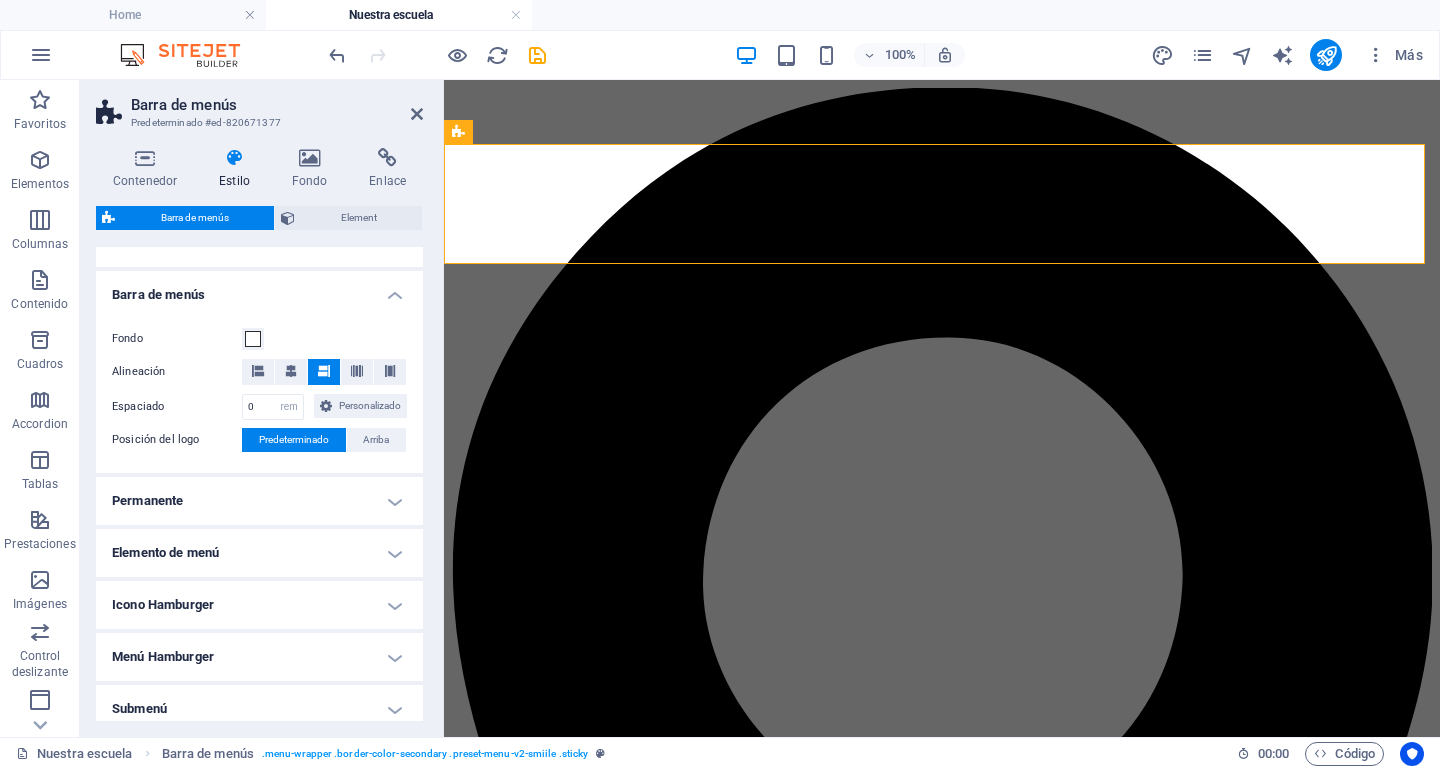 scroll, scrollTop: 312, scrollLeft: 0, axis: vertical 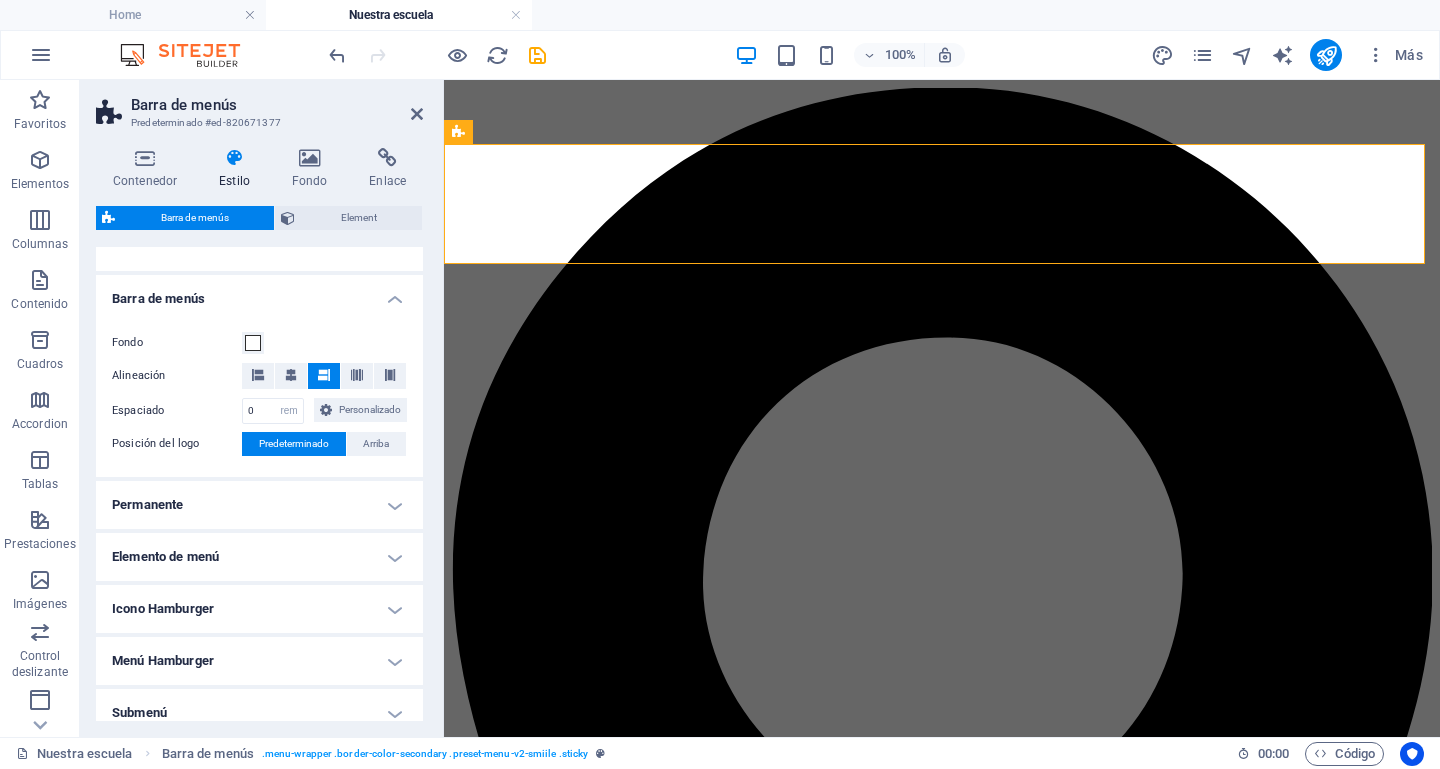 drag, startPoint x: 305, startPoint y: 512, endPoint x: 259, endPoint y: 591, distance: 91.416626 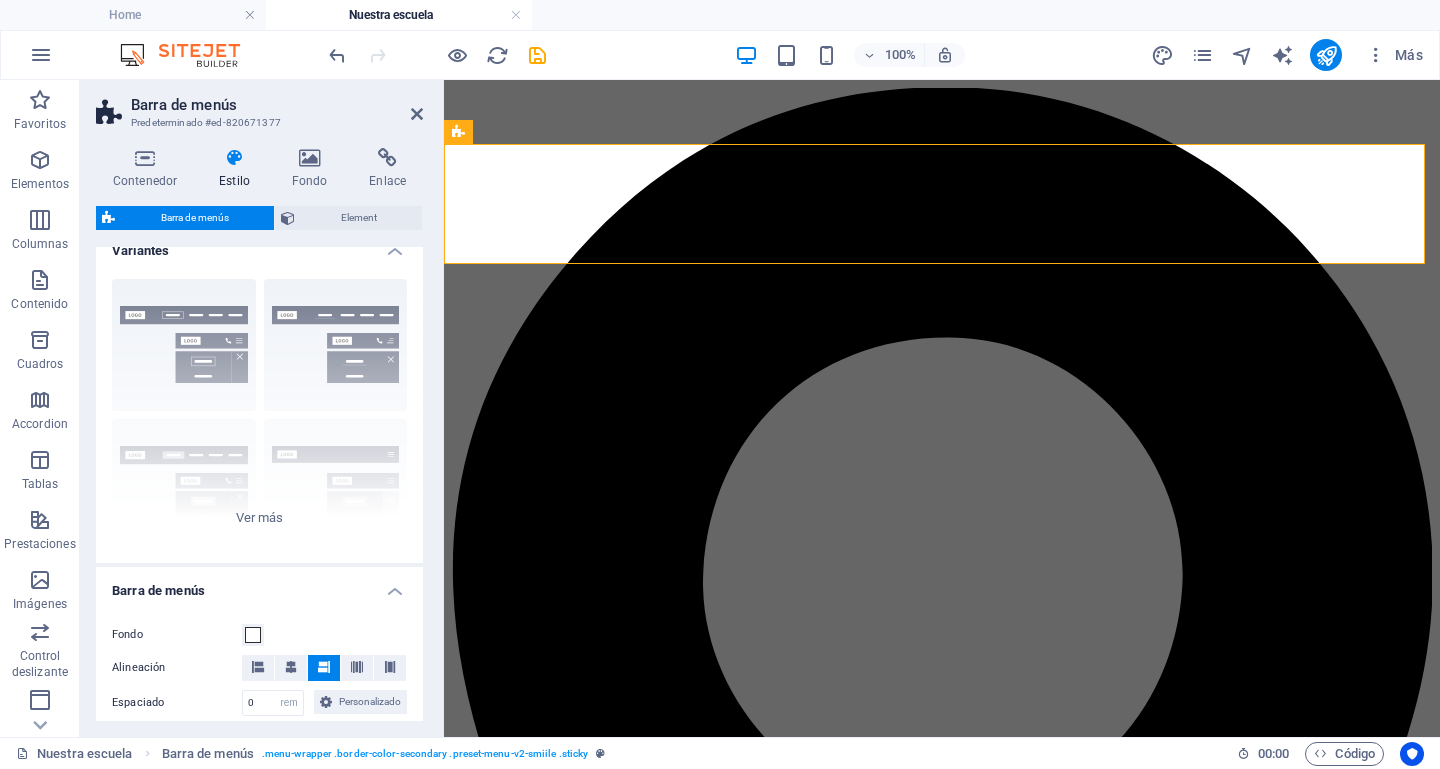 scroll, scrollTop: 0, scrollLeft: 0, axis: both 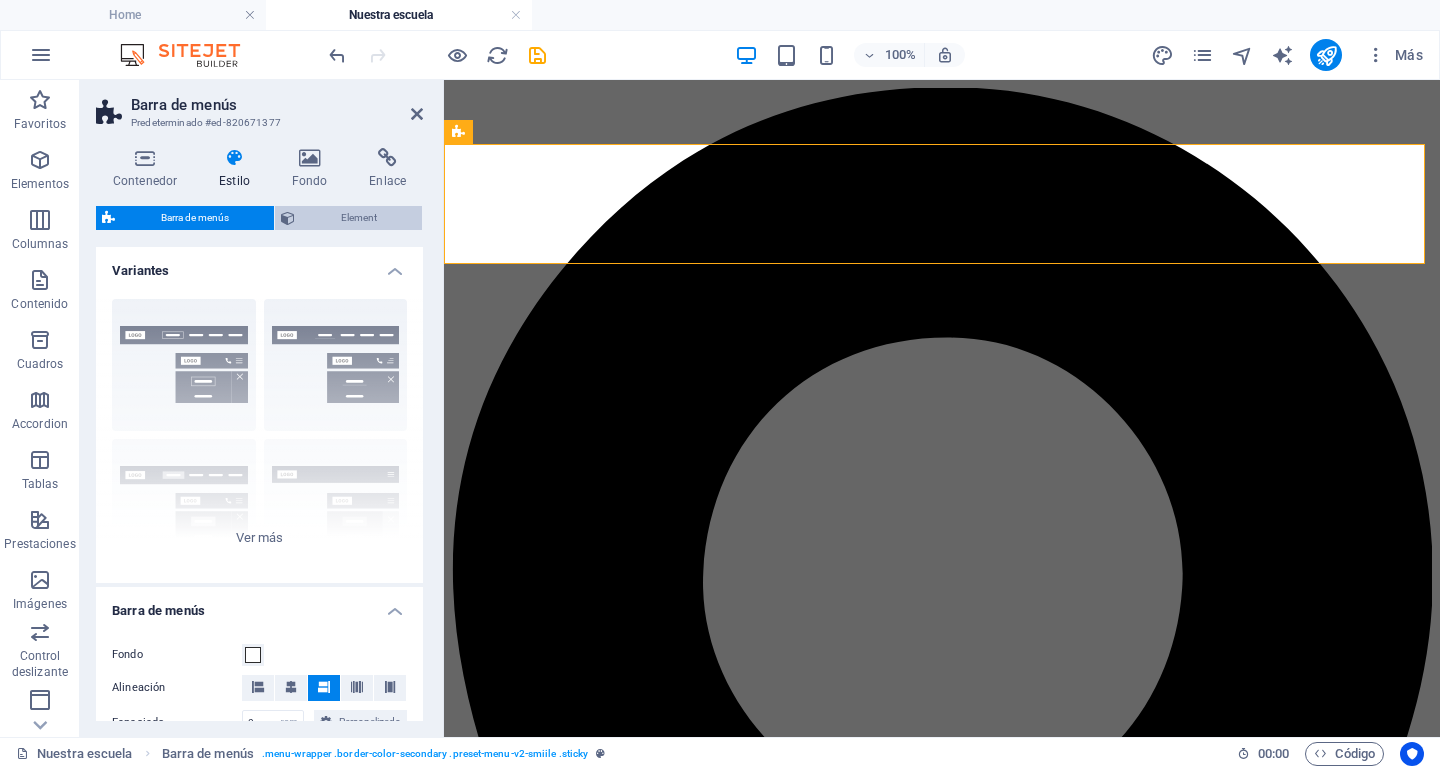 click on "Element" at bounding box center (358, 218) 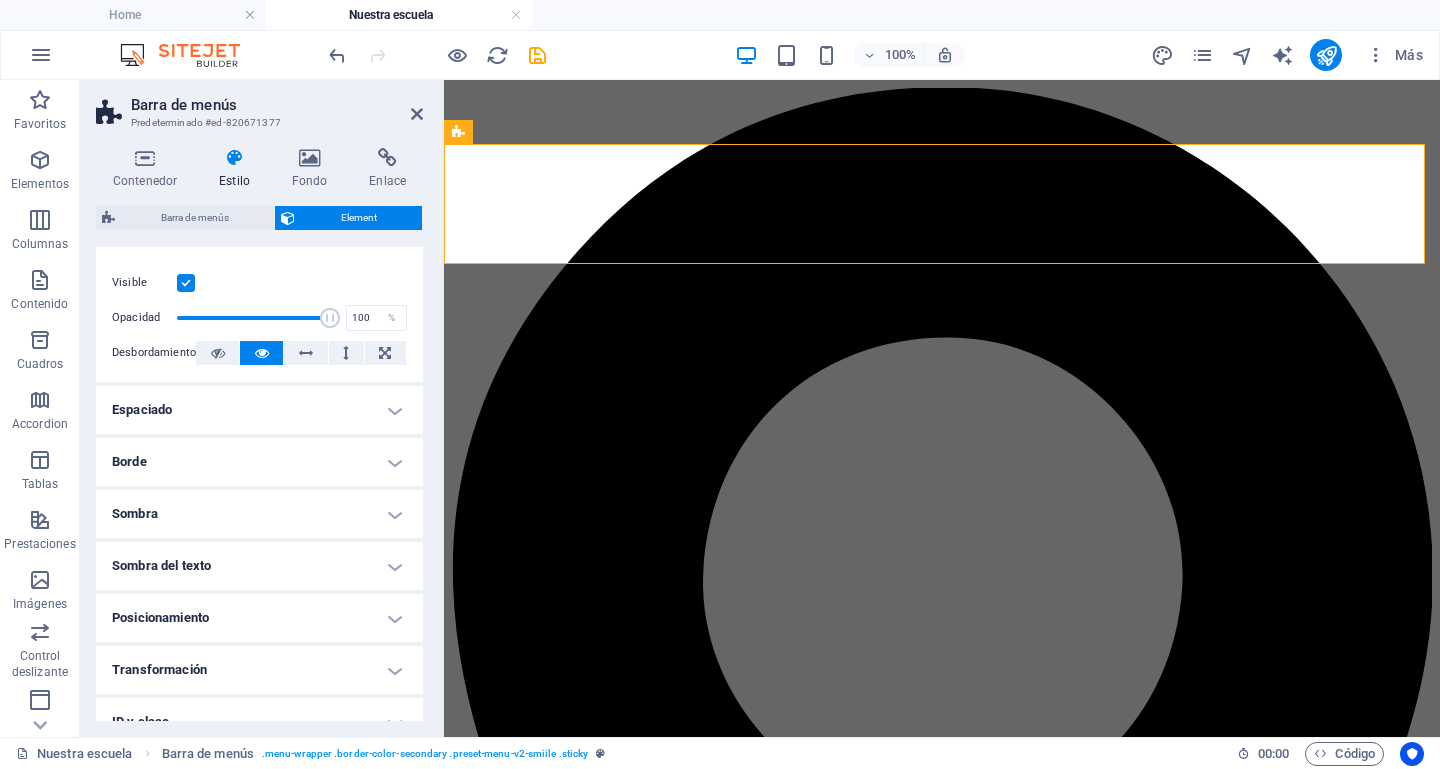 scroll, scrollTop: 0, scrollLeft: 0, axis: both 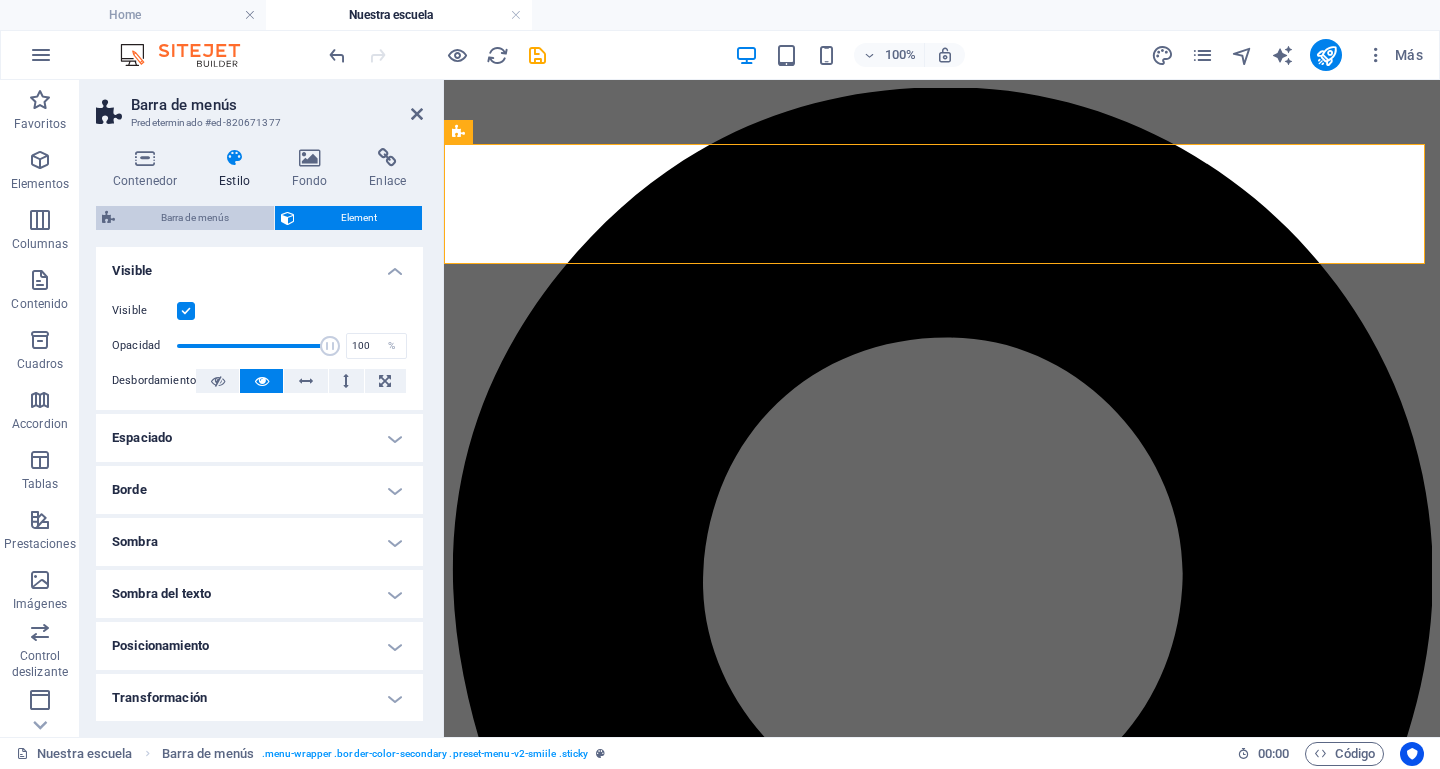 click on "Barra de menús" at bounding box center [194, 218] 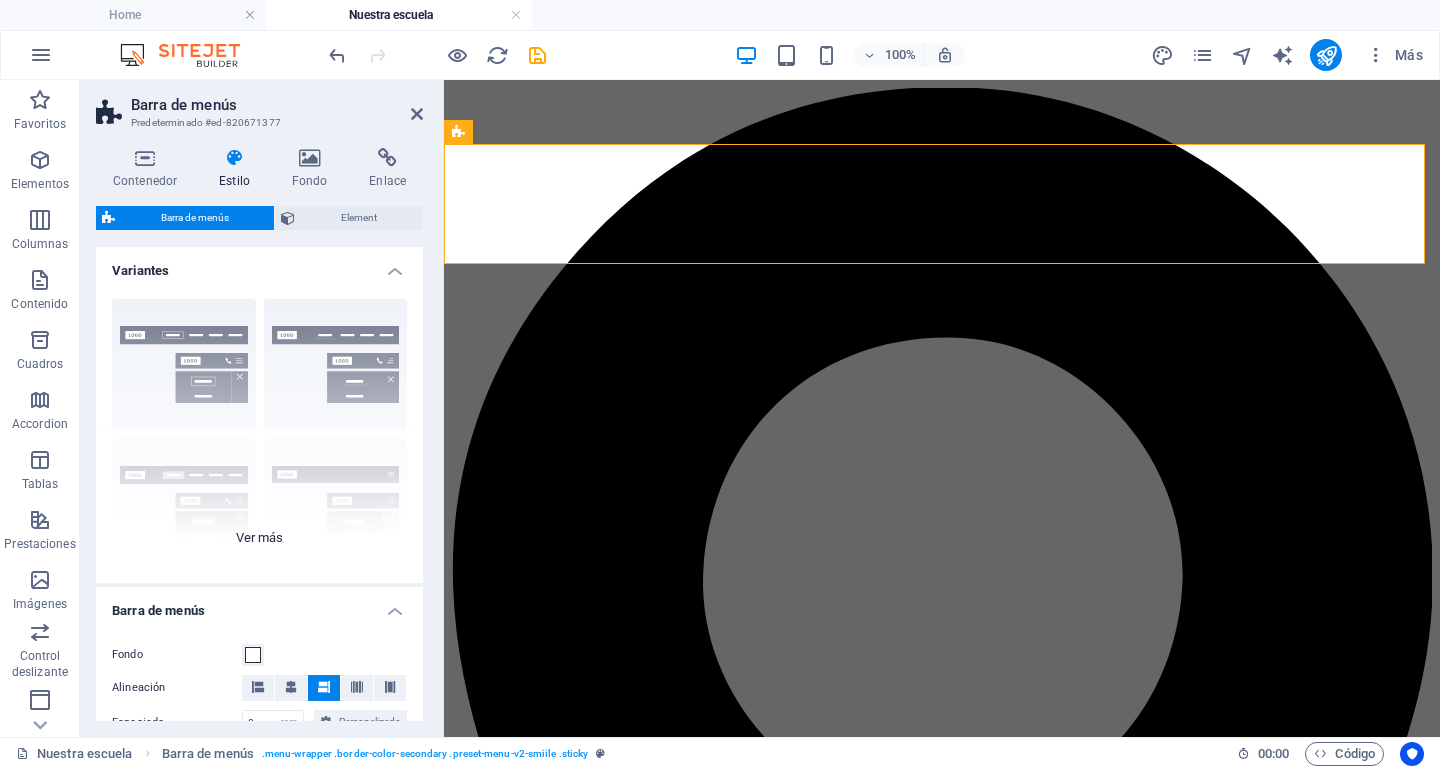 click on "Borde Centrado Predeterminado Fijo Loki Desencadenador Ancho XXL" at bounding box center [259, 433] 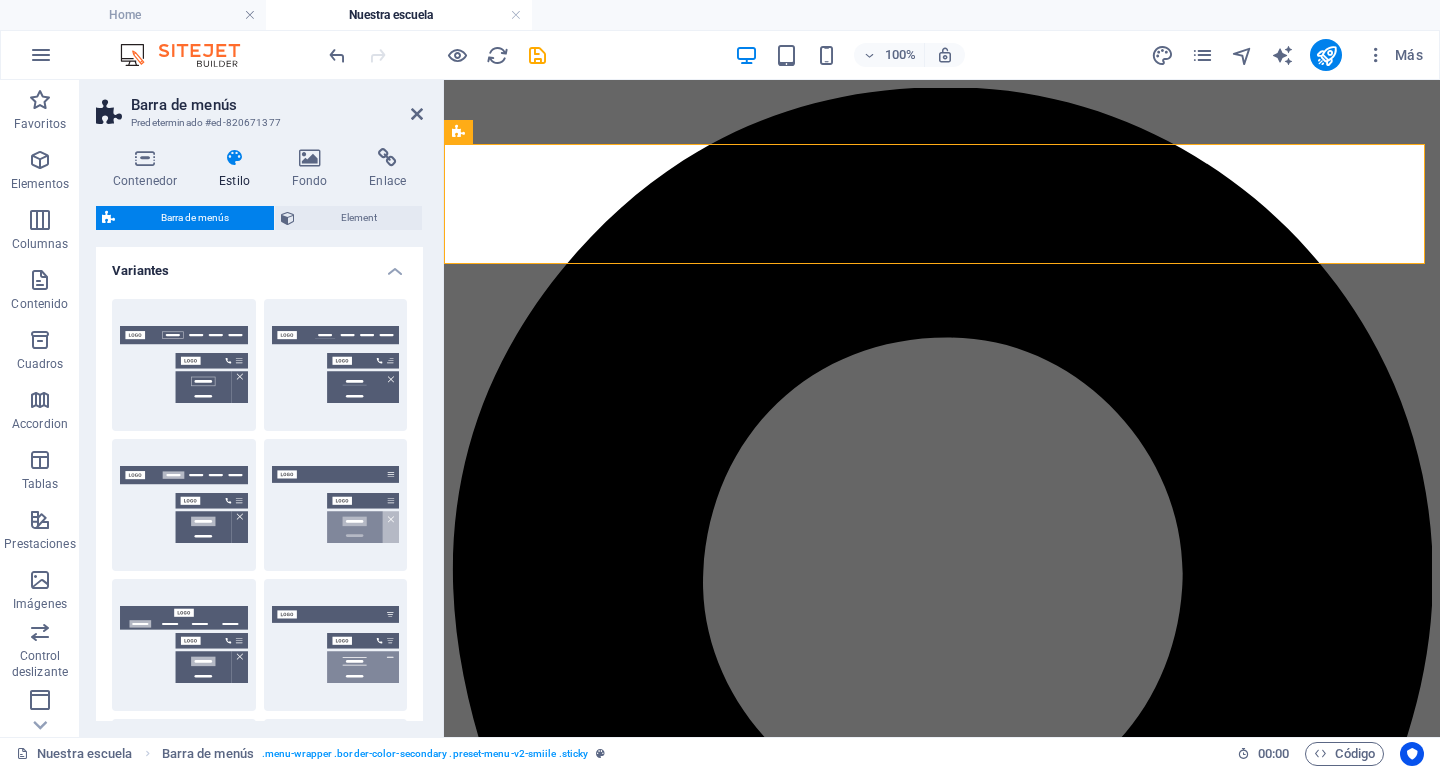 drag, startPoint x: 418, startPoint y: 324, endPoint x: 424, endPoint y: 526, distance: 202.0891 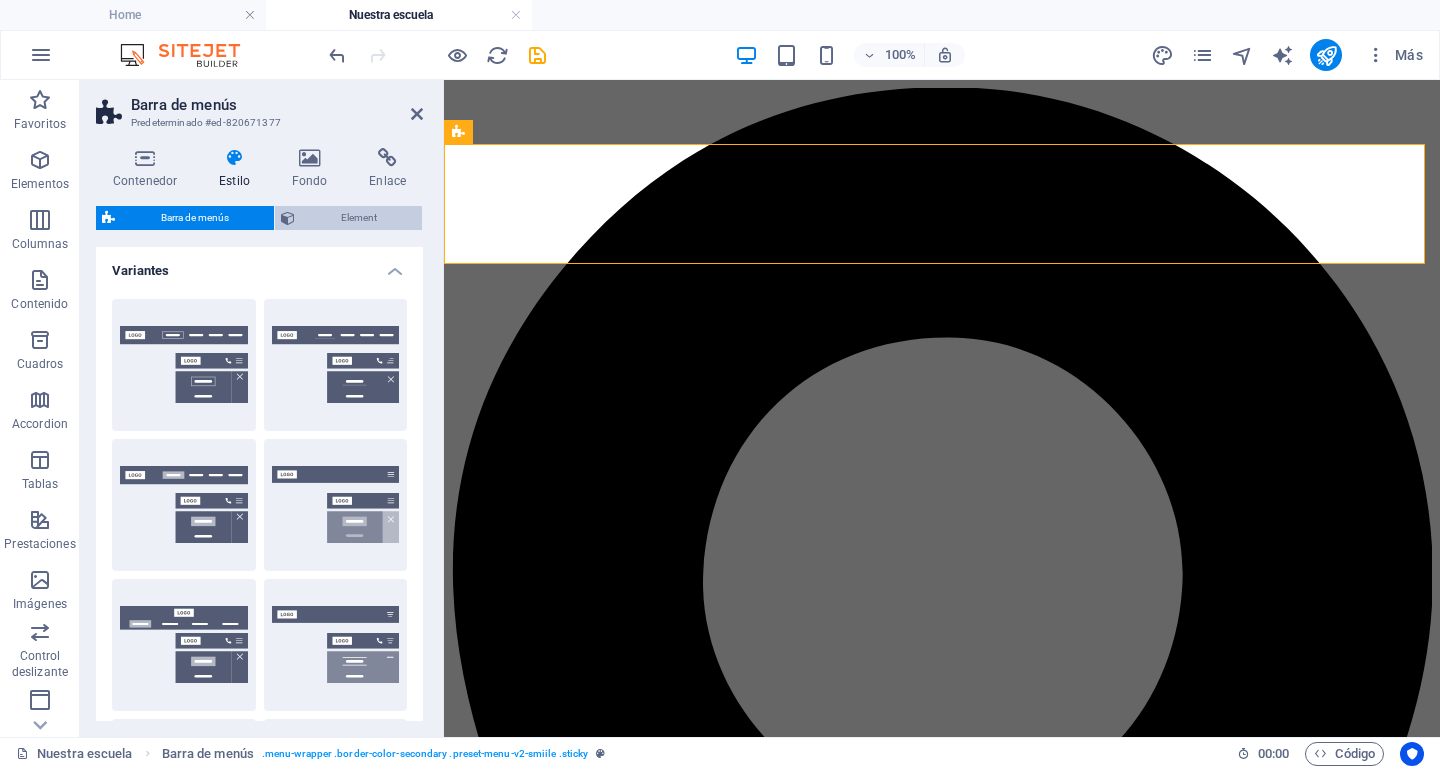 click on "Element" at bounding box center (358, 218) 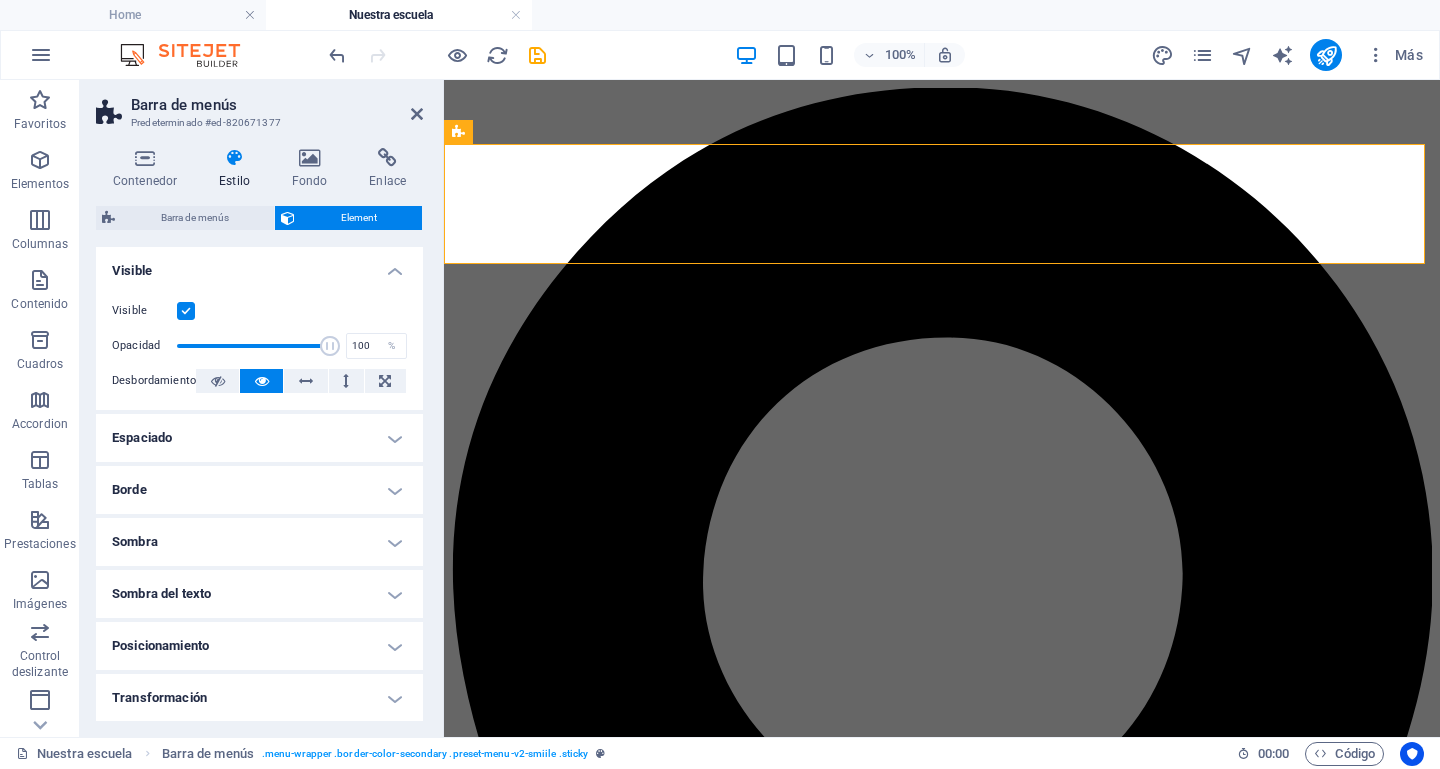 click at bounding box center [234, 158] 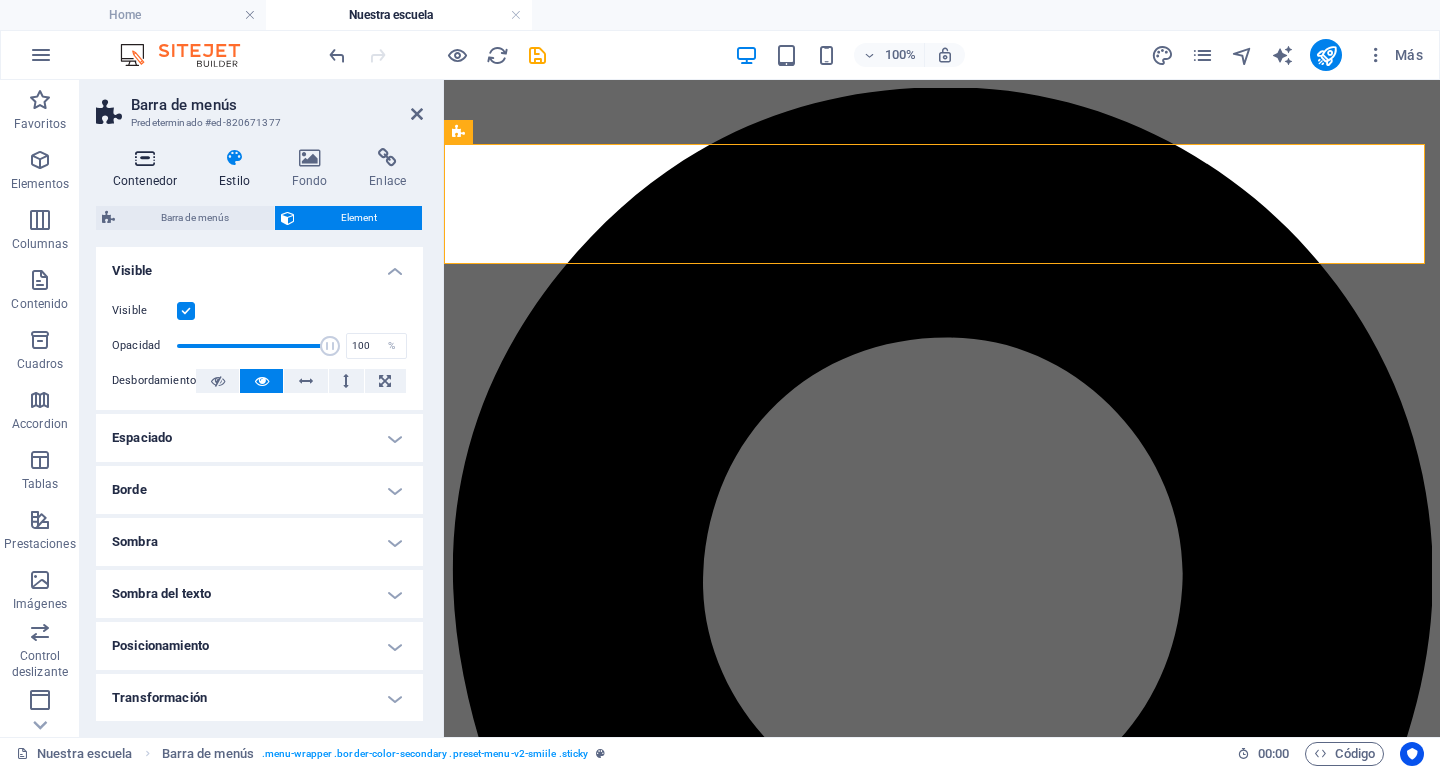 click at bounding box center [145, 158] 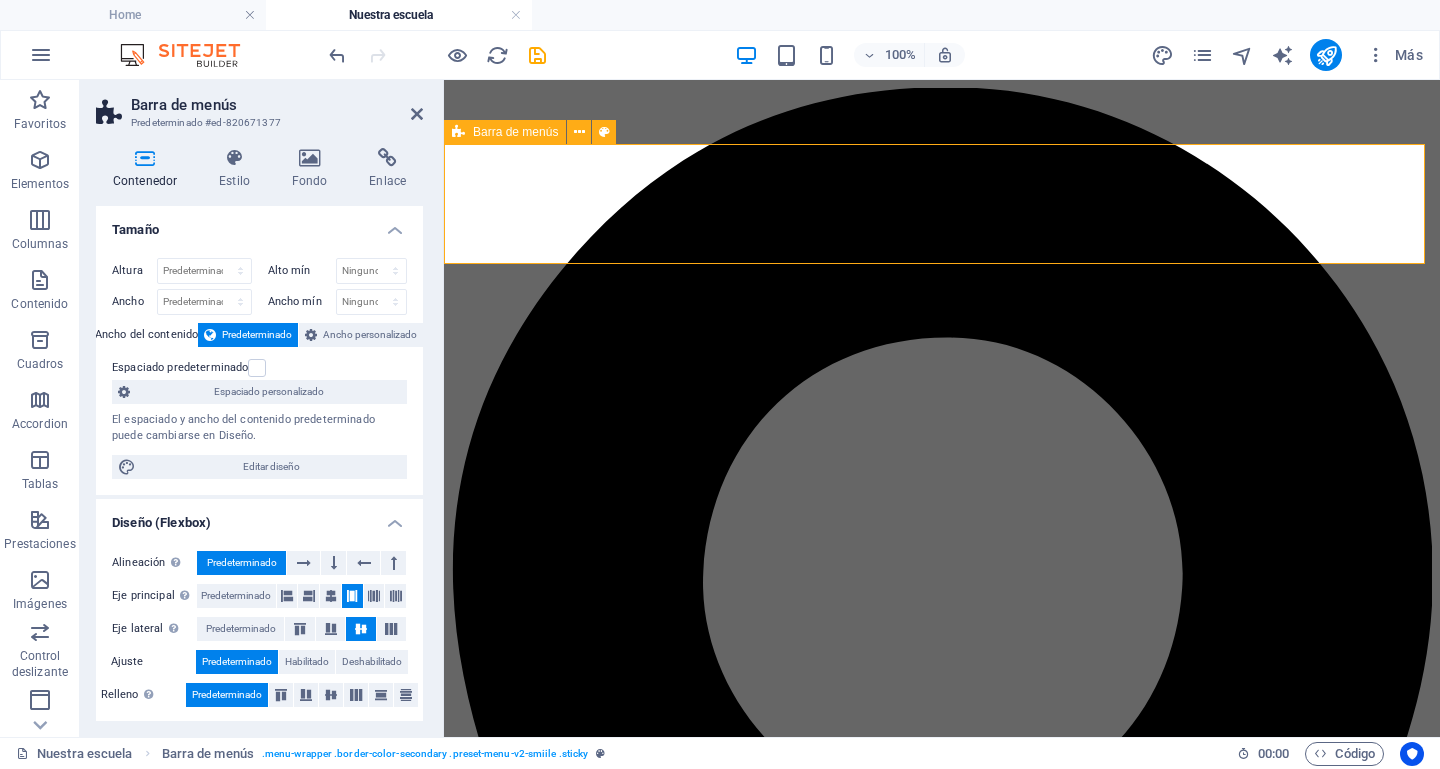 click on "Barra de menús" at bounding box center [515, 132] 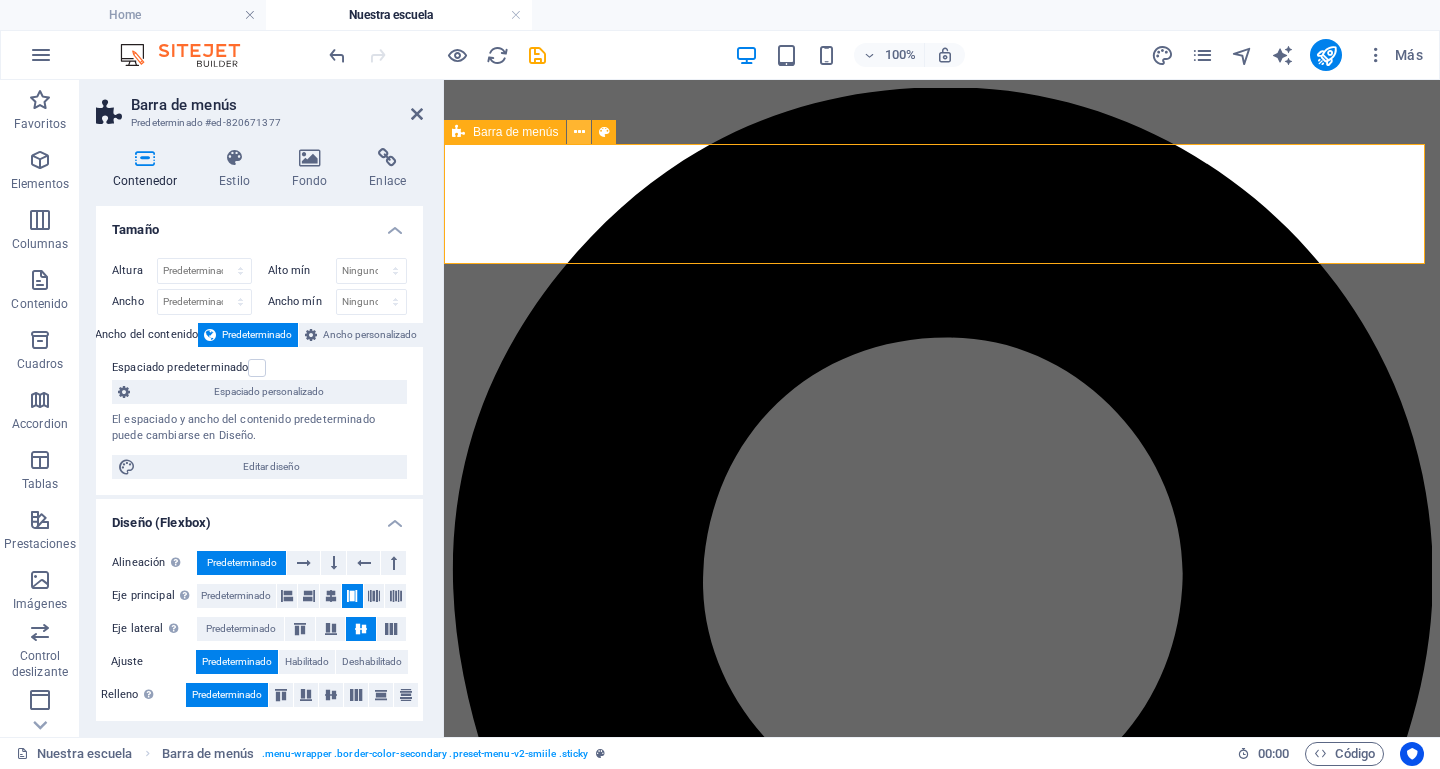 click at bounding box center (579, 132) 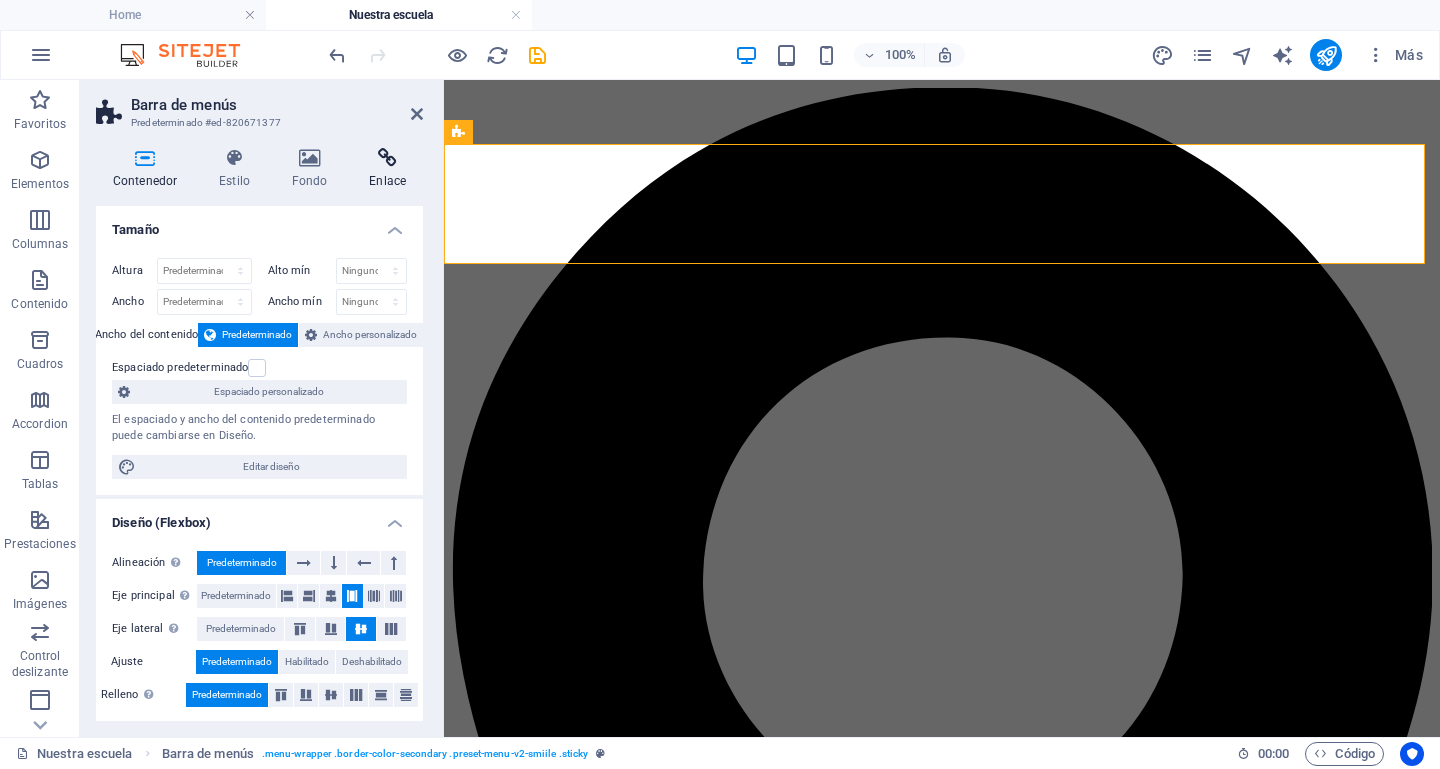 click at bounding box center (387, 158) 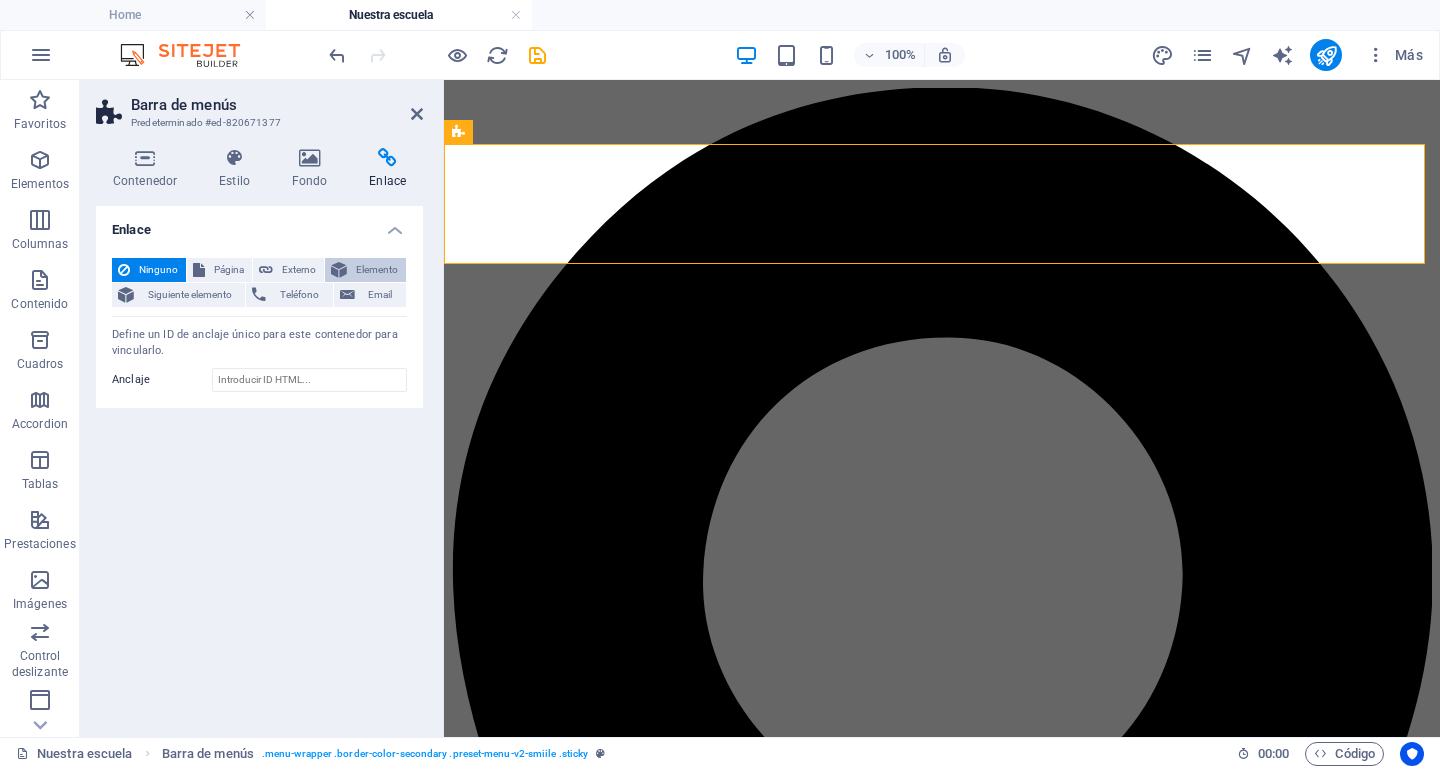 click on "Elemento" at bounding box center (376, 270) 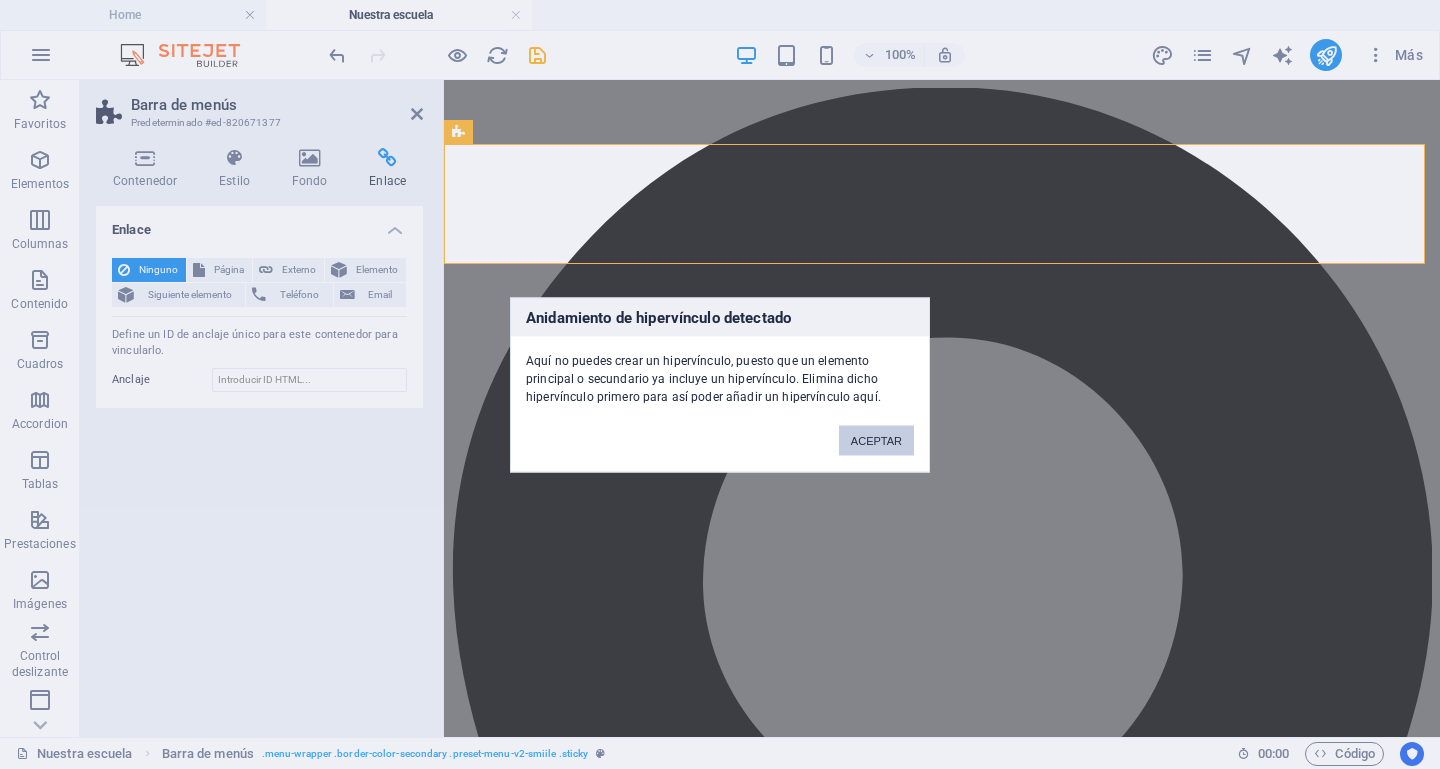 click on "ACEPTAR" at bounding box center [876, 440] 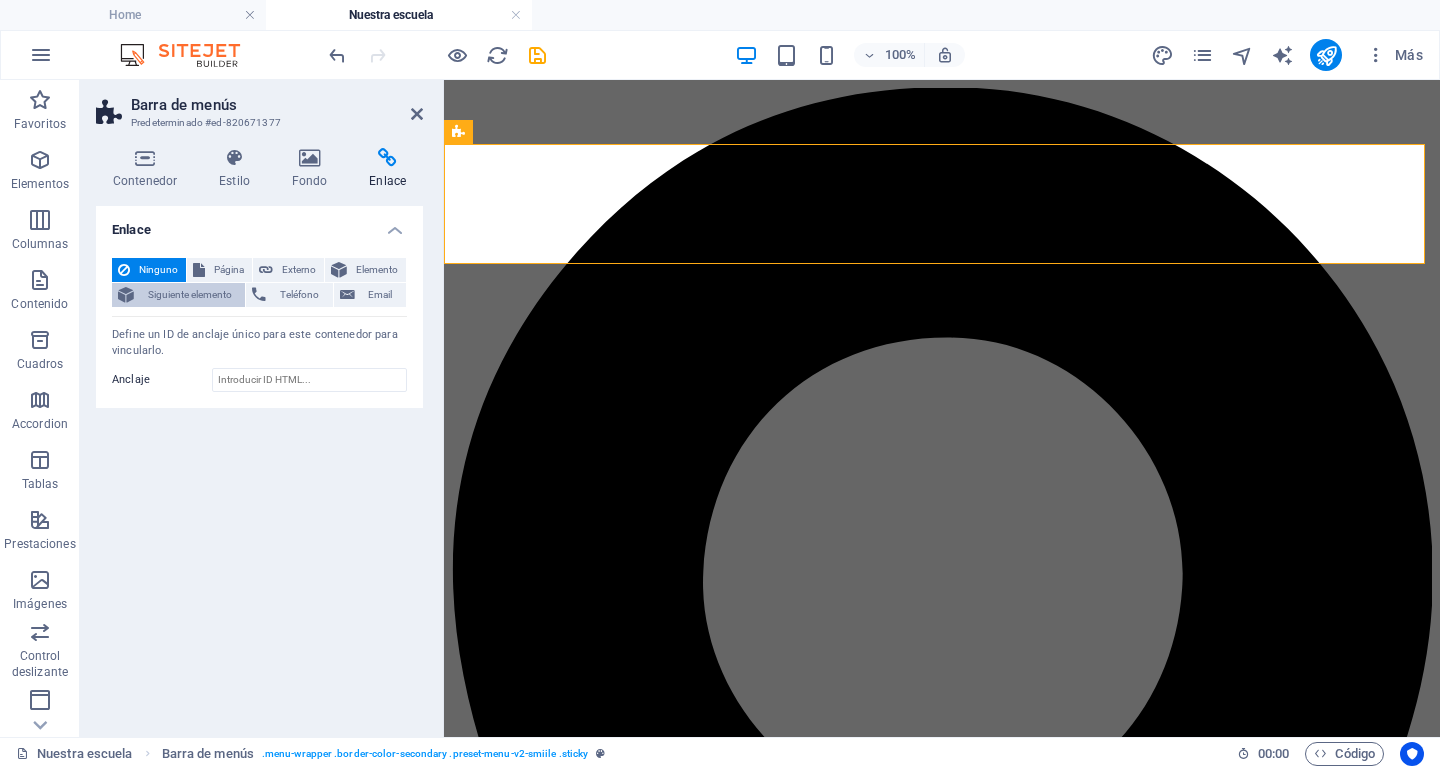 click on "Siguiente elemento" at bounding box center (189, 295) 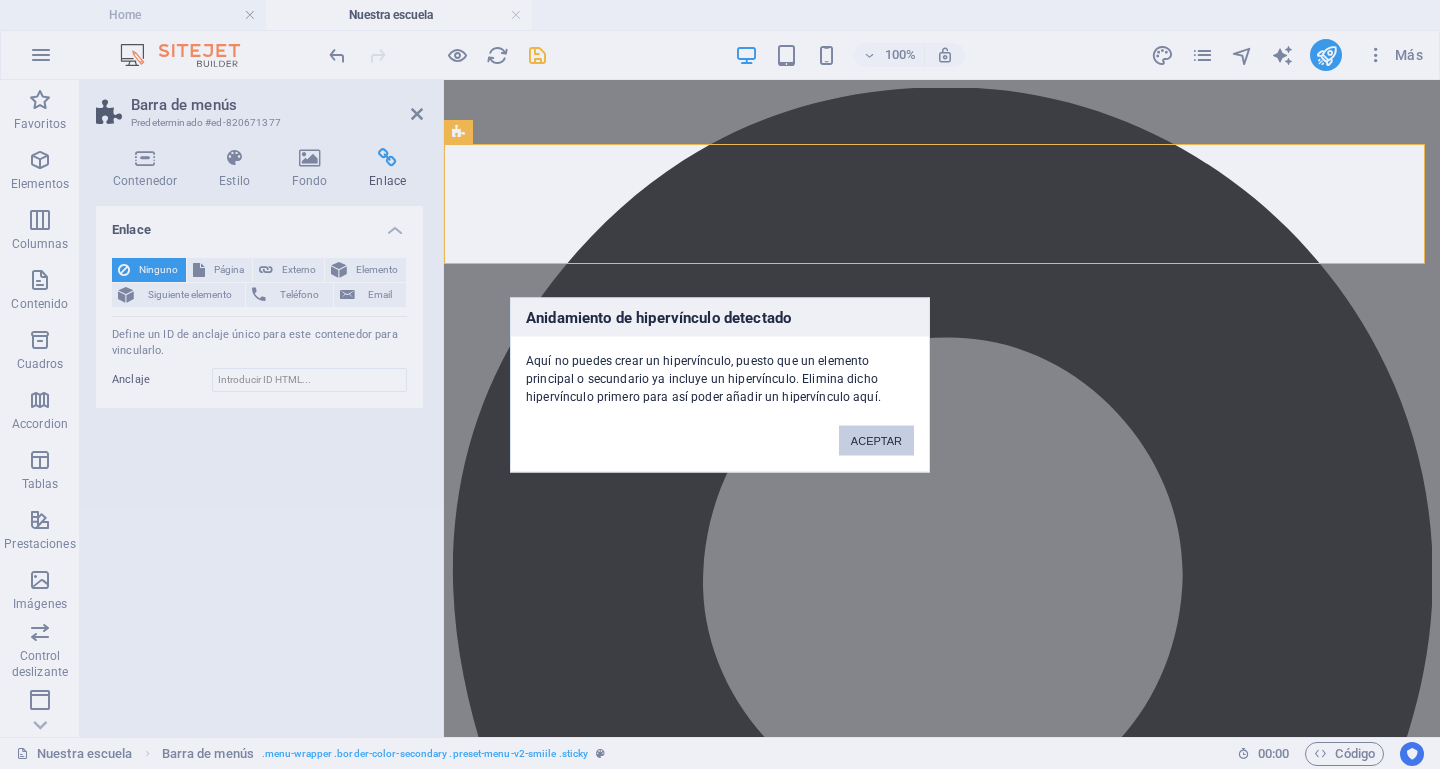 click on "ACEPTAR" at bounding box center (876, 440) 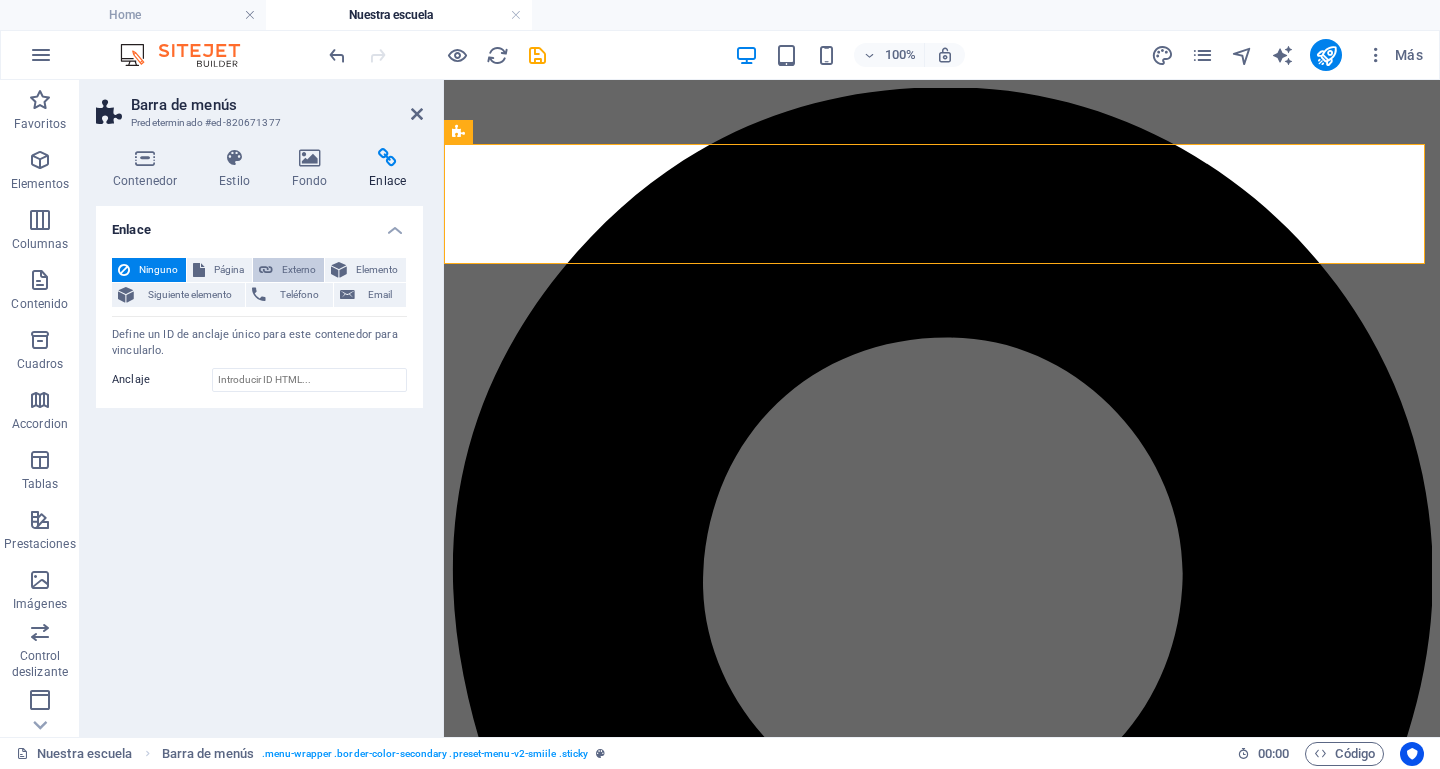 click on "Externo" at bounding box center (298, 270) 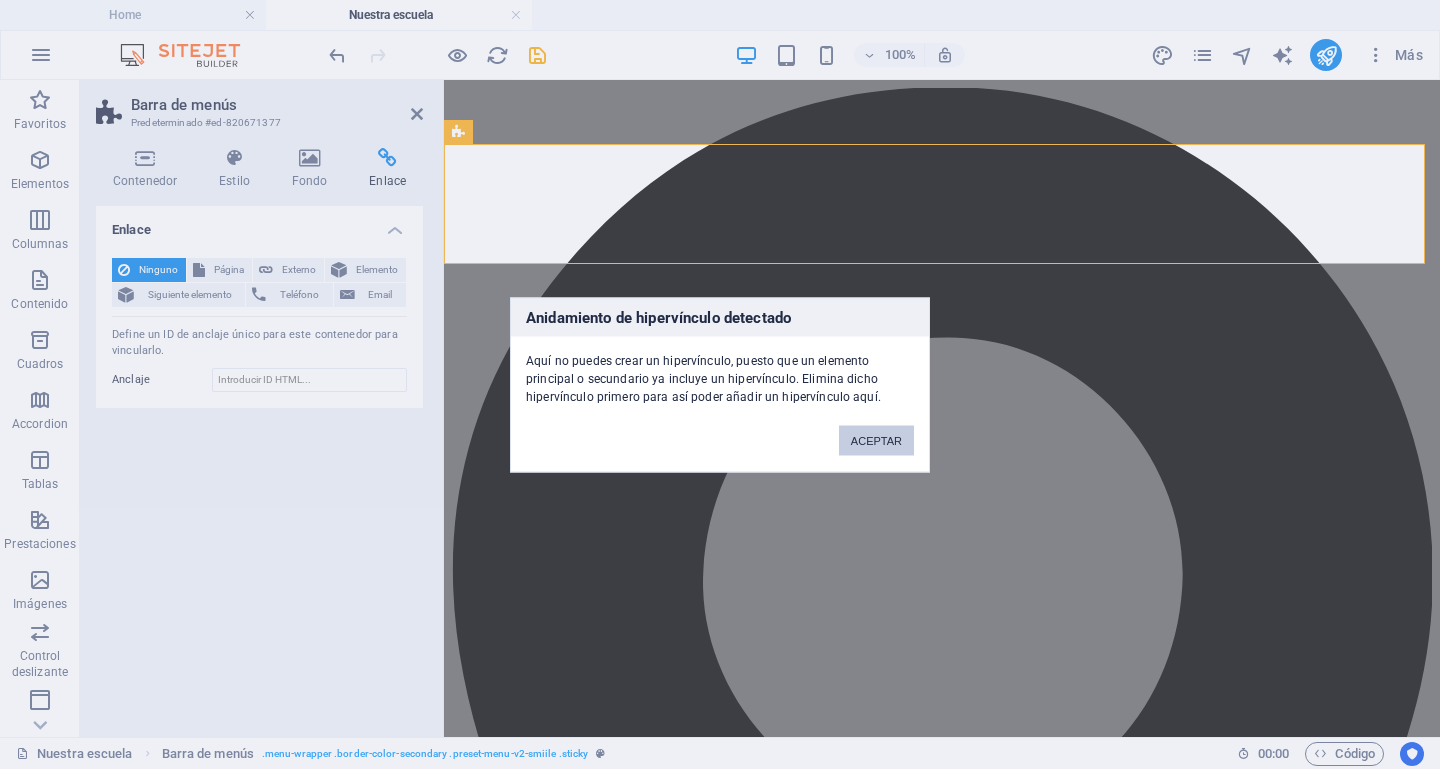 click on "ACEPTAR" at bounding box center [876, 440] 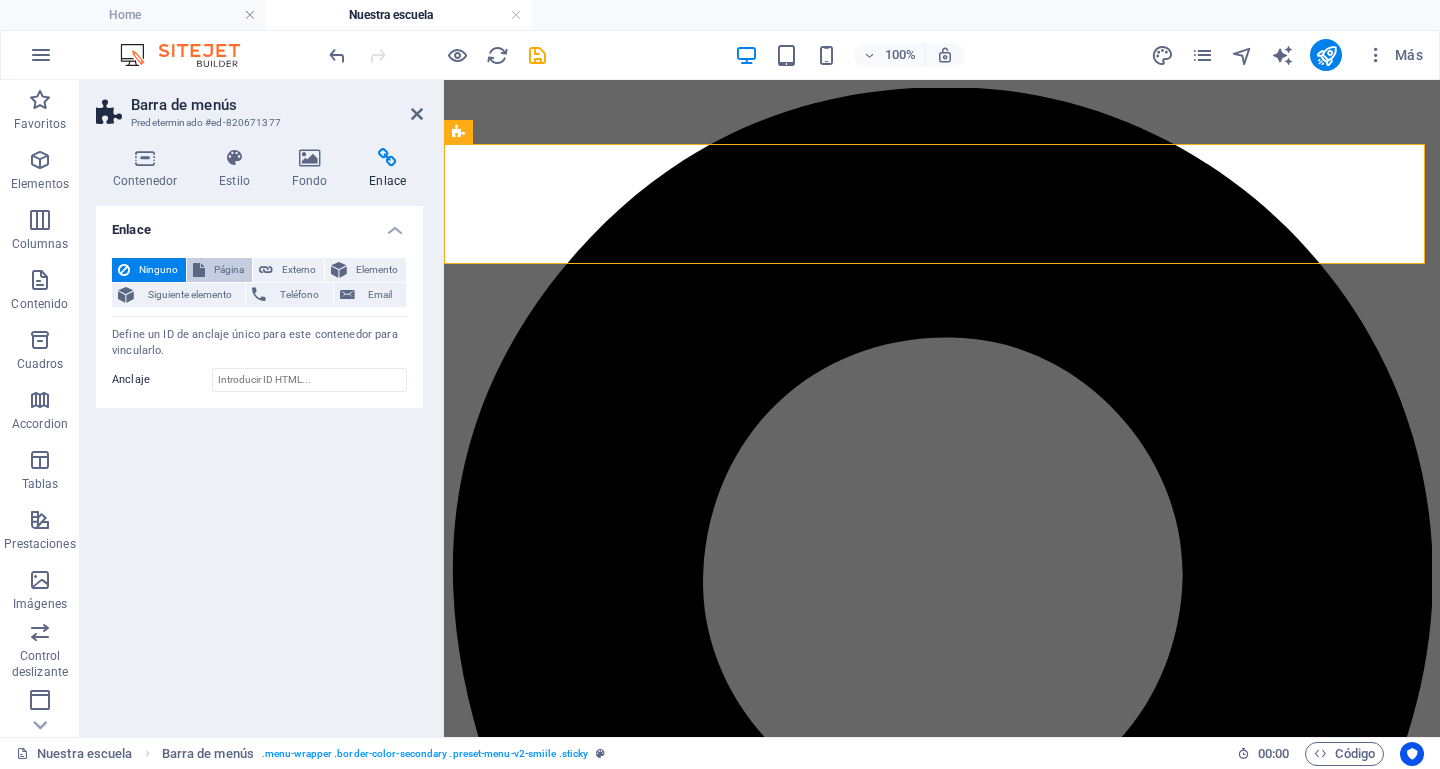 click on "Página" at bounding box center (228, 270) 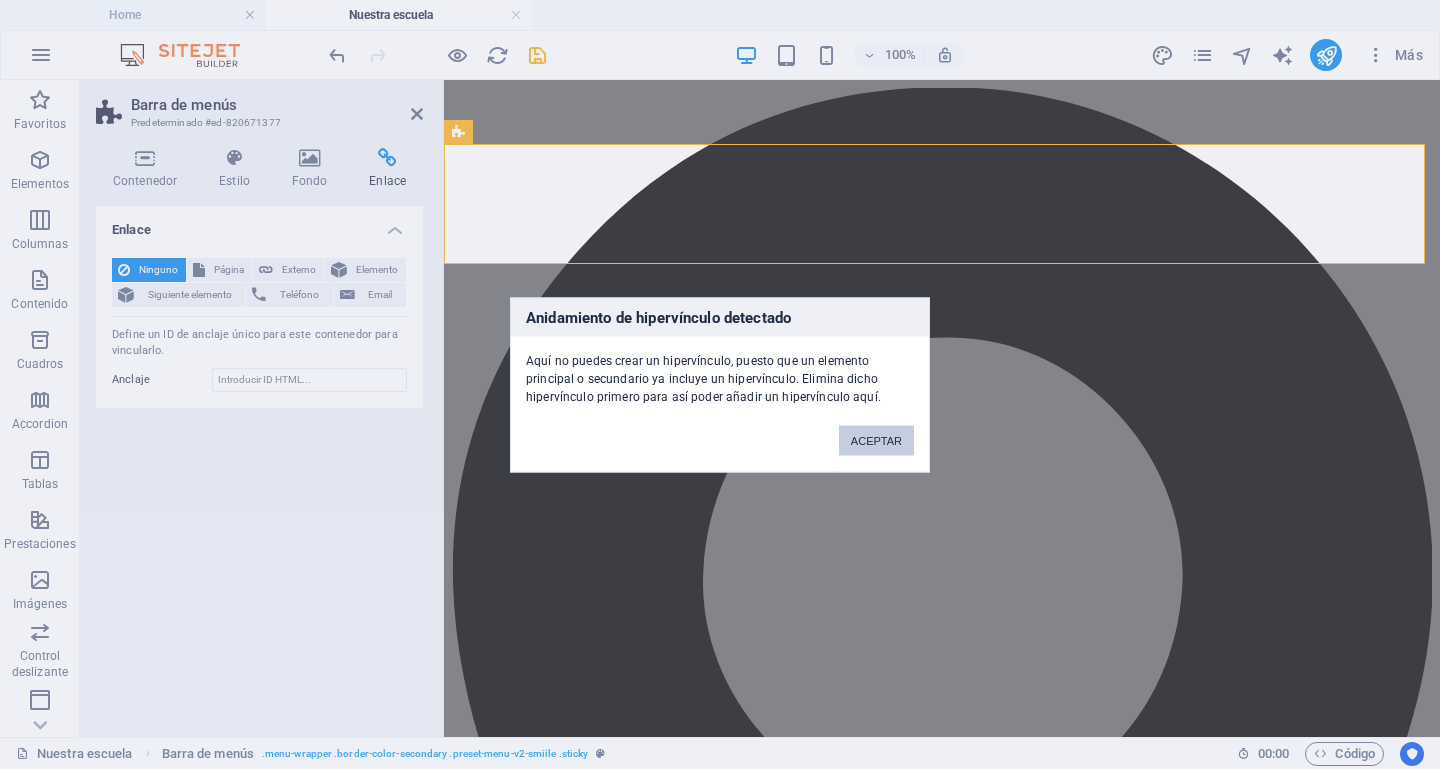 click on "ACEPTAR" at bounding box center [876, 440] 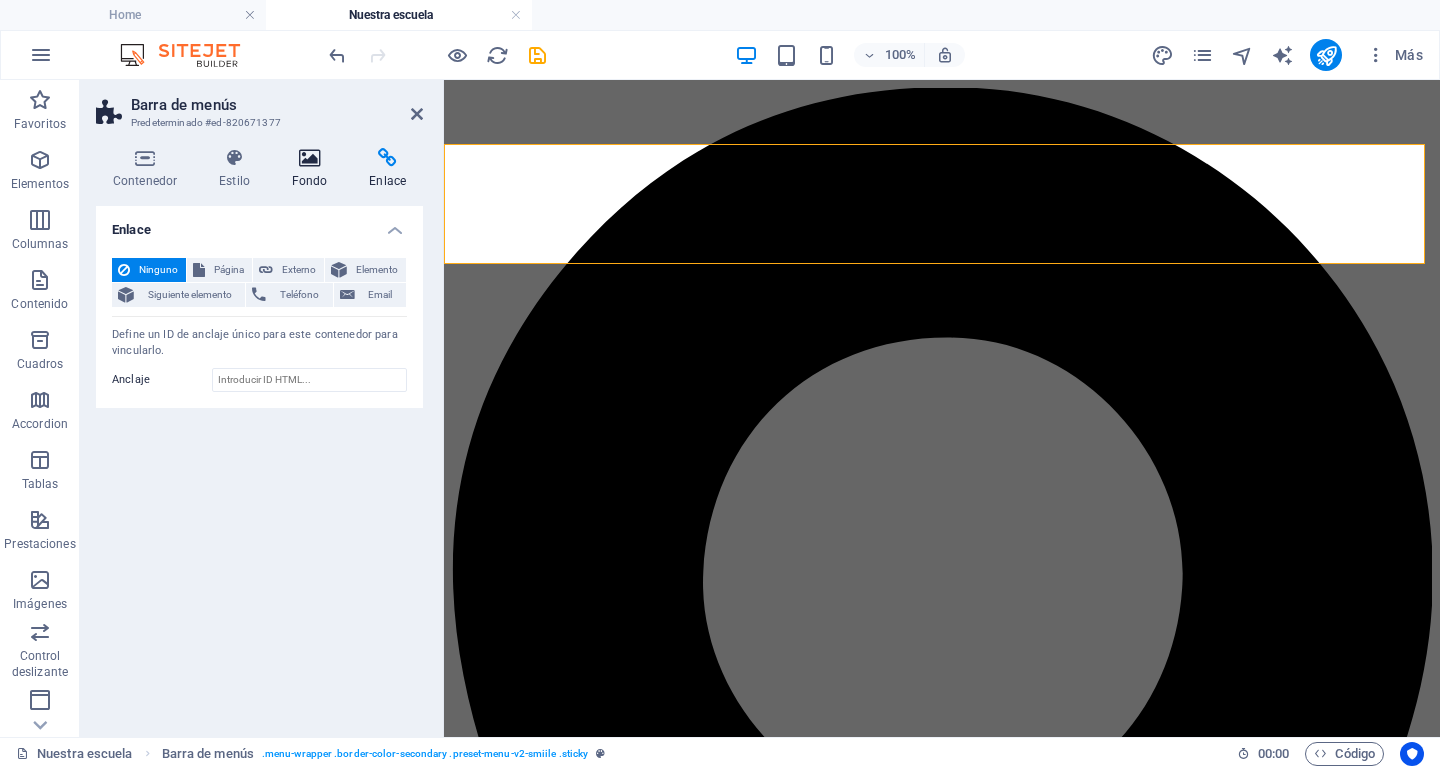 click at bounding box center (310, 158) 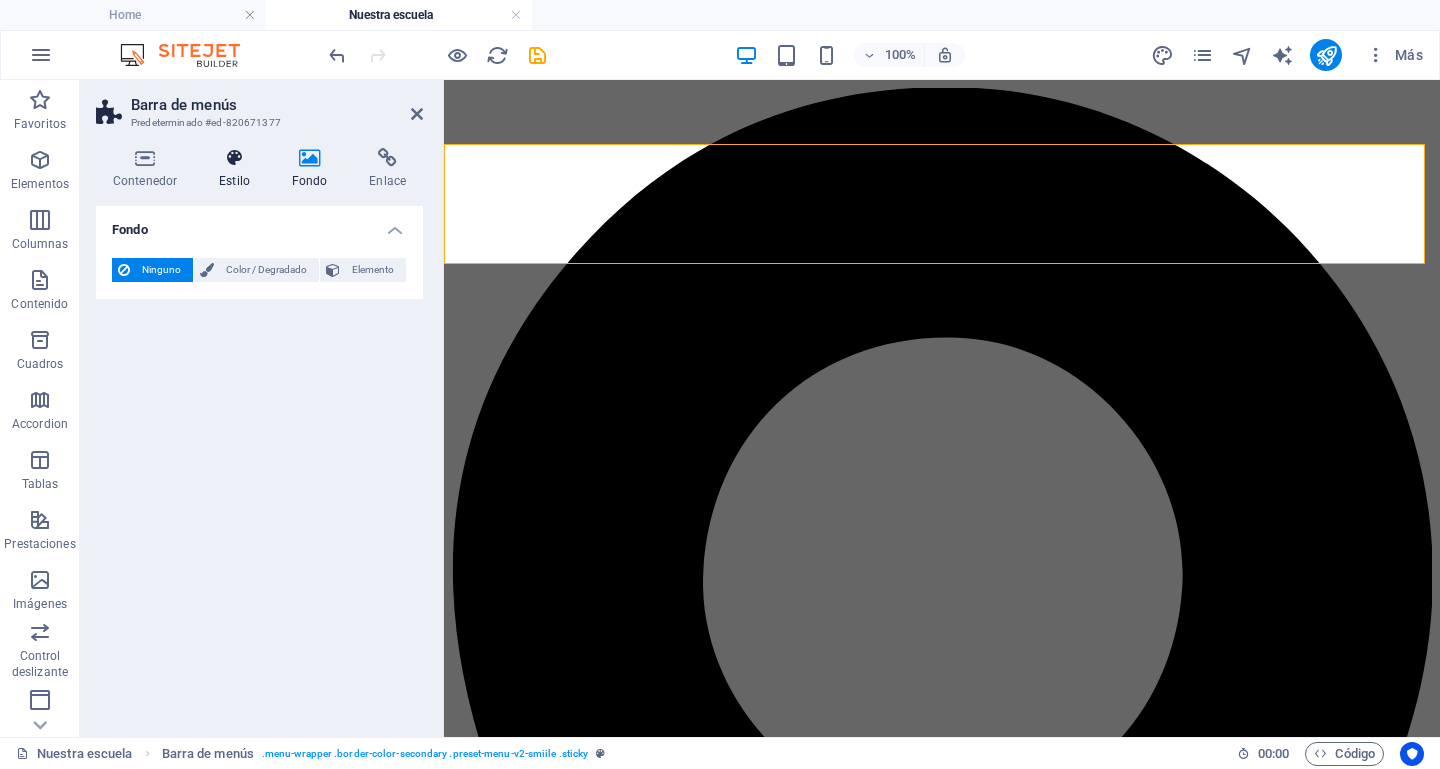 click on "Estilo" at bounding box center (238, 169) 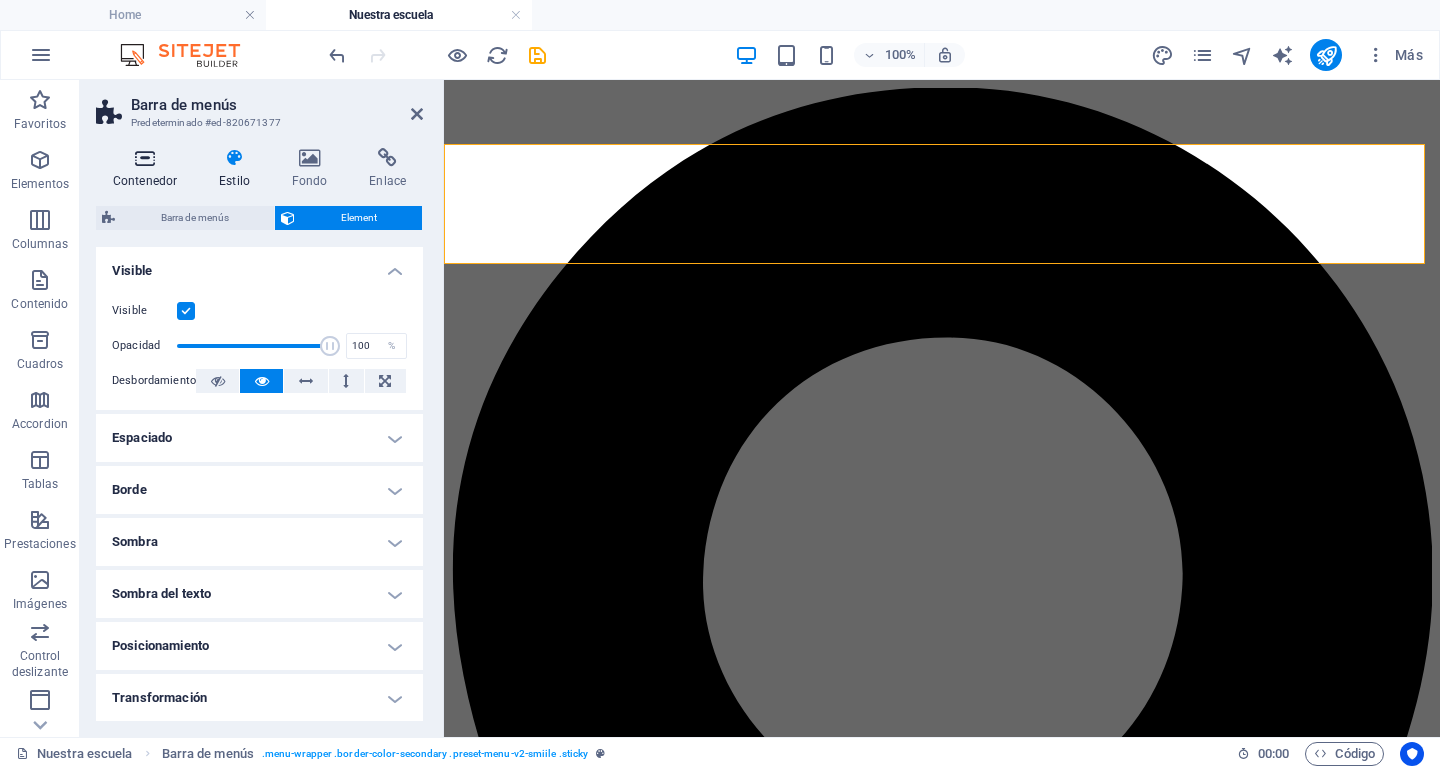 click at bounding box center (145, 158) 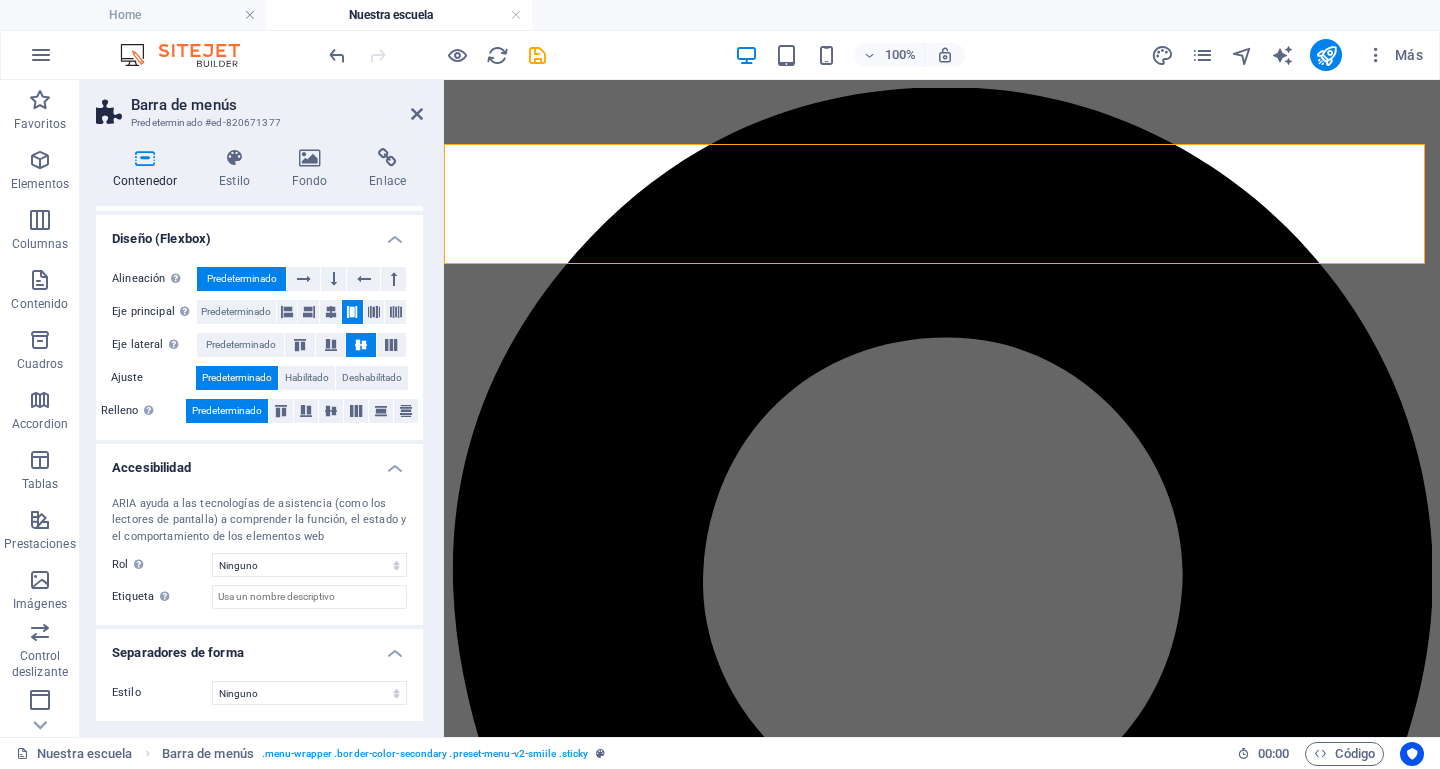 scroll, scrollTop: 0, scrollLeft: 0, axis: both 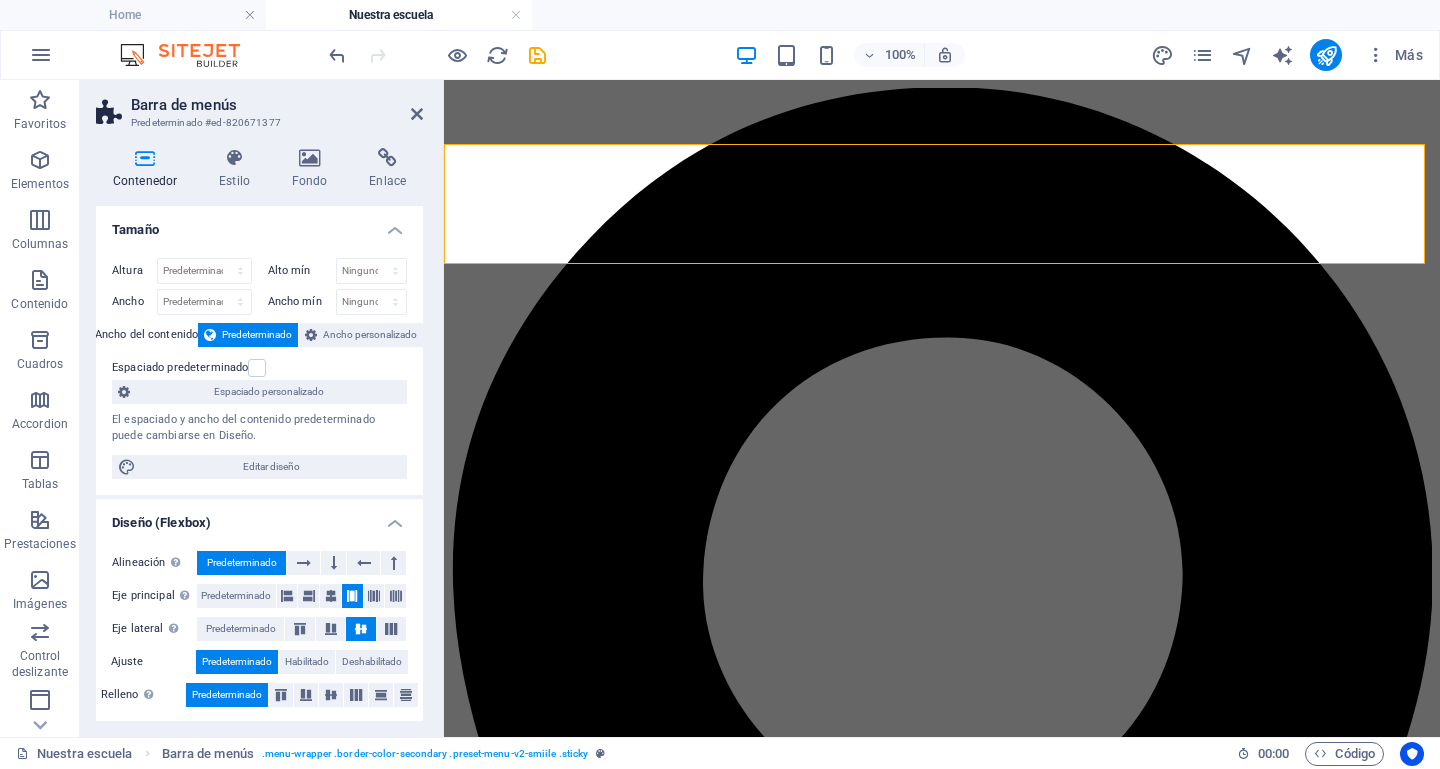 click on "Tamaño" at bounding box center (259, 224) 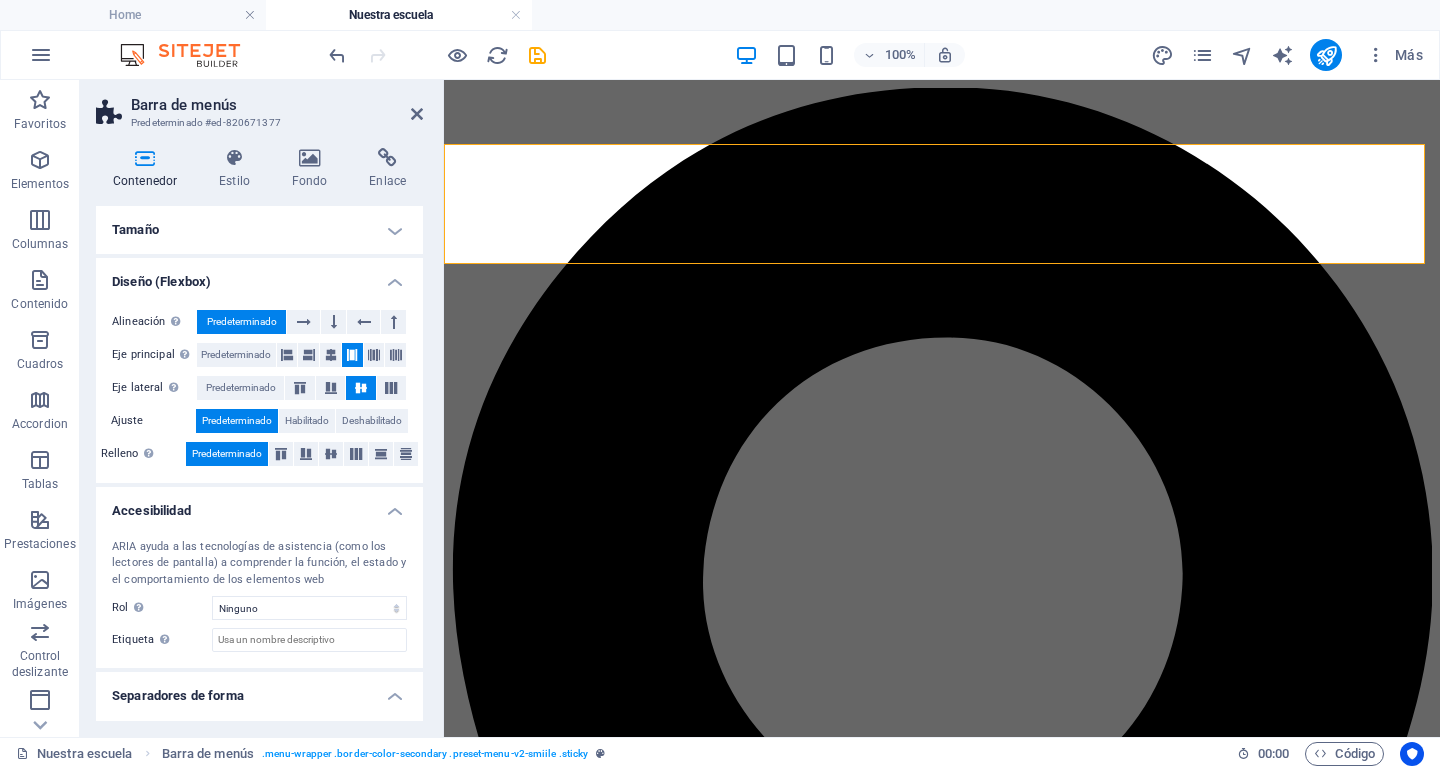 click on "Diseño (Flexbox)" at bounding box center [259, 276] 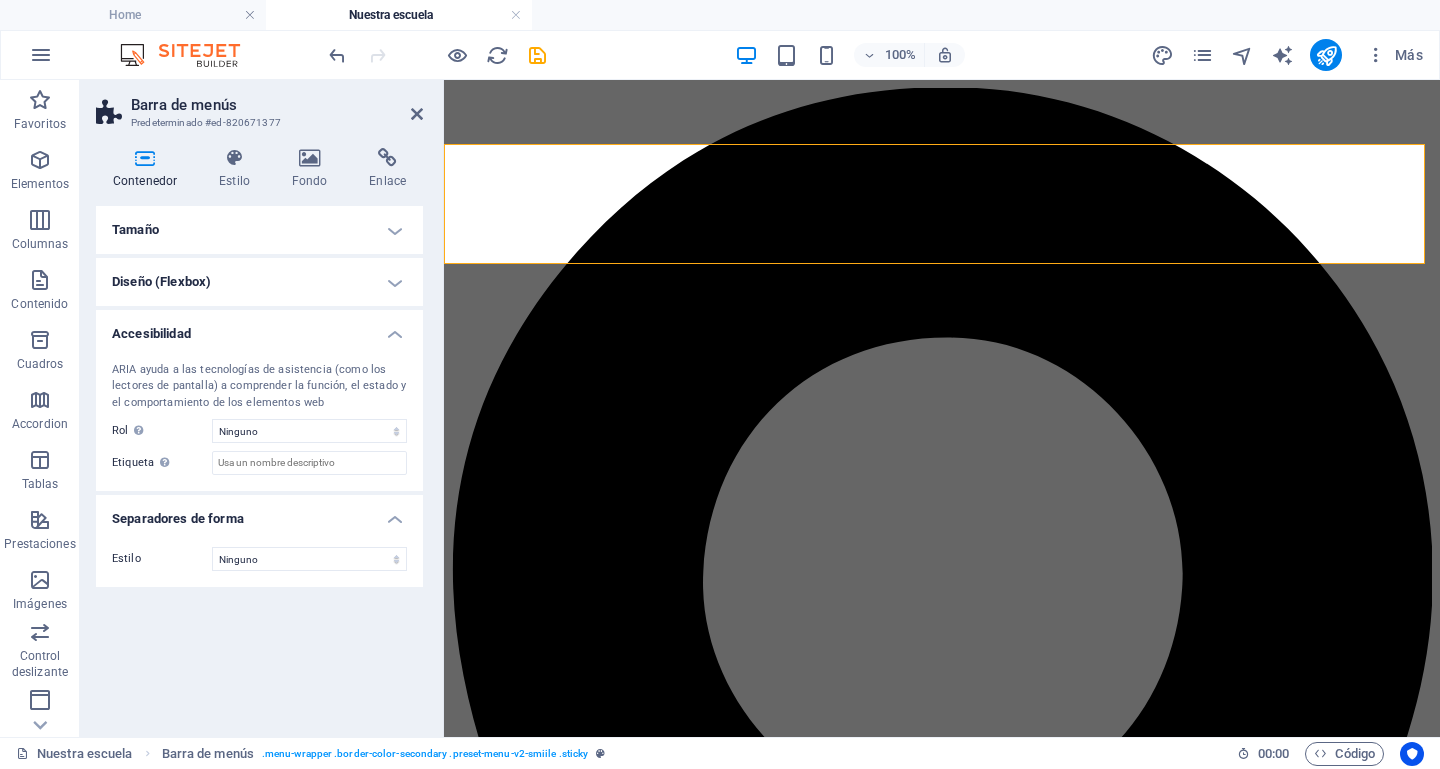 click on "Accesibilidad" at bounding box center (259, 328) 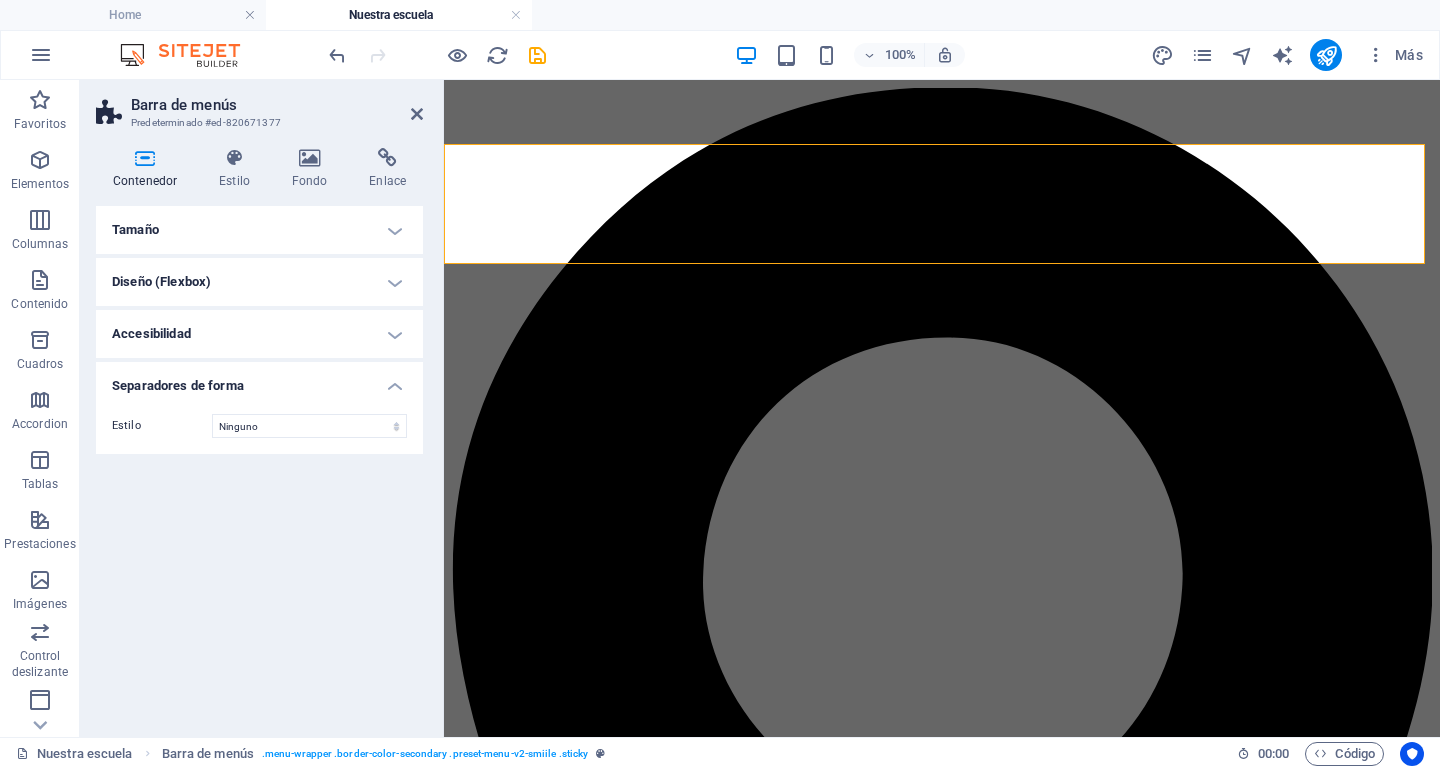 click on "Separadores de forma" at bounding box center [259, 380] 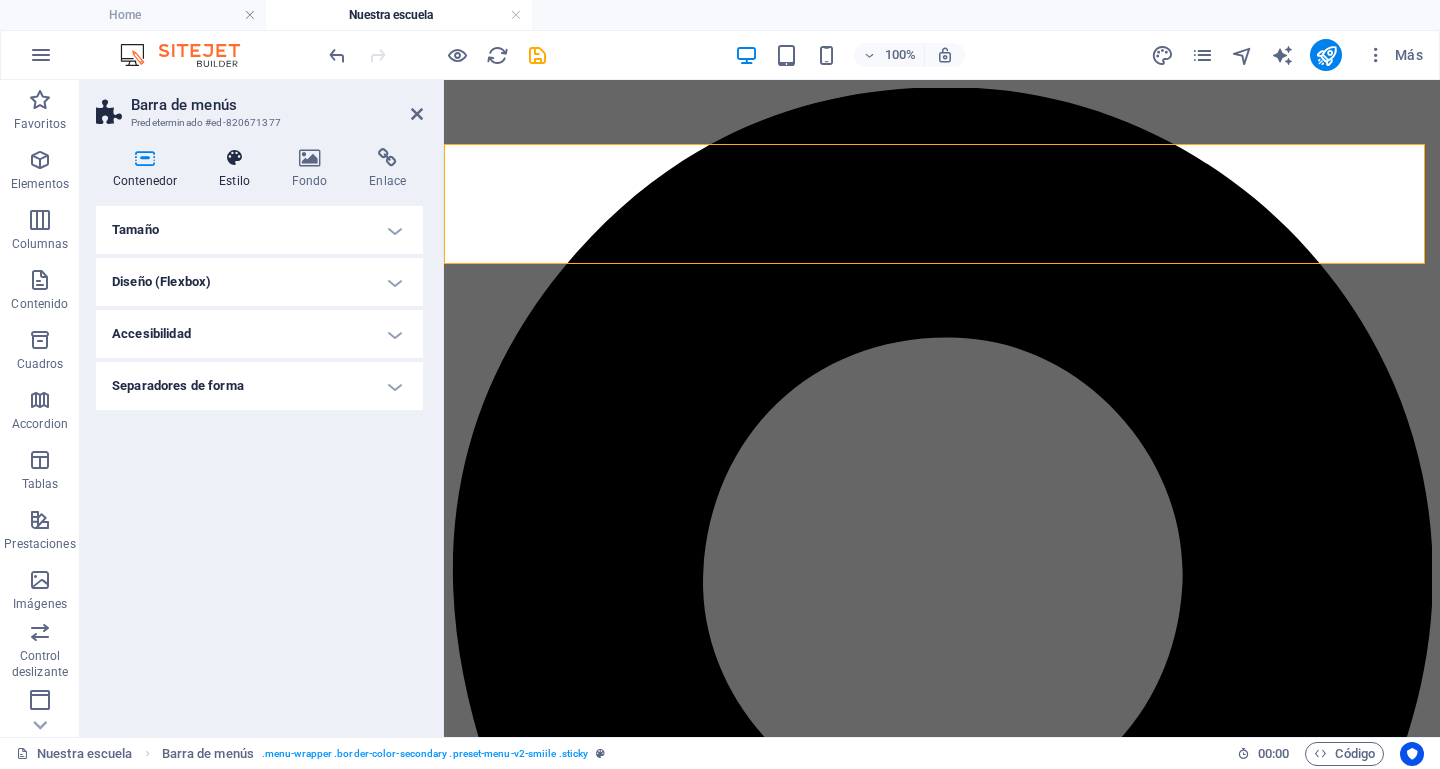 click on "Estilo" at bounding box center (238, 169) 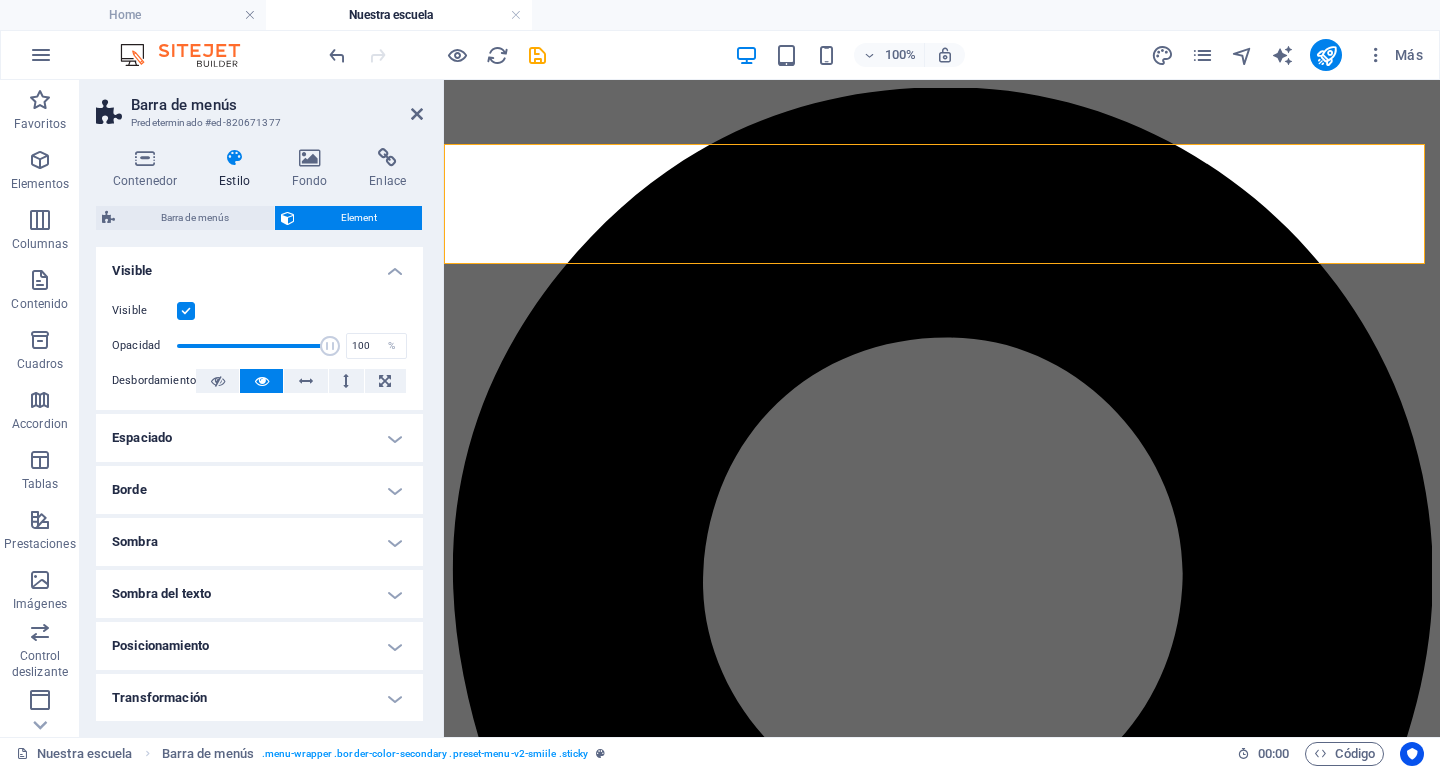 click on "Visible" at bounding box center (259, 265) 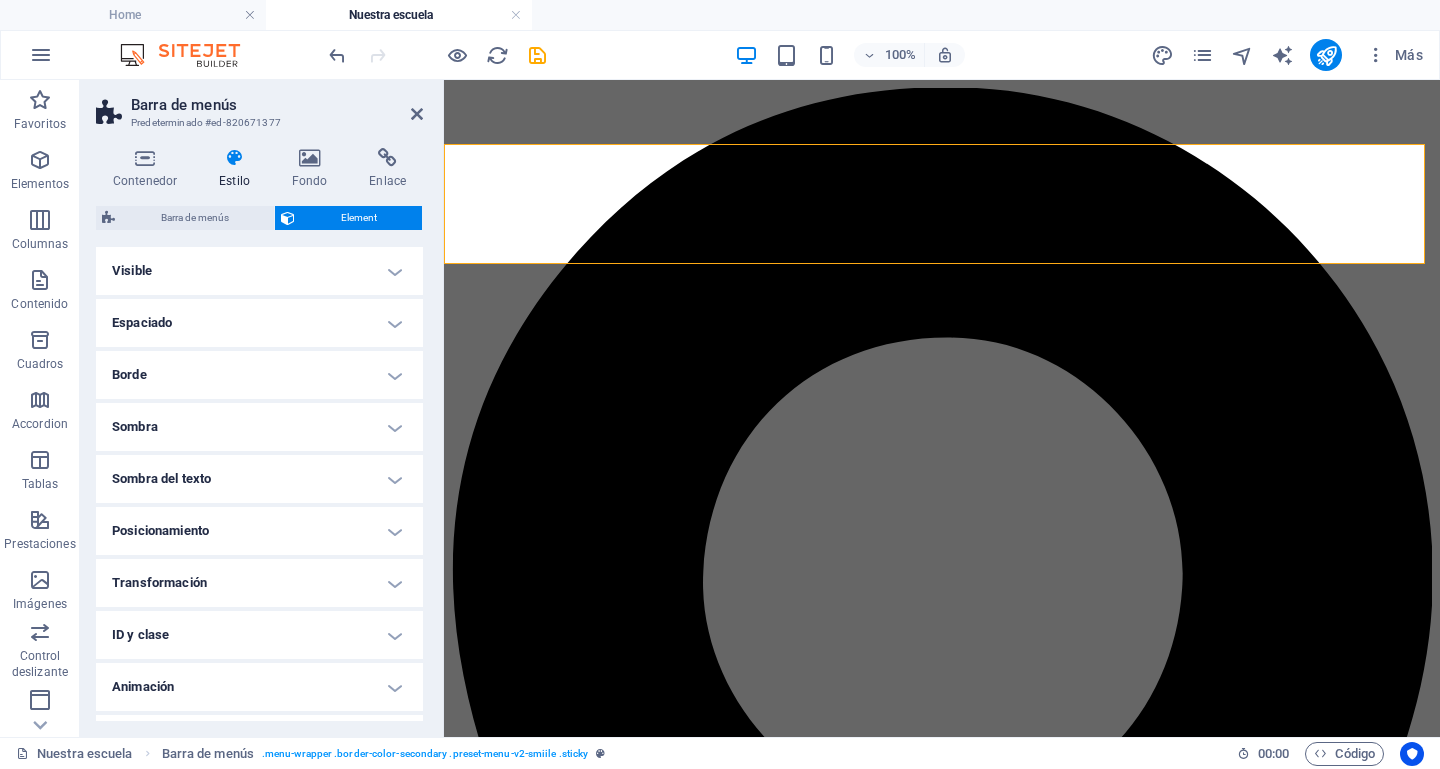 scroll, scrollTop: 42, scrollLeft: 0, axis: vertical 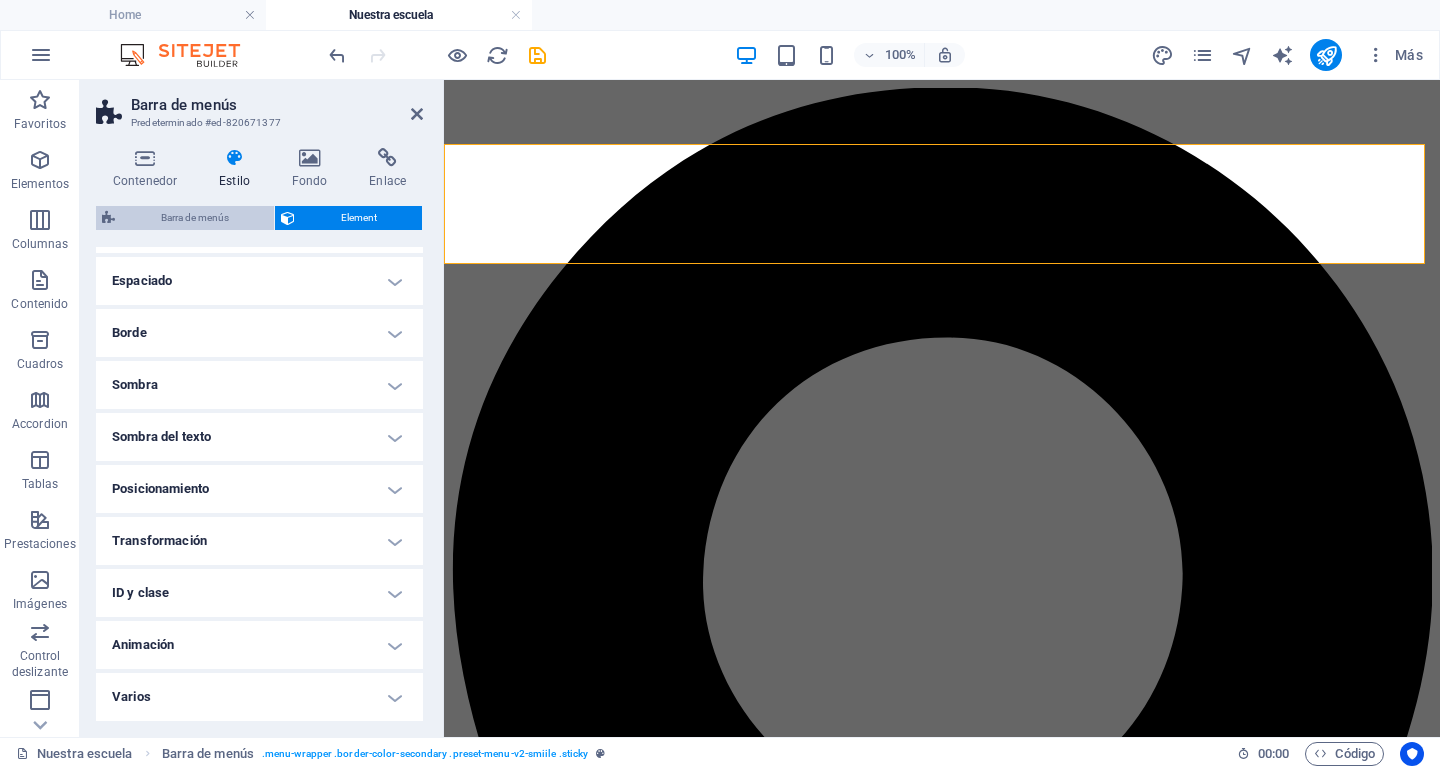 click on "Barra de menús" at bounding box center [194, 218] 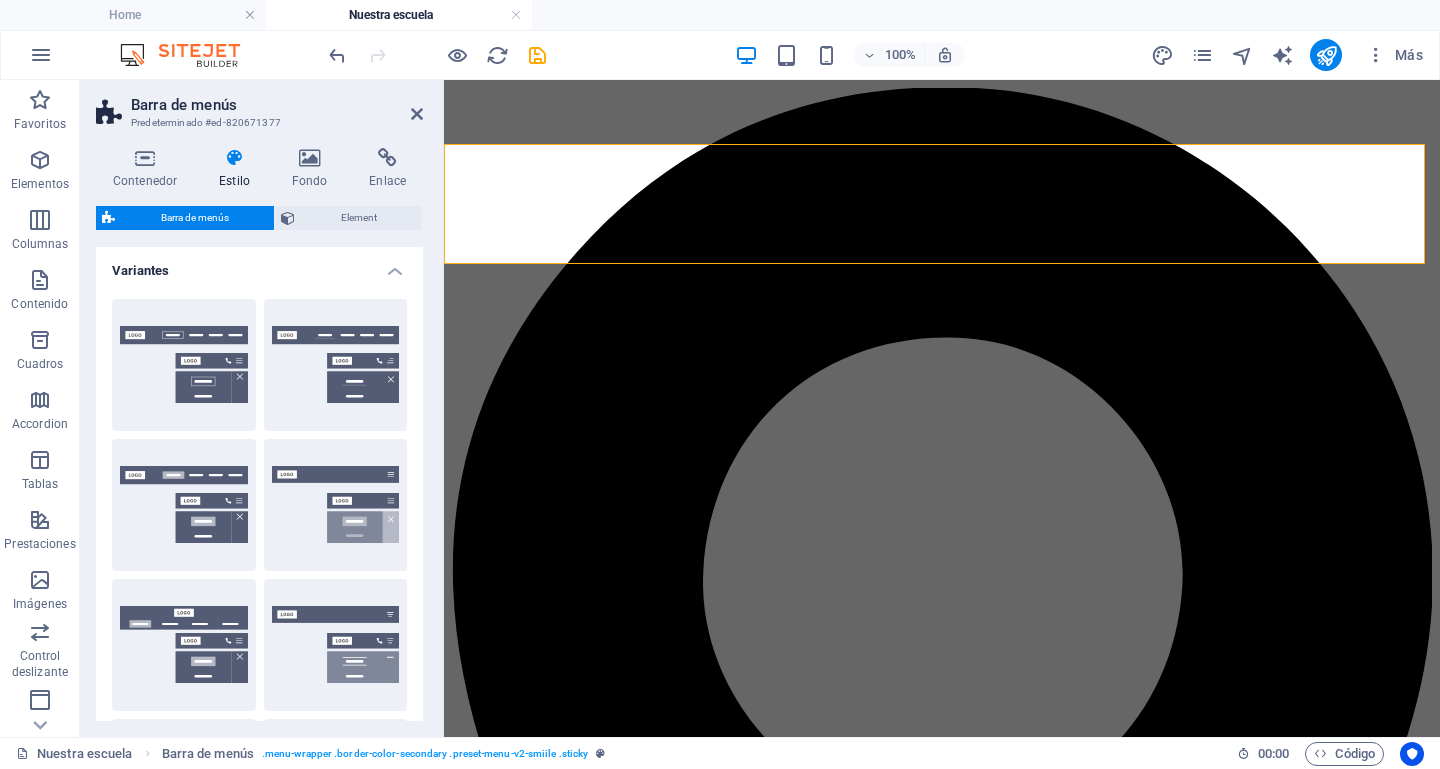 click on "Variantes" at bounding box center (259, 265) 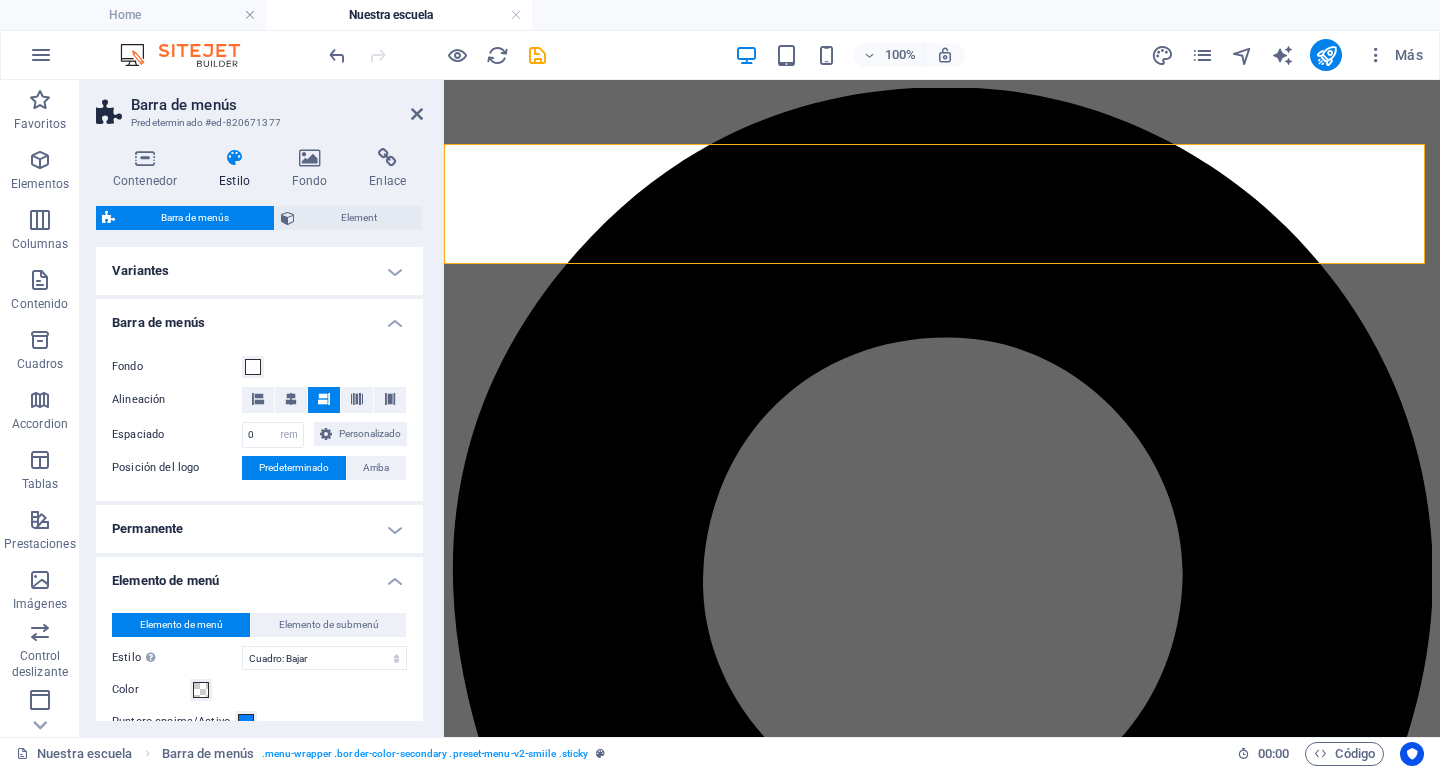 click on "Barra de menús" at bounding box center [259, 317] 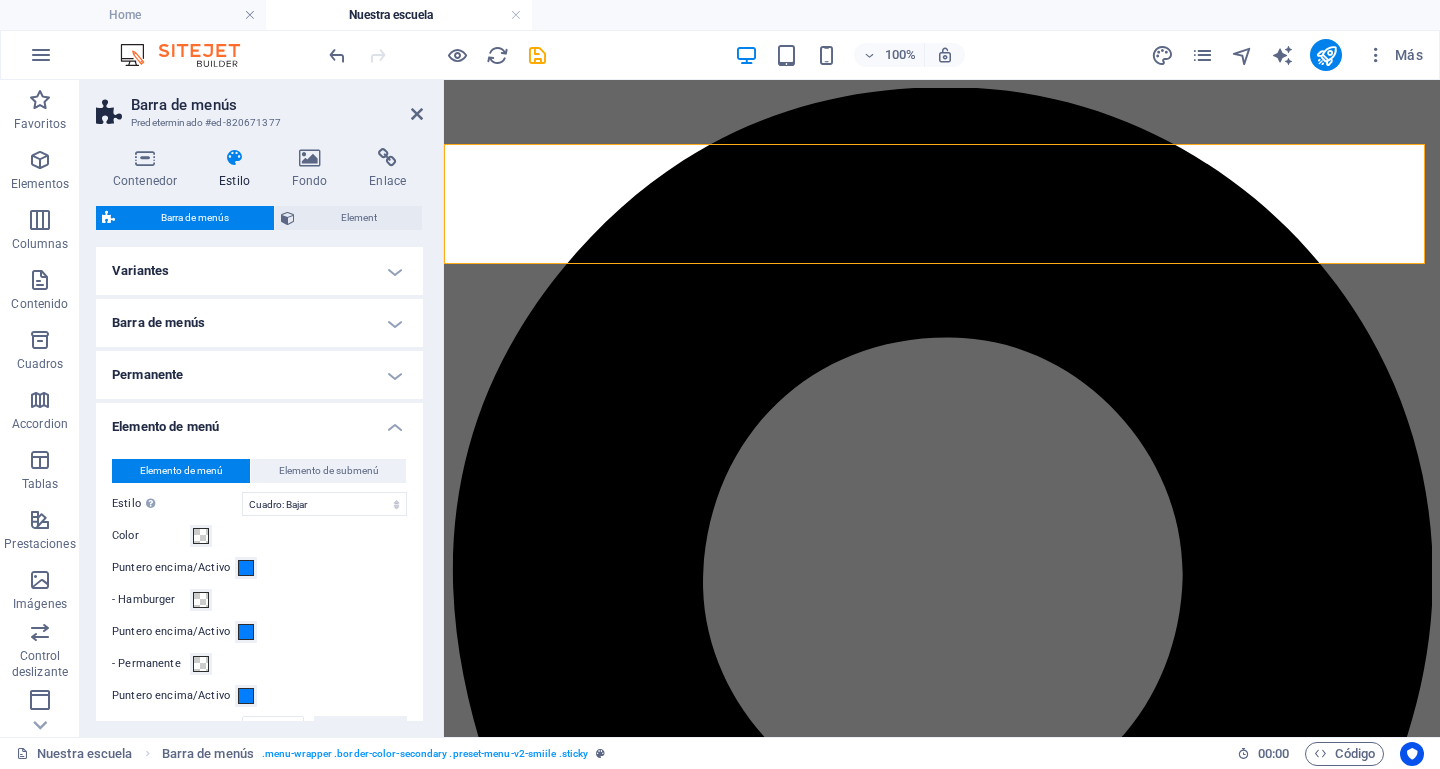 drag, startPoint x: 418, startPoint y: 412, endPoint x: 421, endPoint y: 501, distance: 89.050545 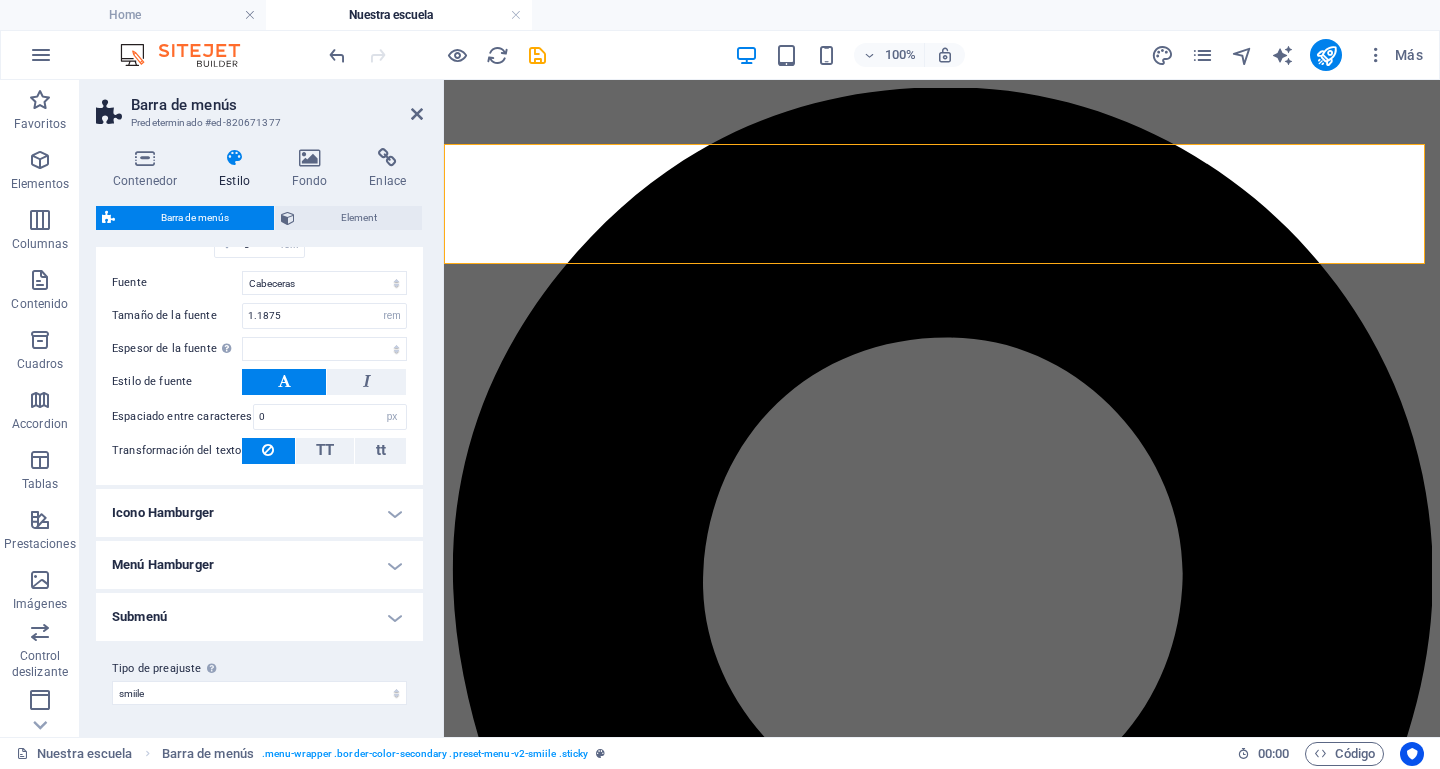scroll, scrollTop: 668, scrollLeft: 0, axis: vertical 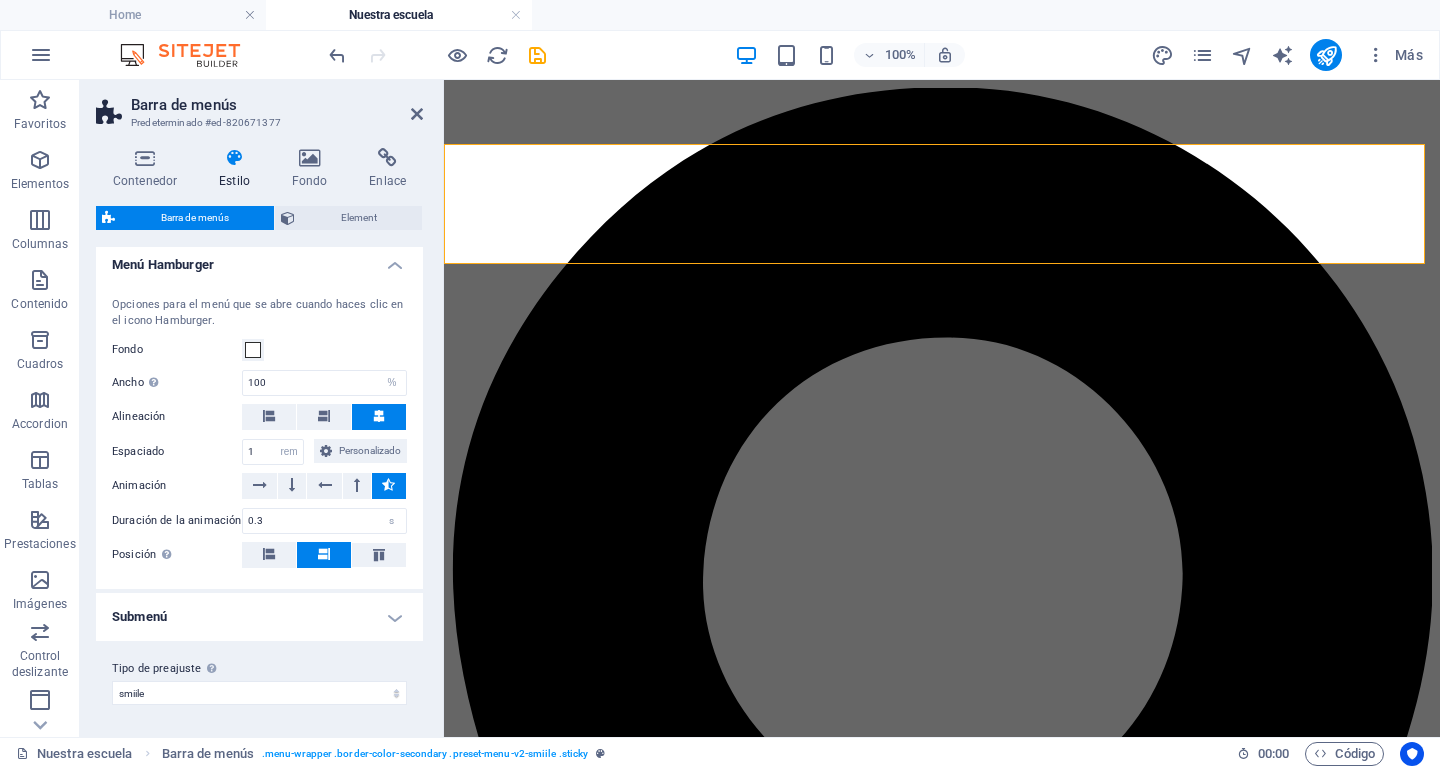 click on "Submenú" at bounding box center (259, 617) 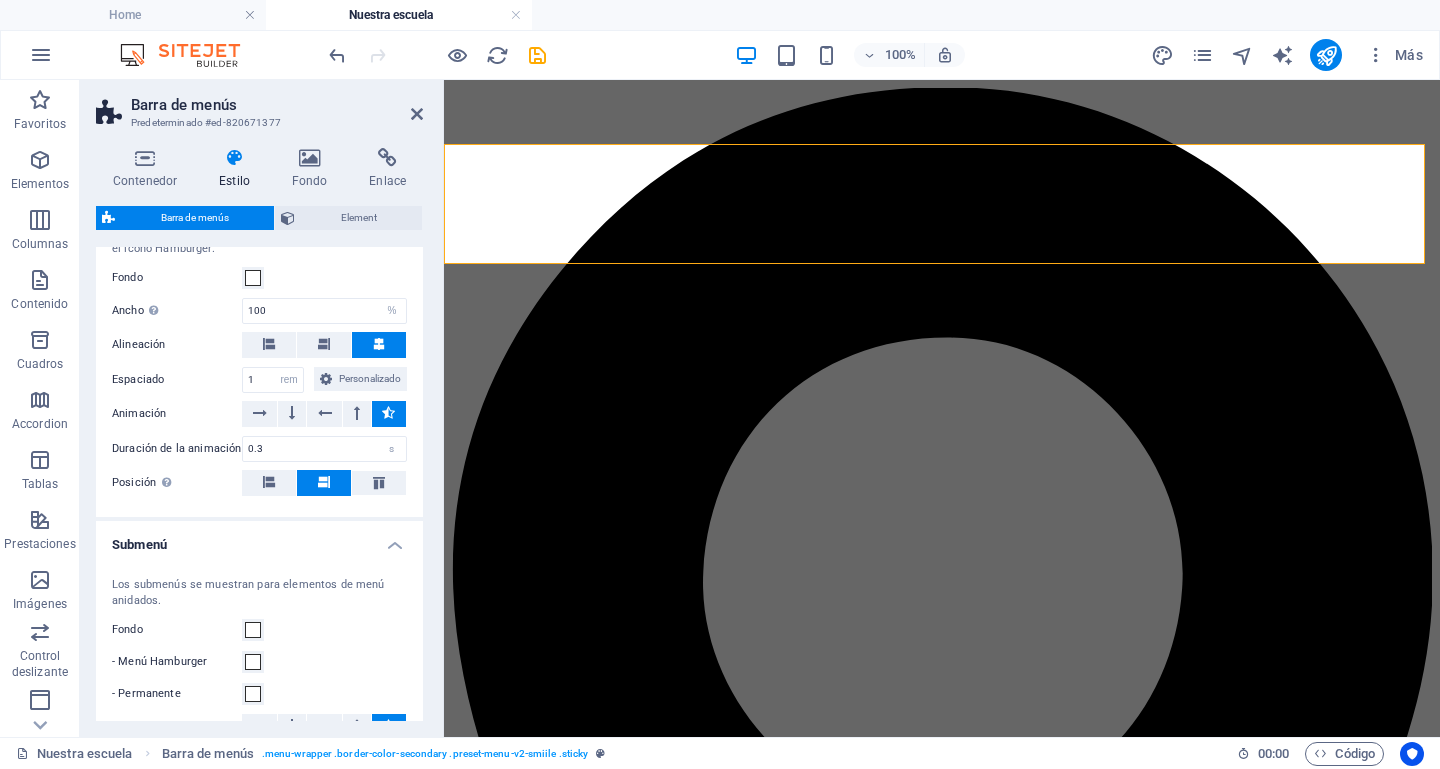 drag, startPoint x: 418, startPoint y: 577, endPoint x: 421, endPoint y: 672, distance: 95.047356 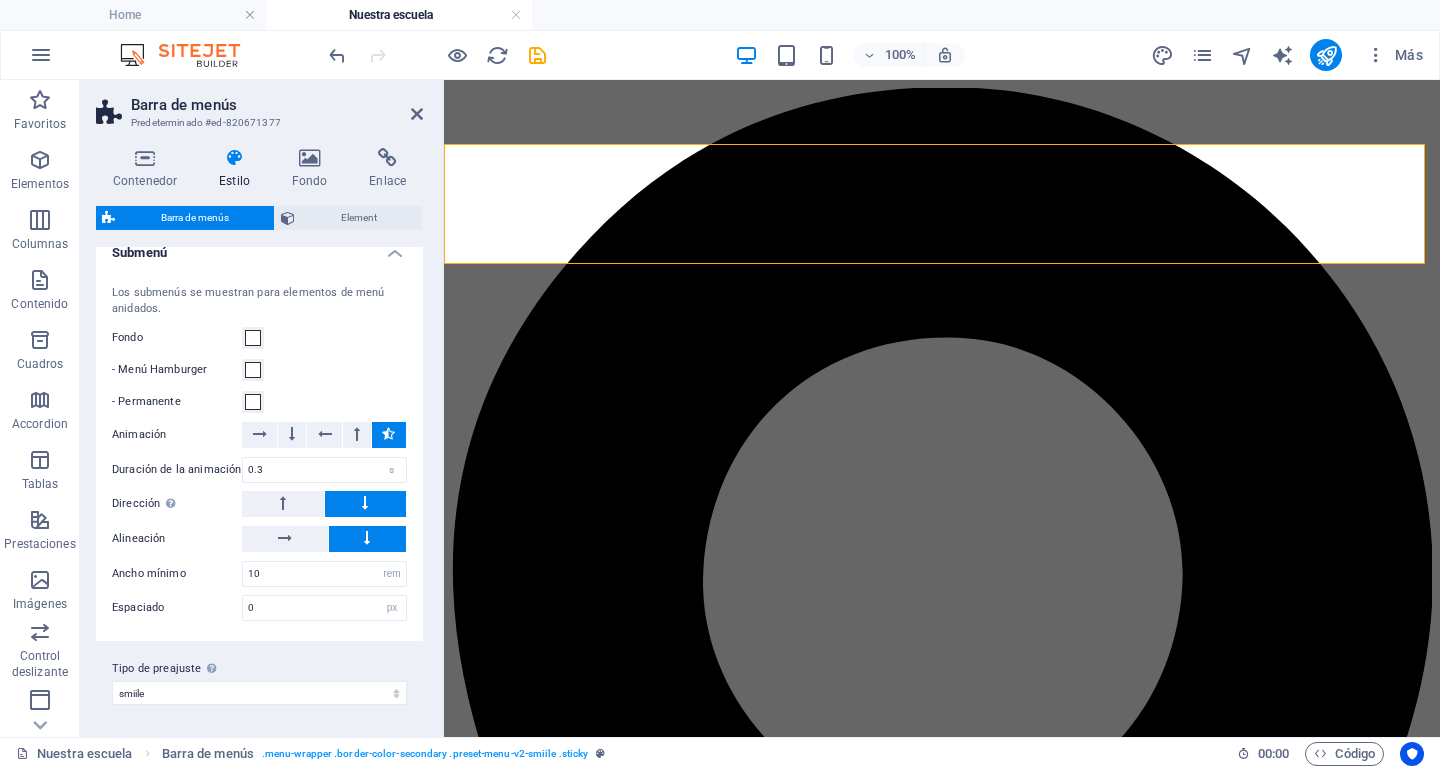 scroll, scrollTop: 85, scrollLeft: 0, axis: vertical 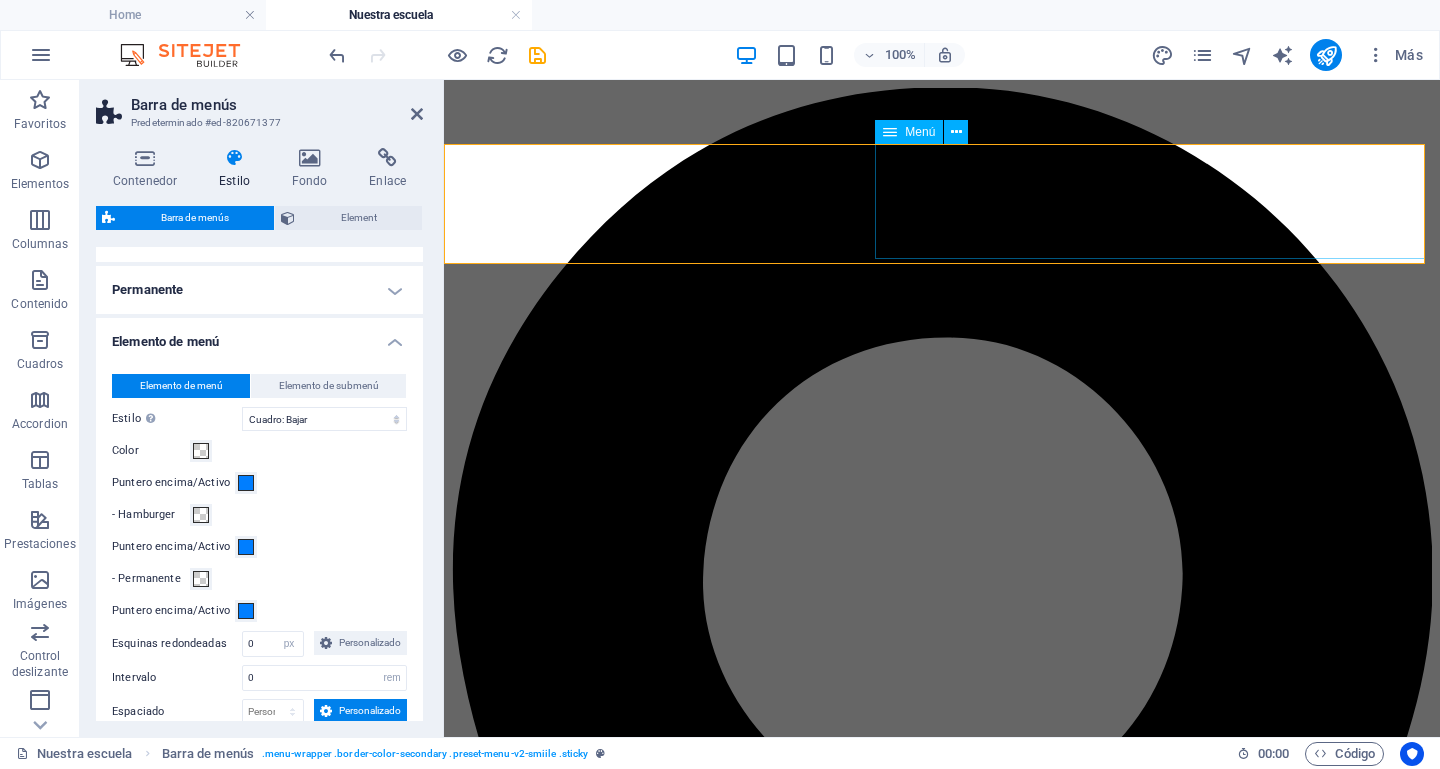 drag, startPoint x: 1005, startPoint y: 177, endPoint x: 1365, endPoint y: 184, distance: 360.06805 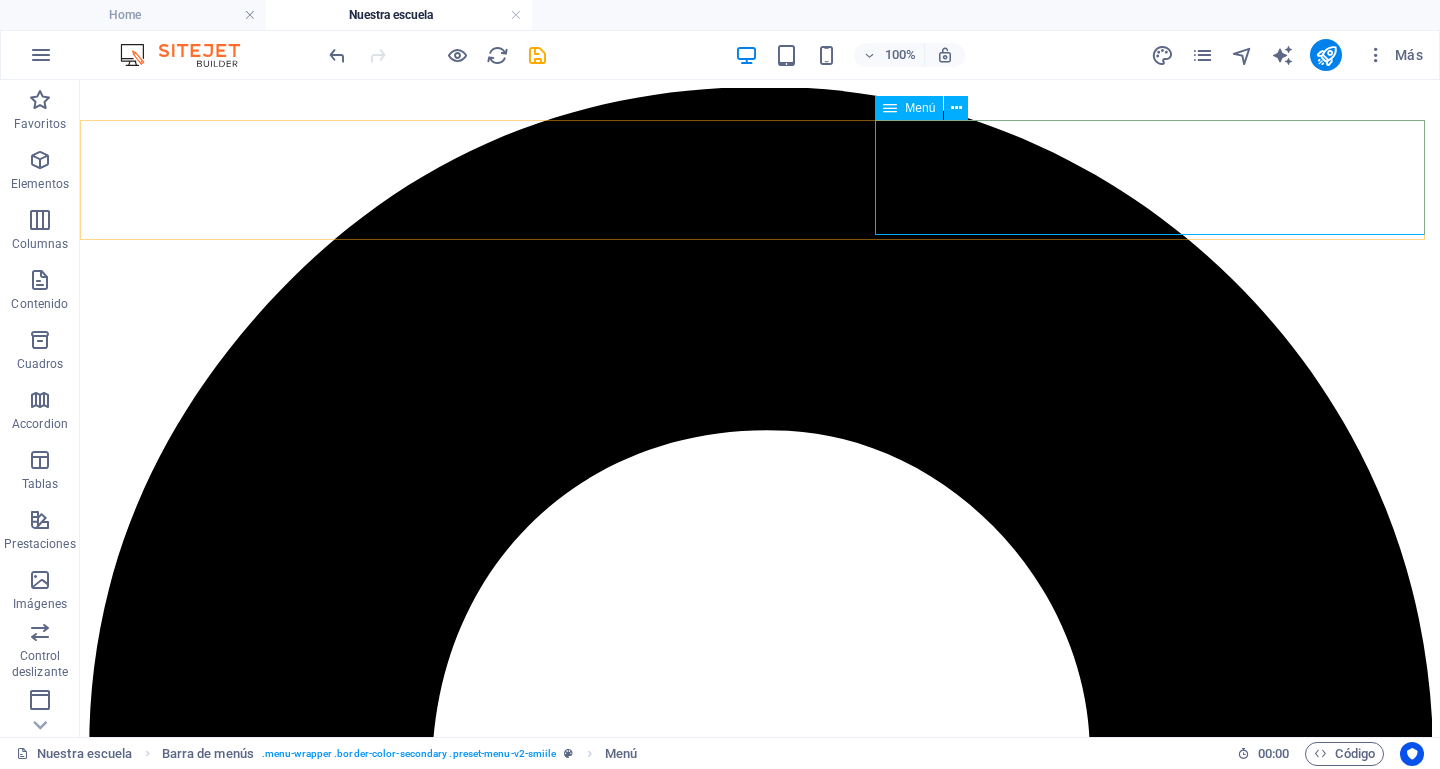 click on "Menú" at bounding box center [920, 108] 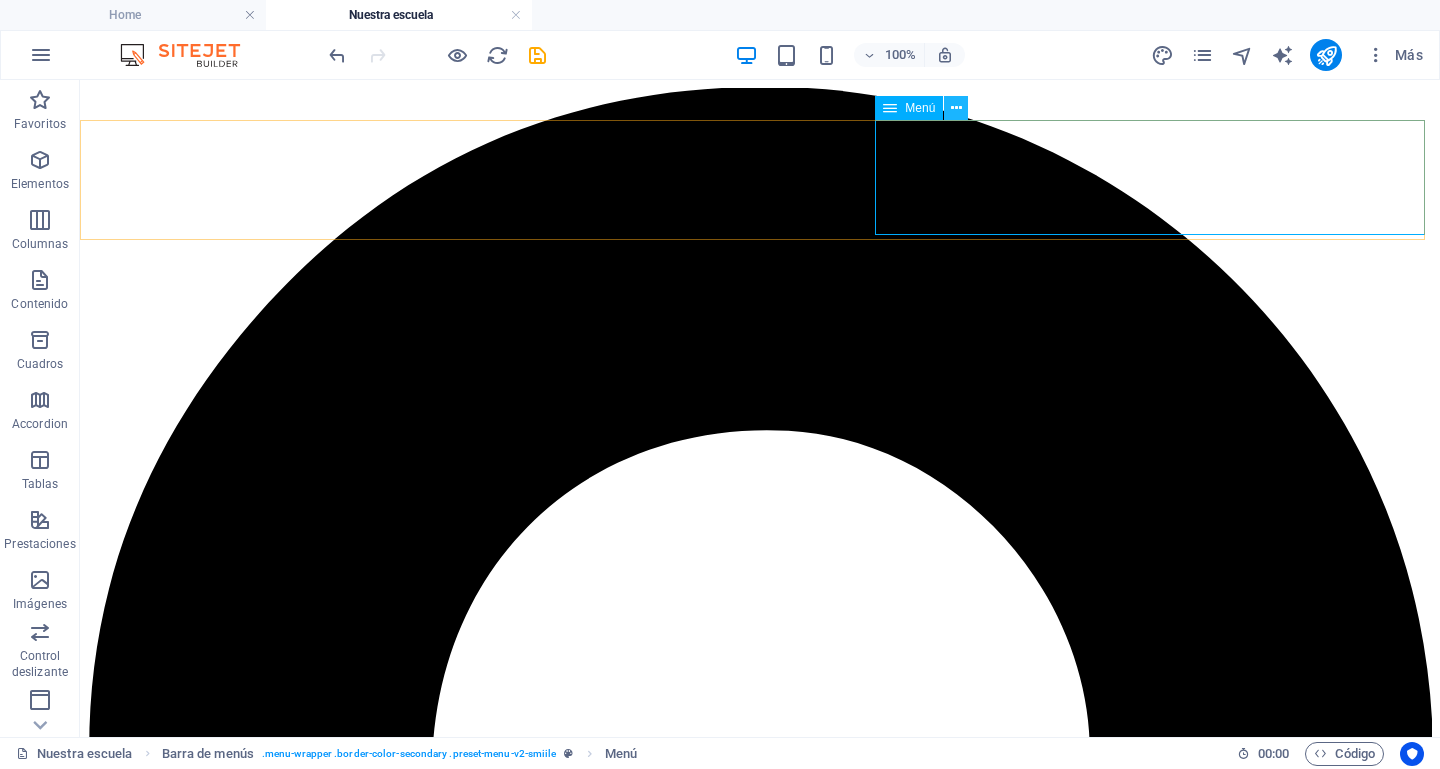 click at bounding box center (956, 108) 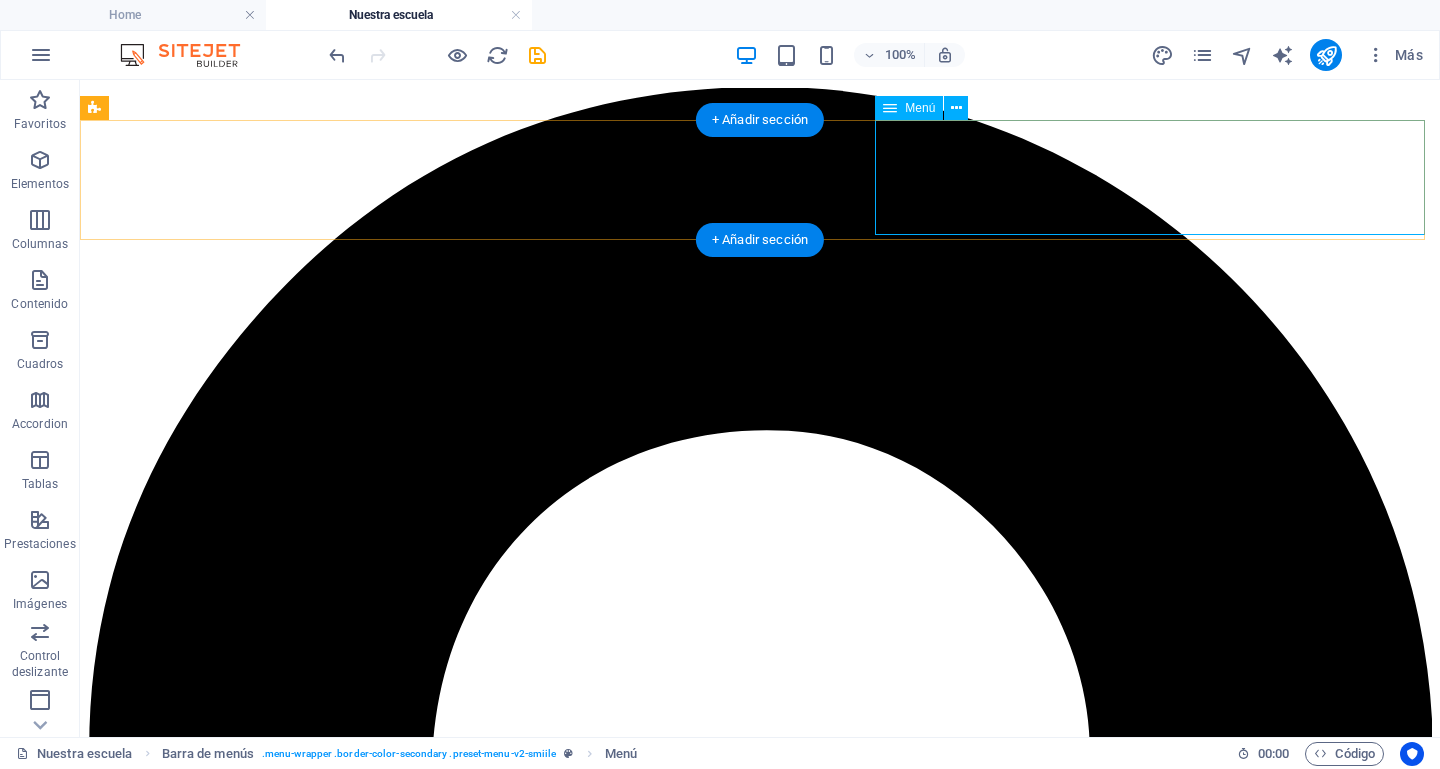 click on "Inicio Horario Geoportal Admisión Síguenos Contacto" at bounding box center (760, 5081) 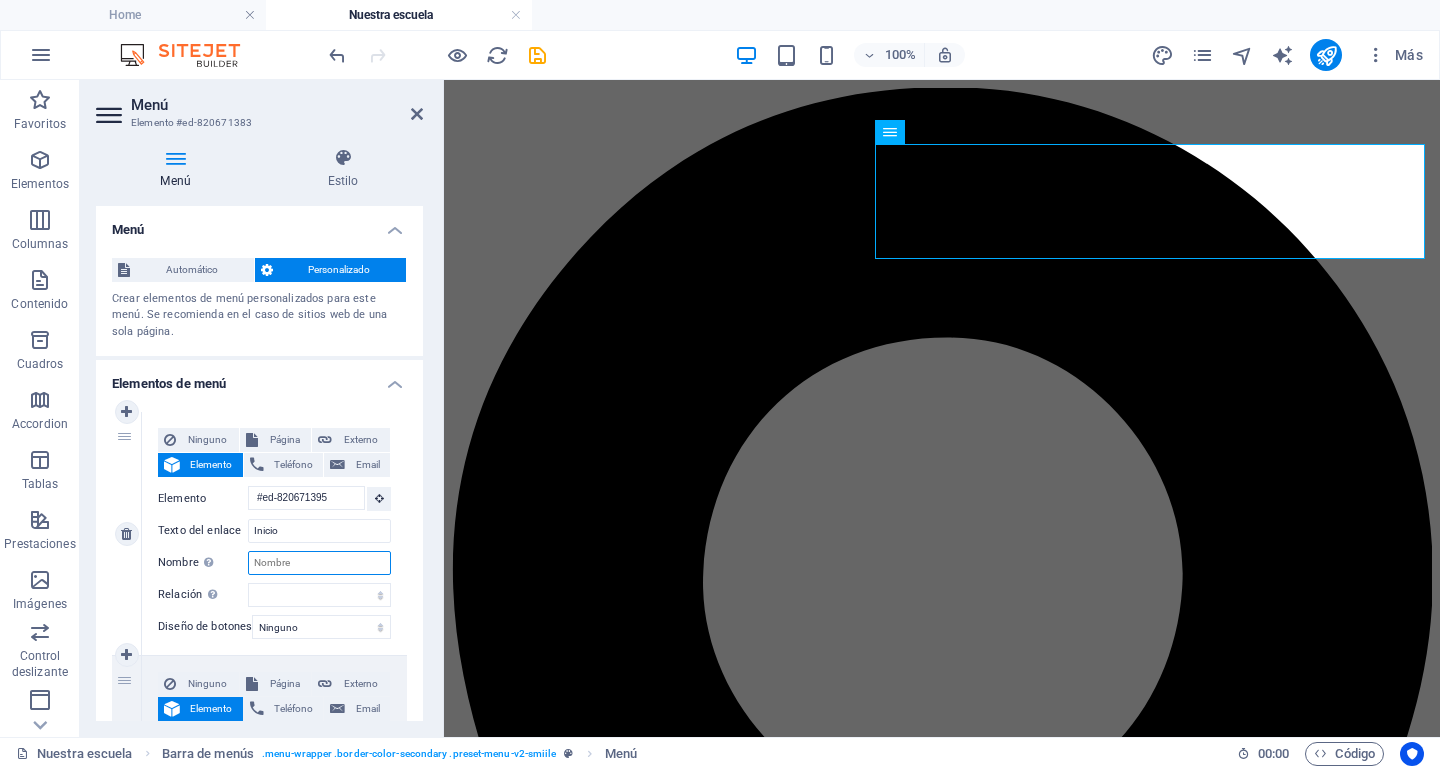click on "Nombre Una descripción adicional del enlace no debería ser igual al texto del enlace. El título suele mostrarse como un texto de información cuando se mueve el ratón por encima del elemento. Déjalo en blanco en caso de dudas." at bounding box center [319, 563] 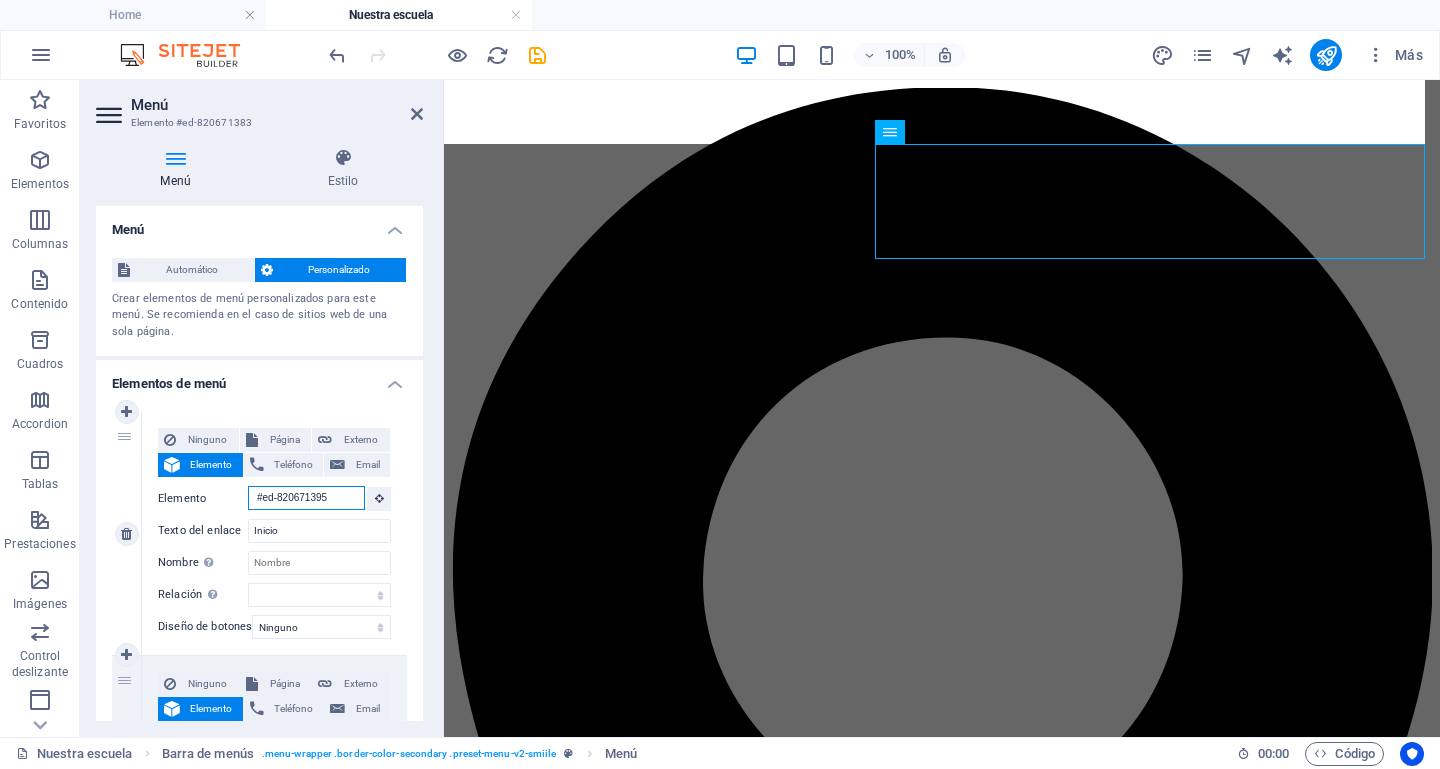 click on "#ed-820671395" at bounding box center (306, 498) 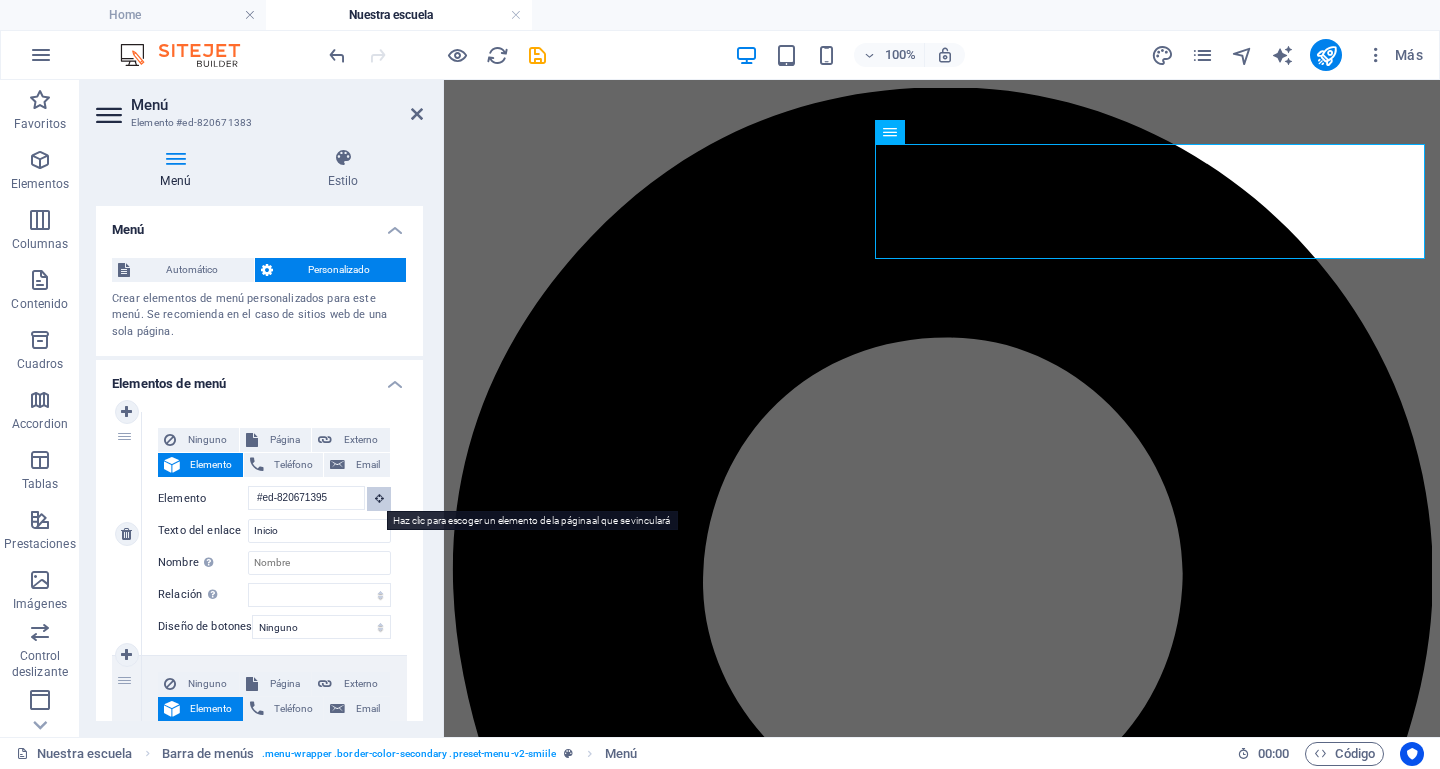 click at bounding box center [379, 498] 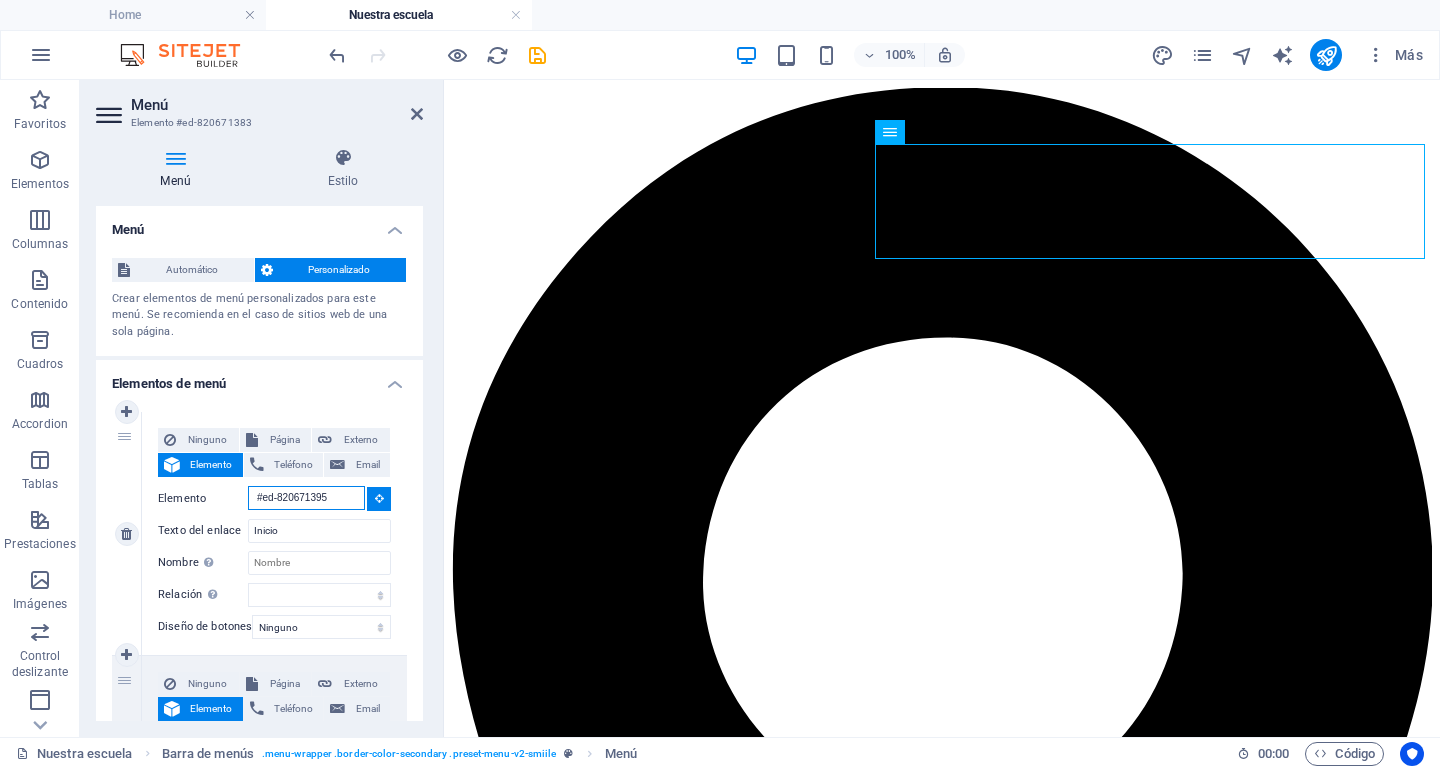click on "#ed-820671395" at bounding box center (306, 498) 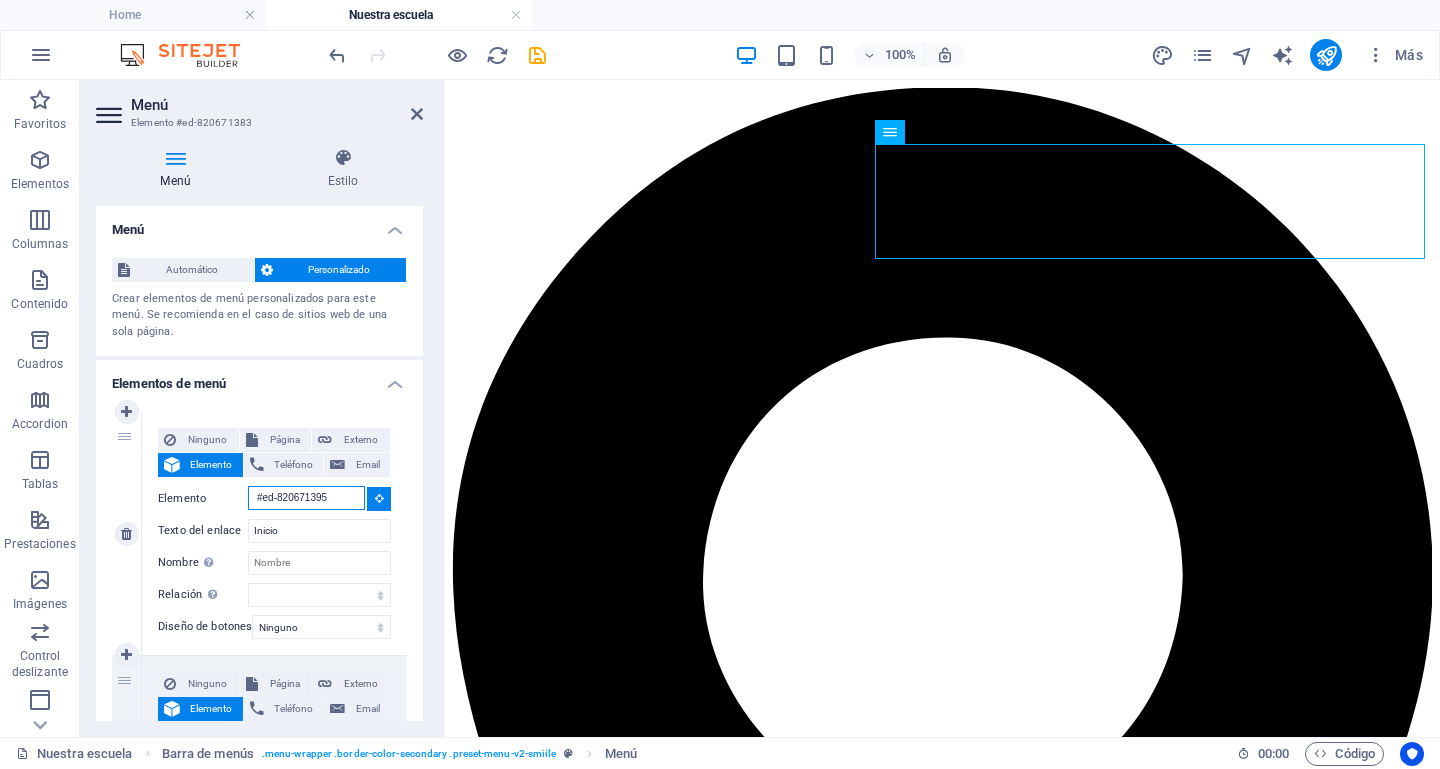 click on "#ed-820671395" at bounding box center (306, 498) 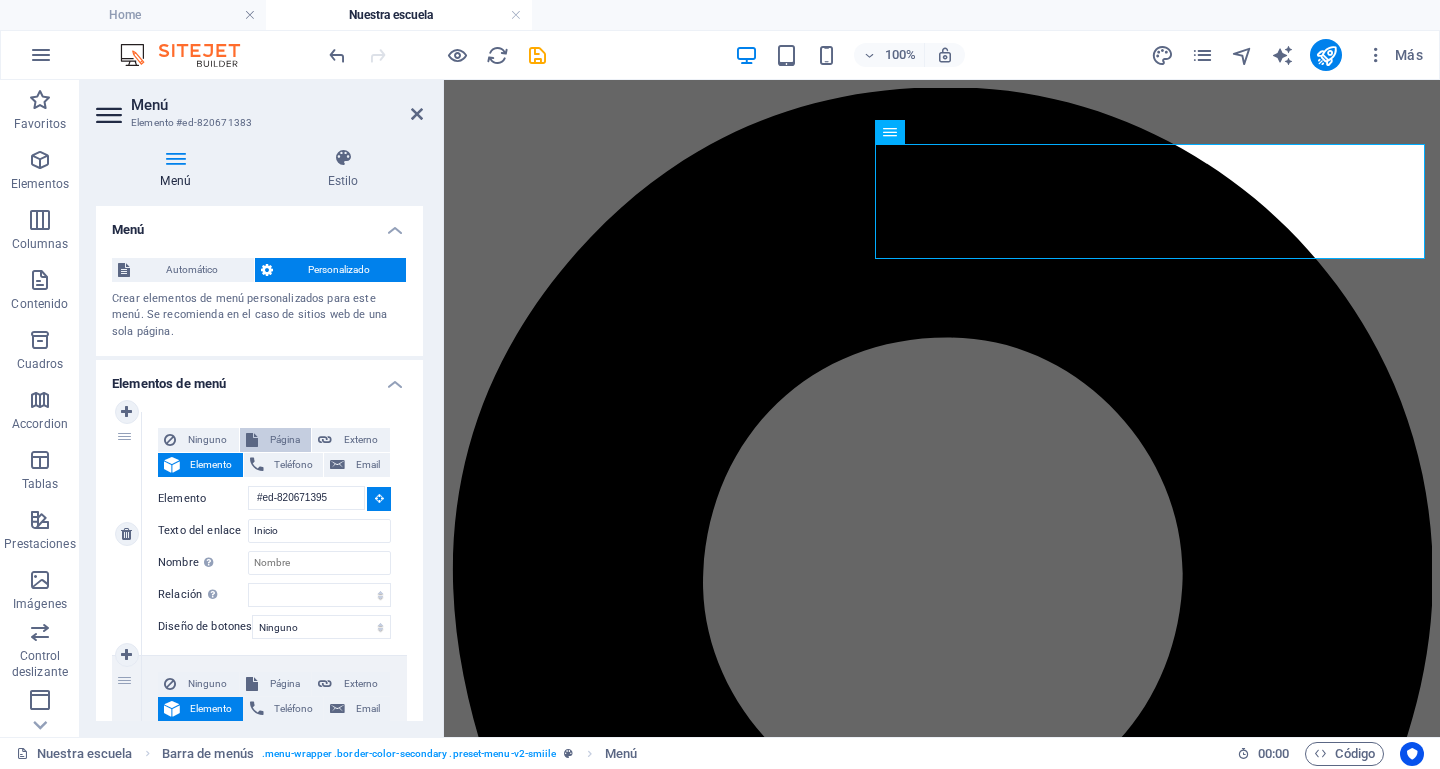 click on "Página" at bounding box center (285, 440) 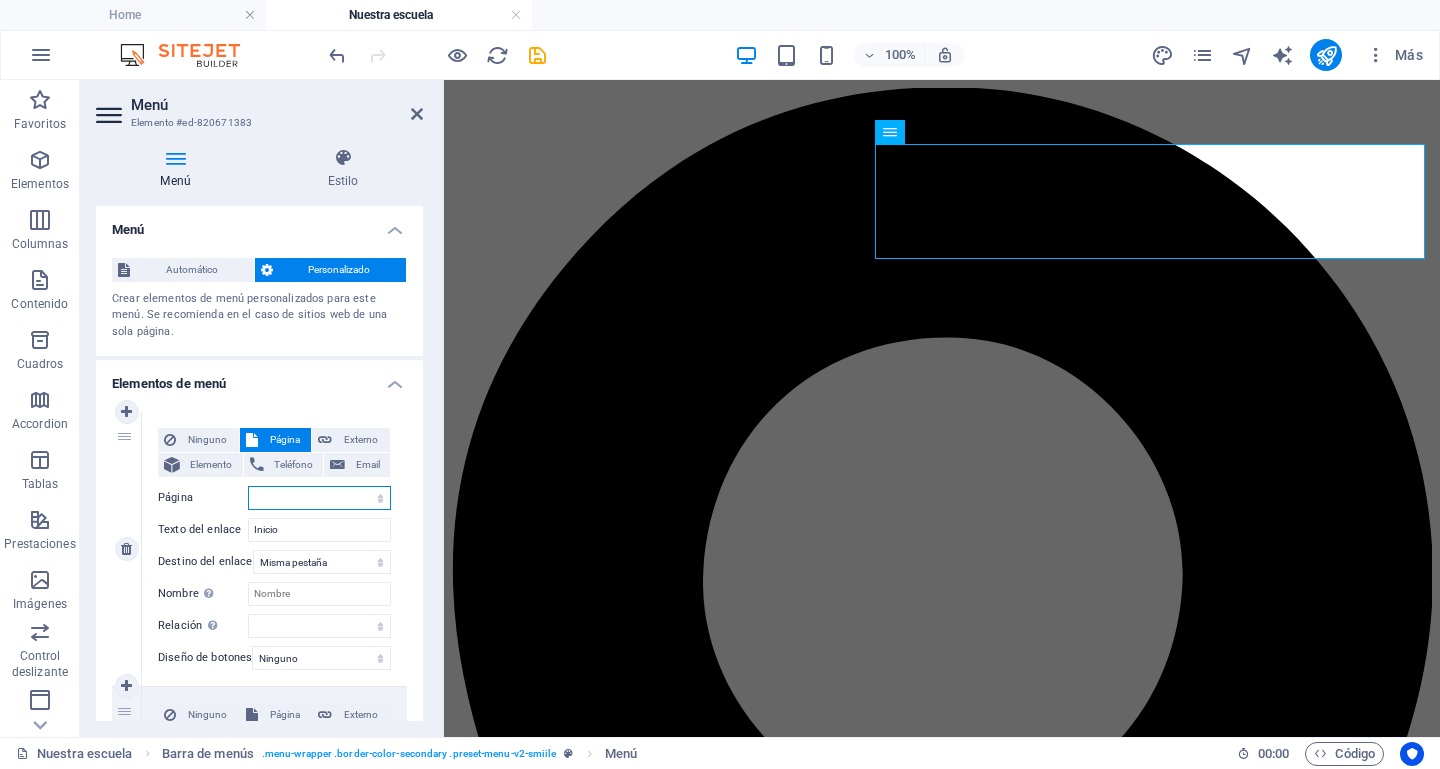 click on "Home Nuestra escuela  Subpage Legal Notice Privacy" at bounding box center (319, 498) 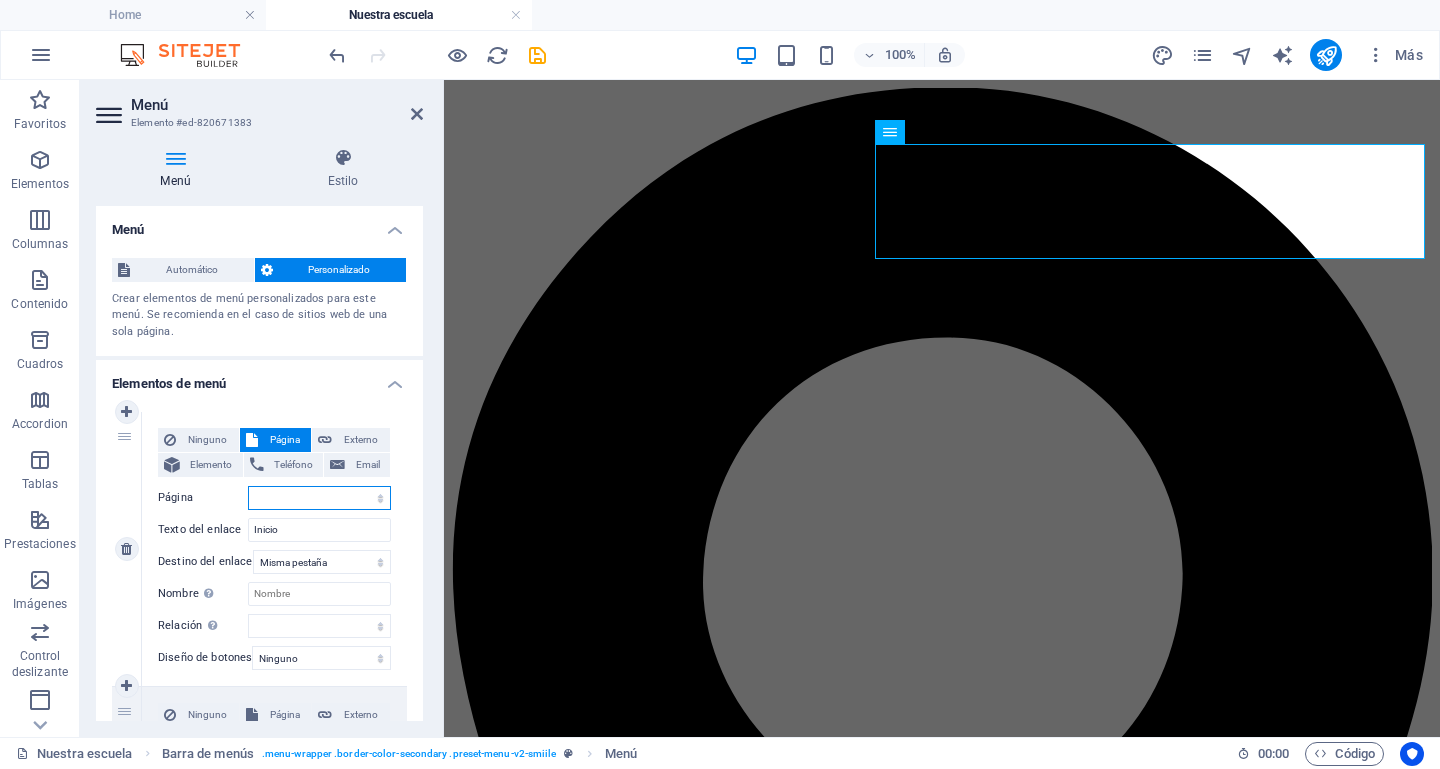 select on "0" 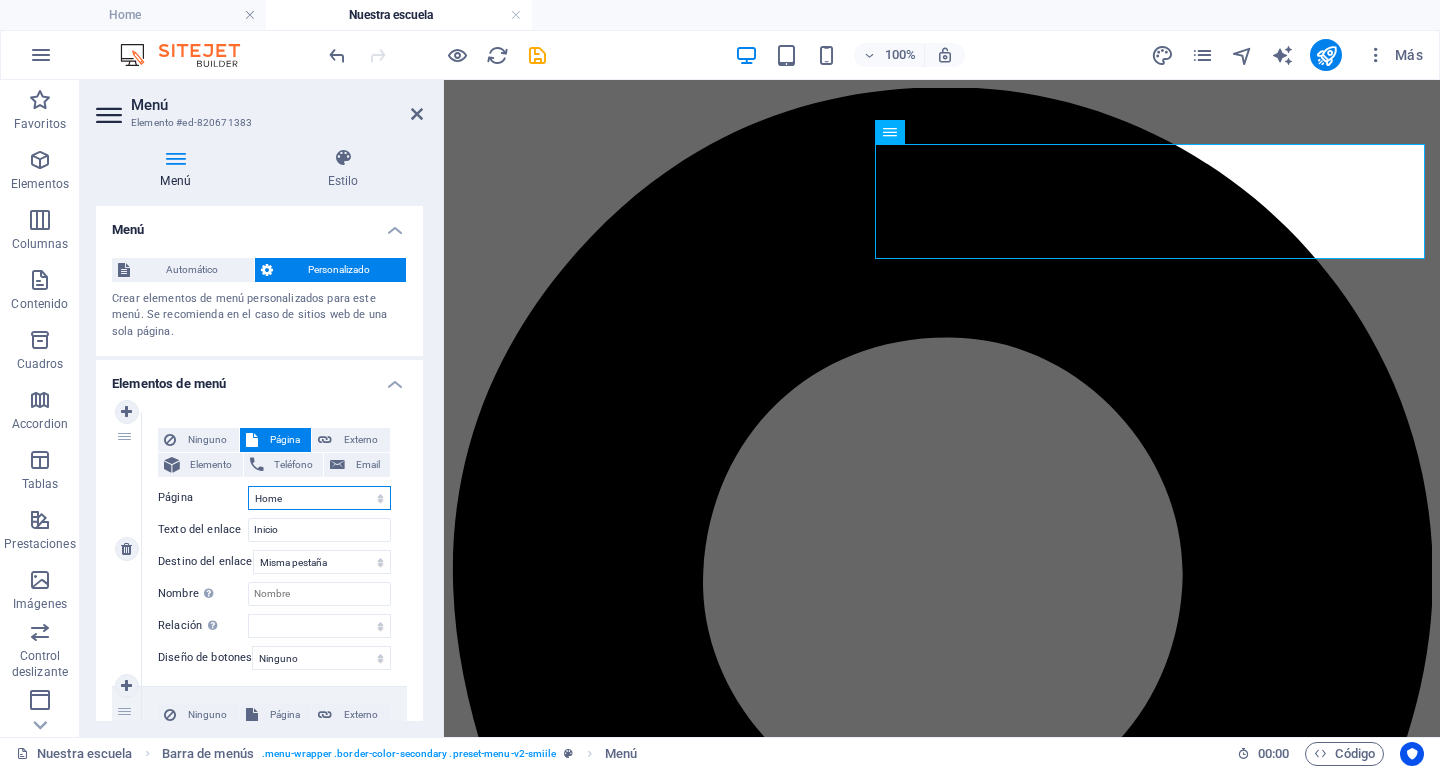 select 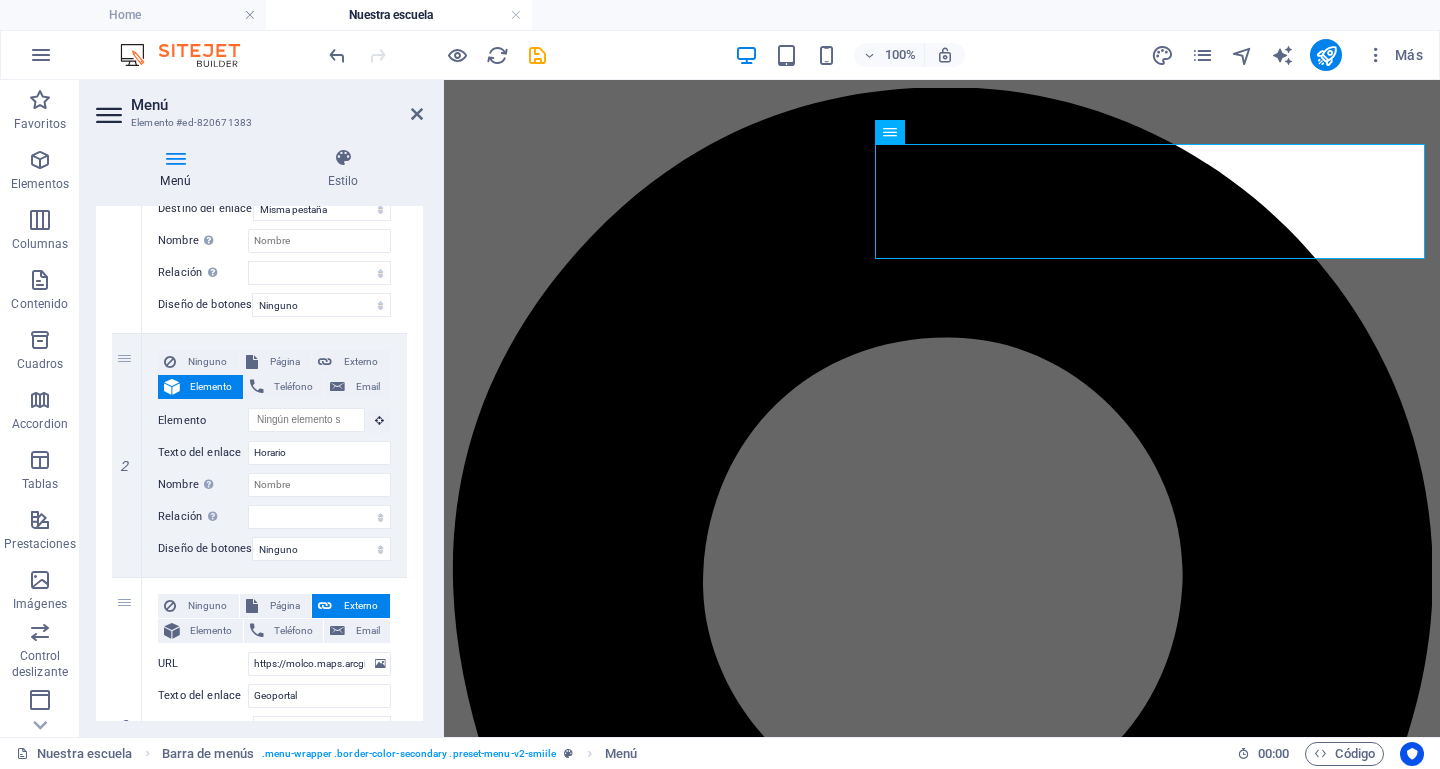 scroll, scrollTop: 360, scrollLeft: 0, axis: vertical 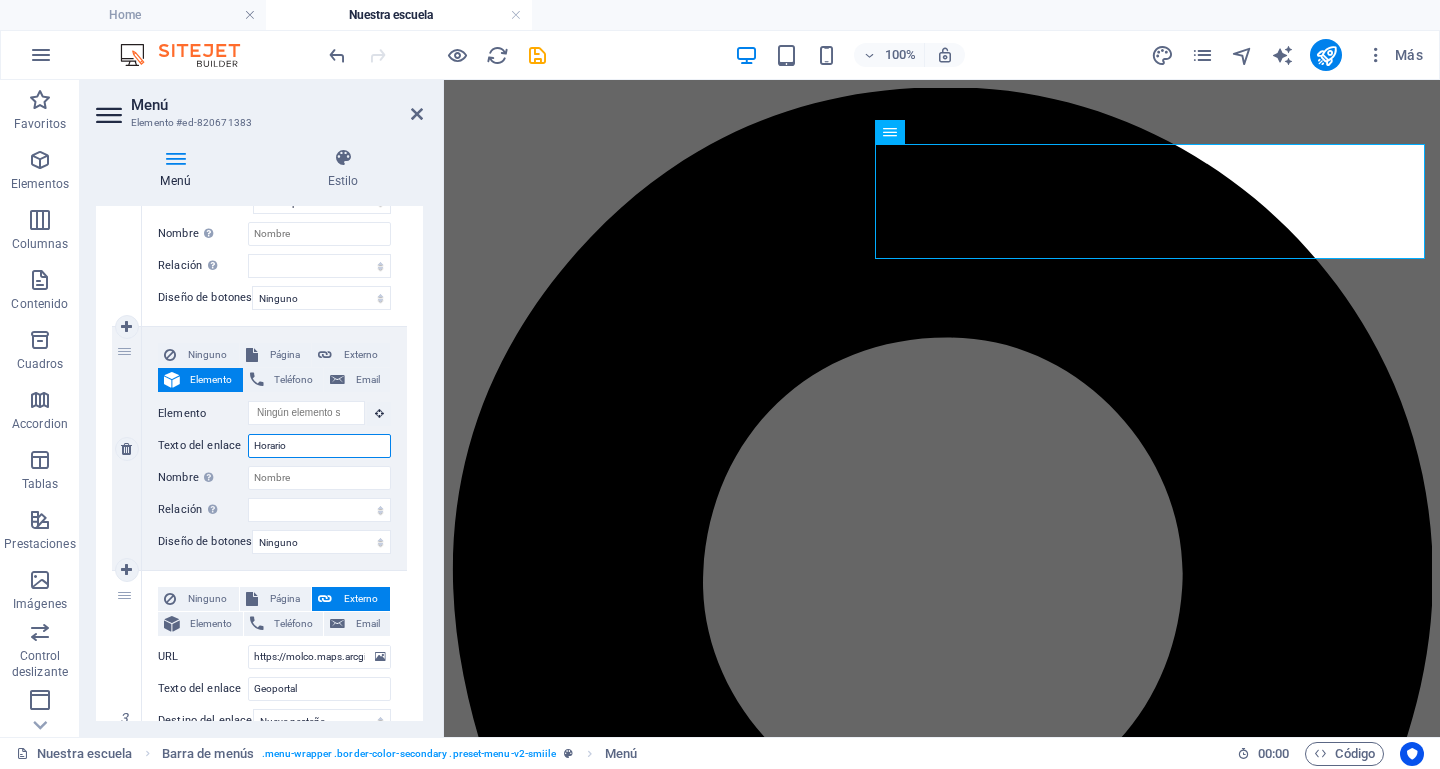 click on "Horario" at bounding box center [319, 446] 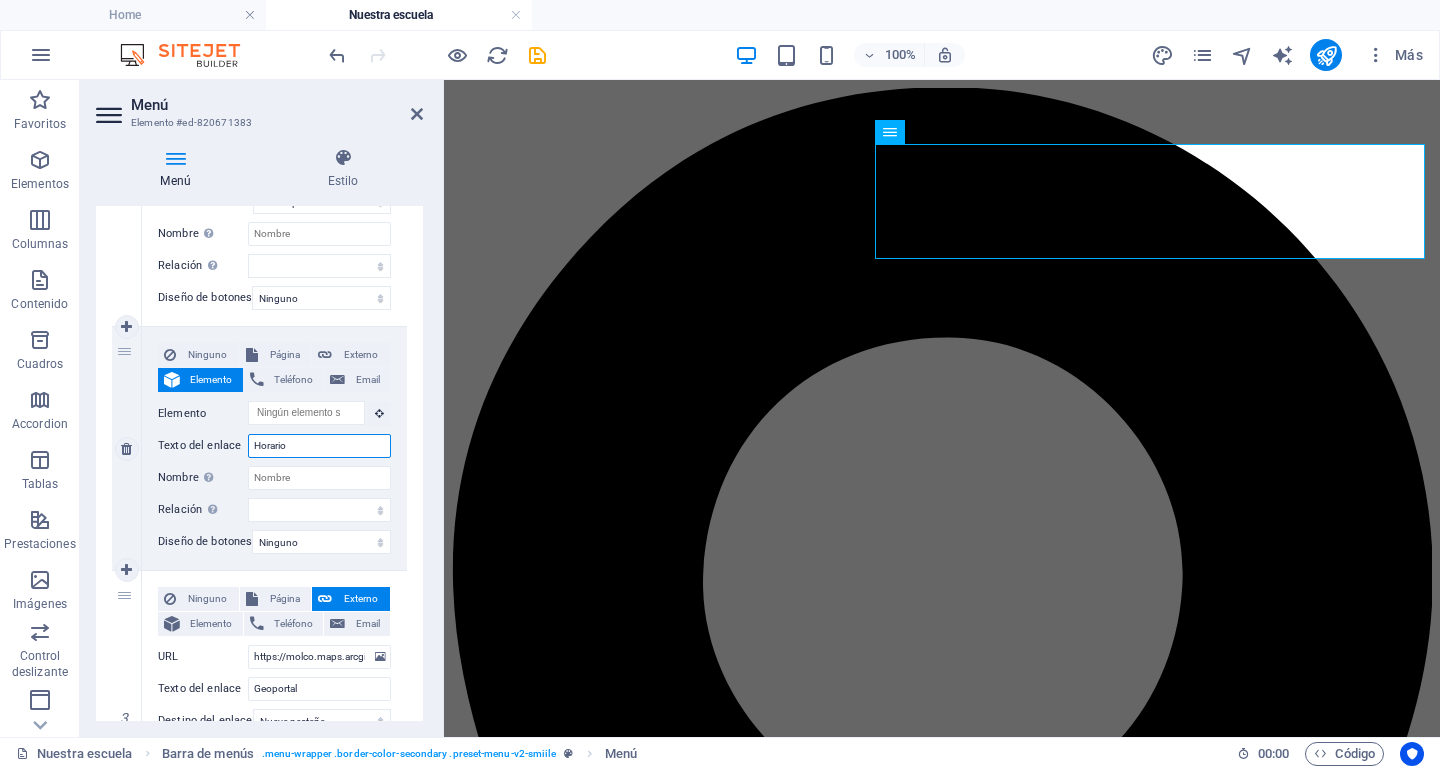 type on "Q" 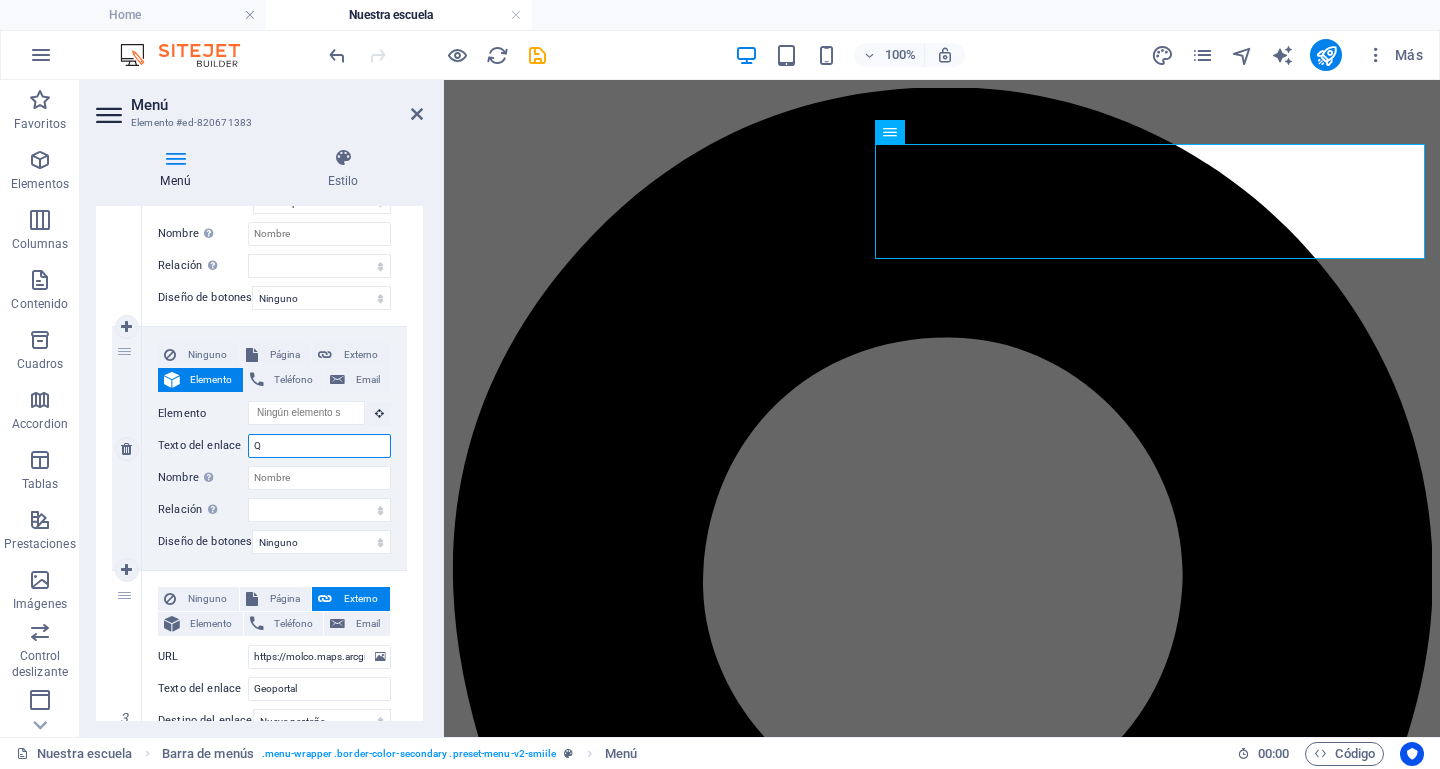type 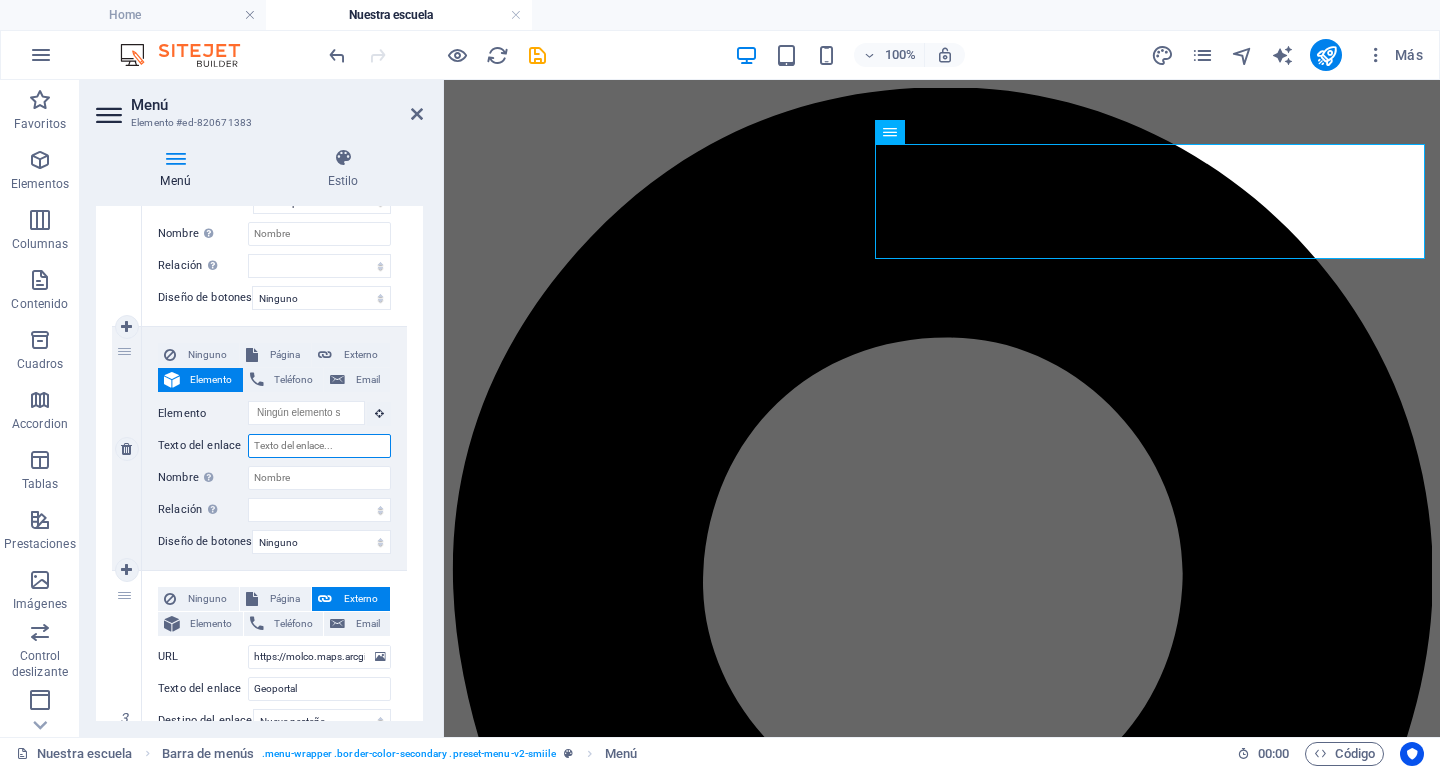 select 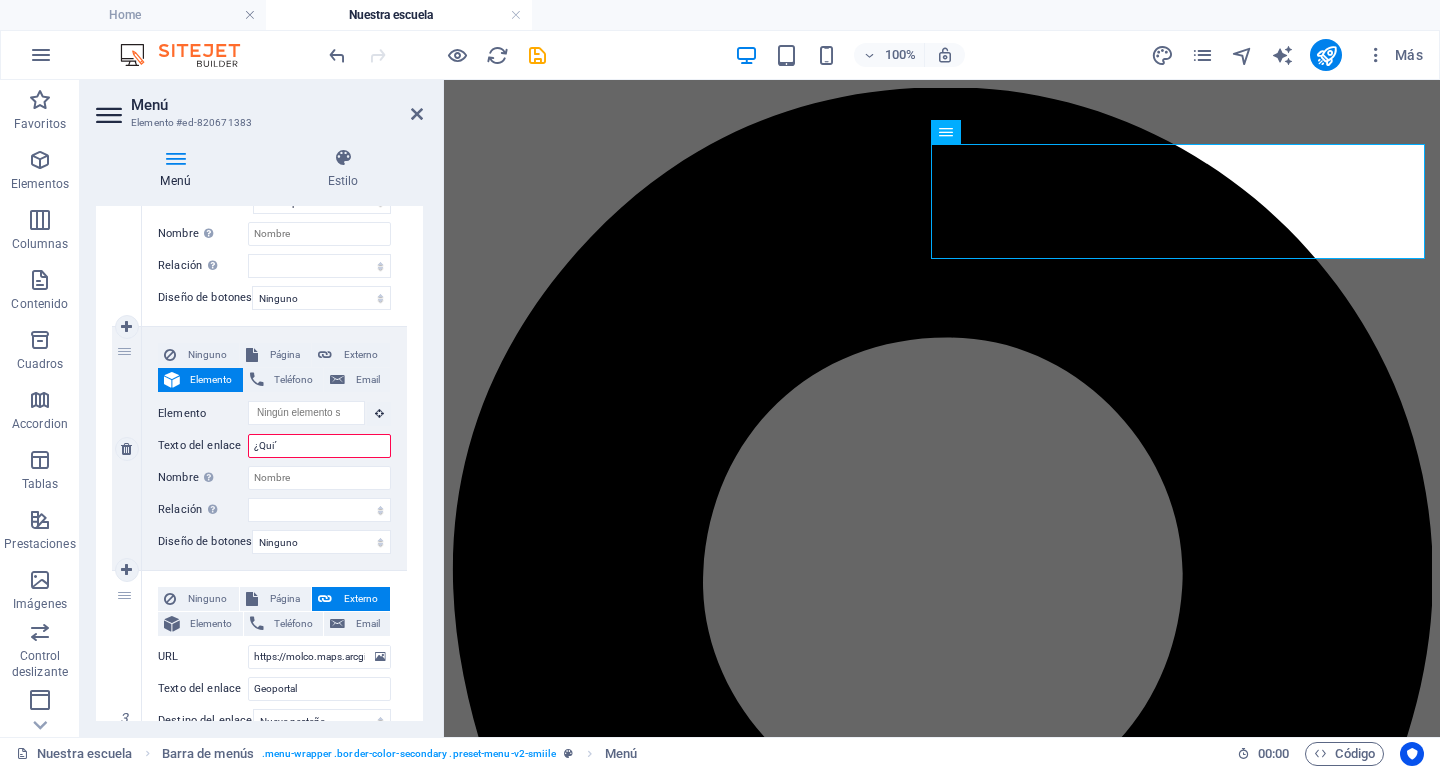 type on "¿Qui" 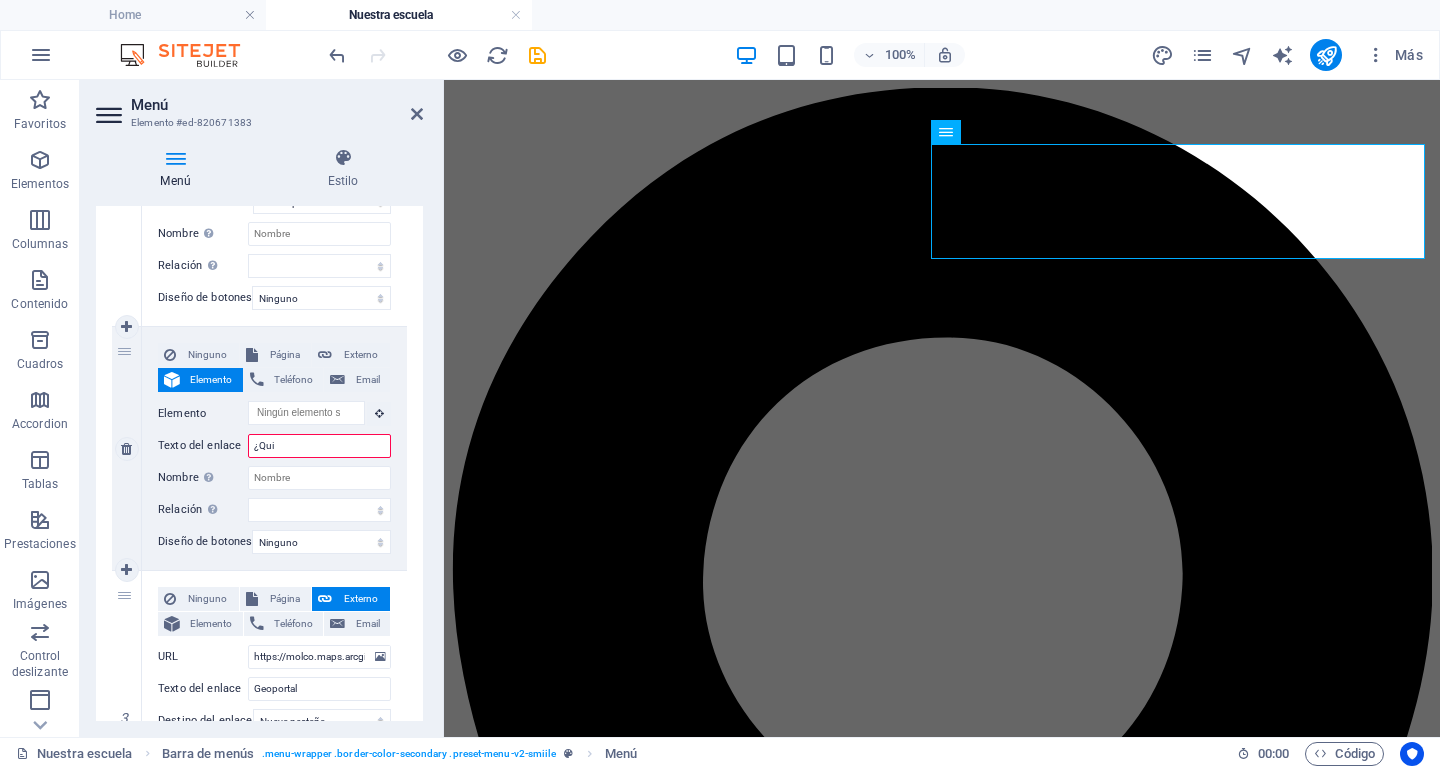 select 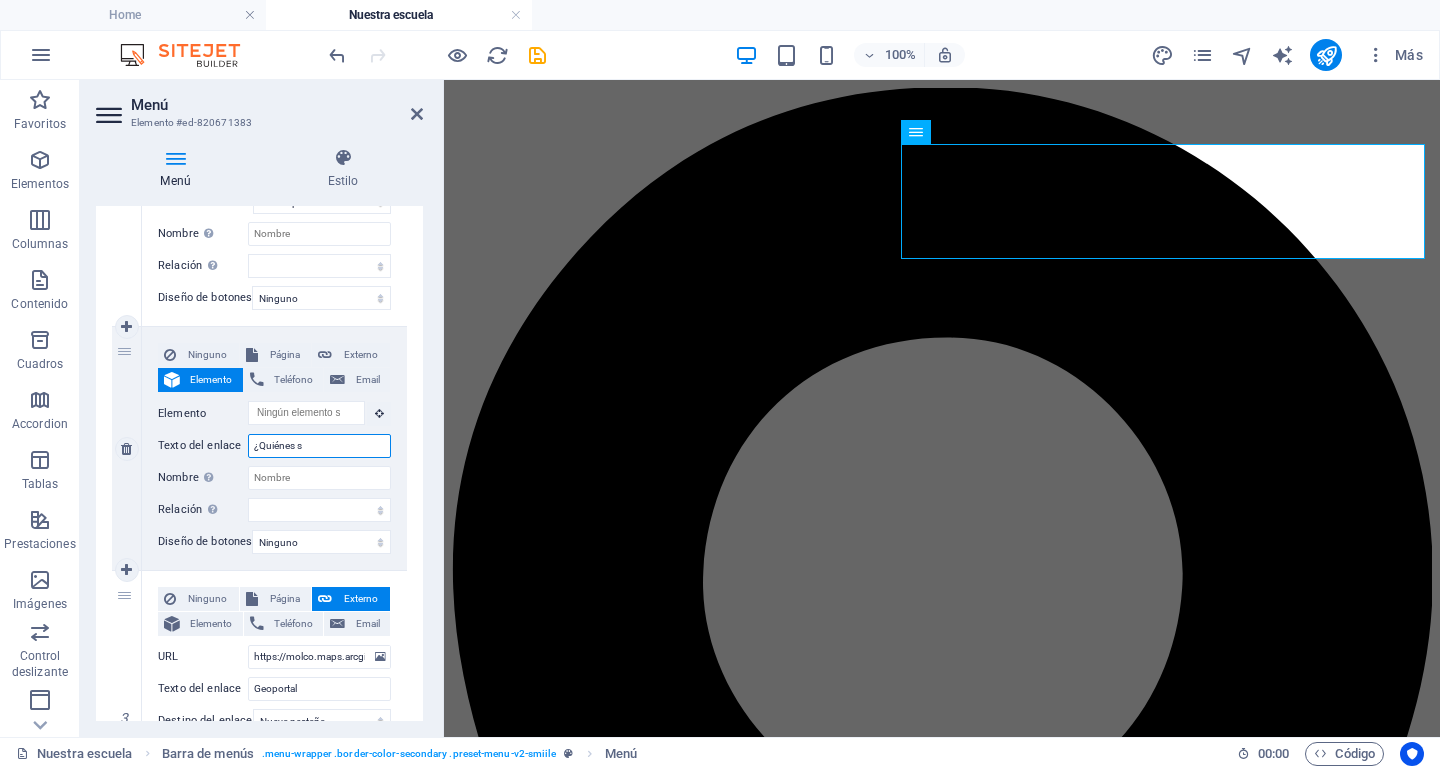 type on "¿Quiénes so" 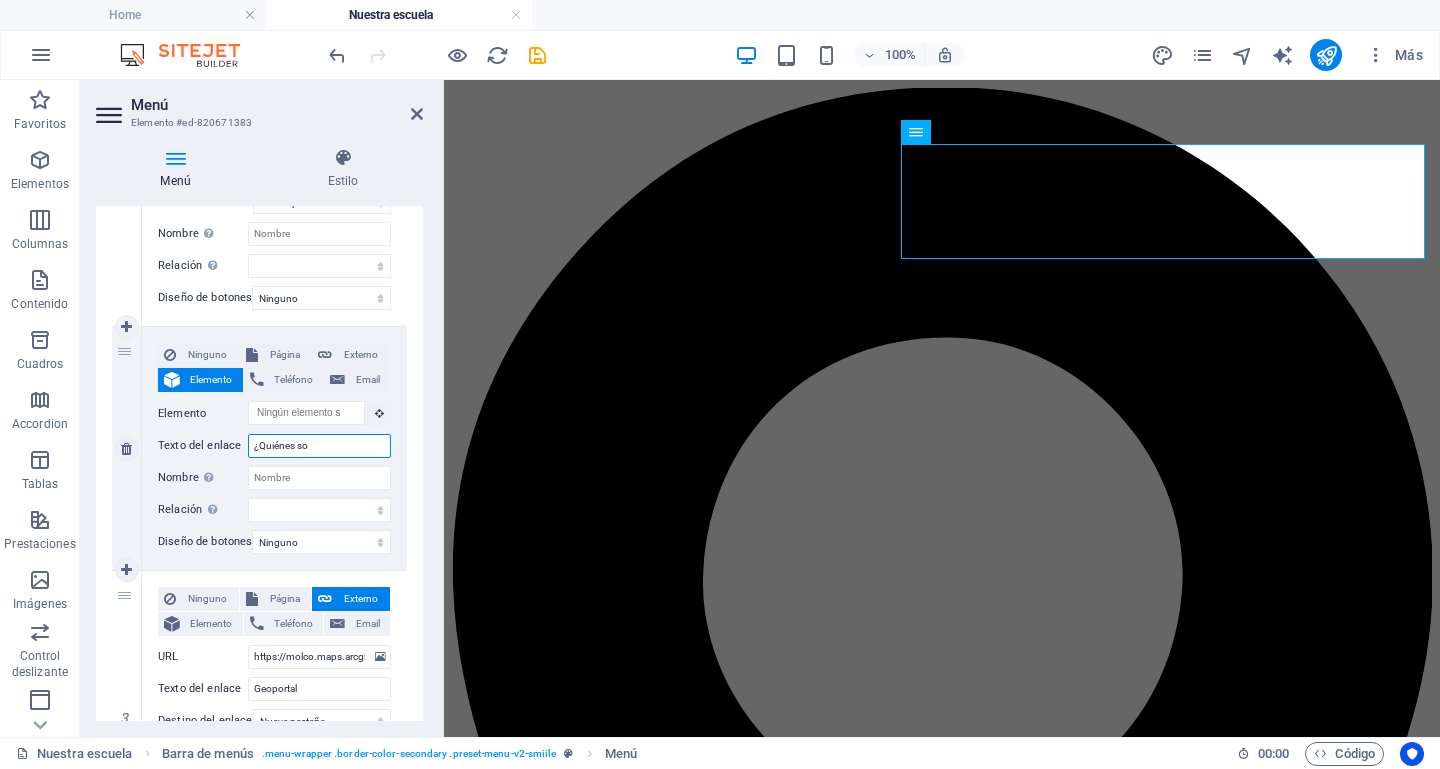 select 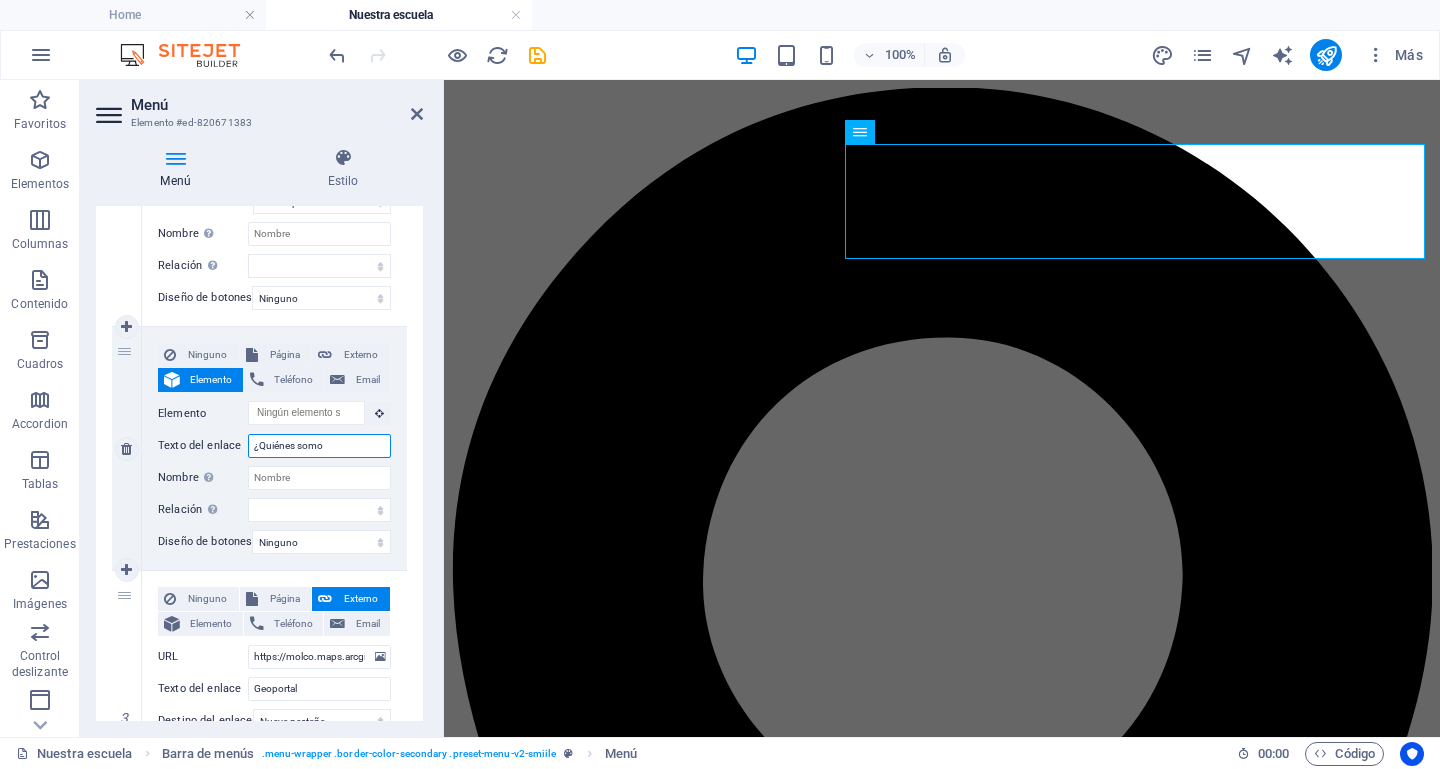 type on "¿Quiénes somos" 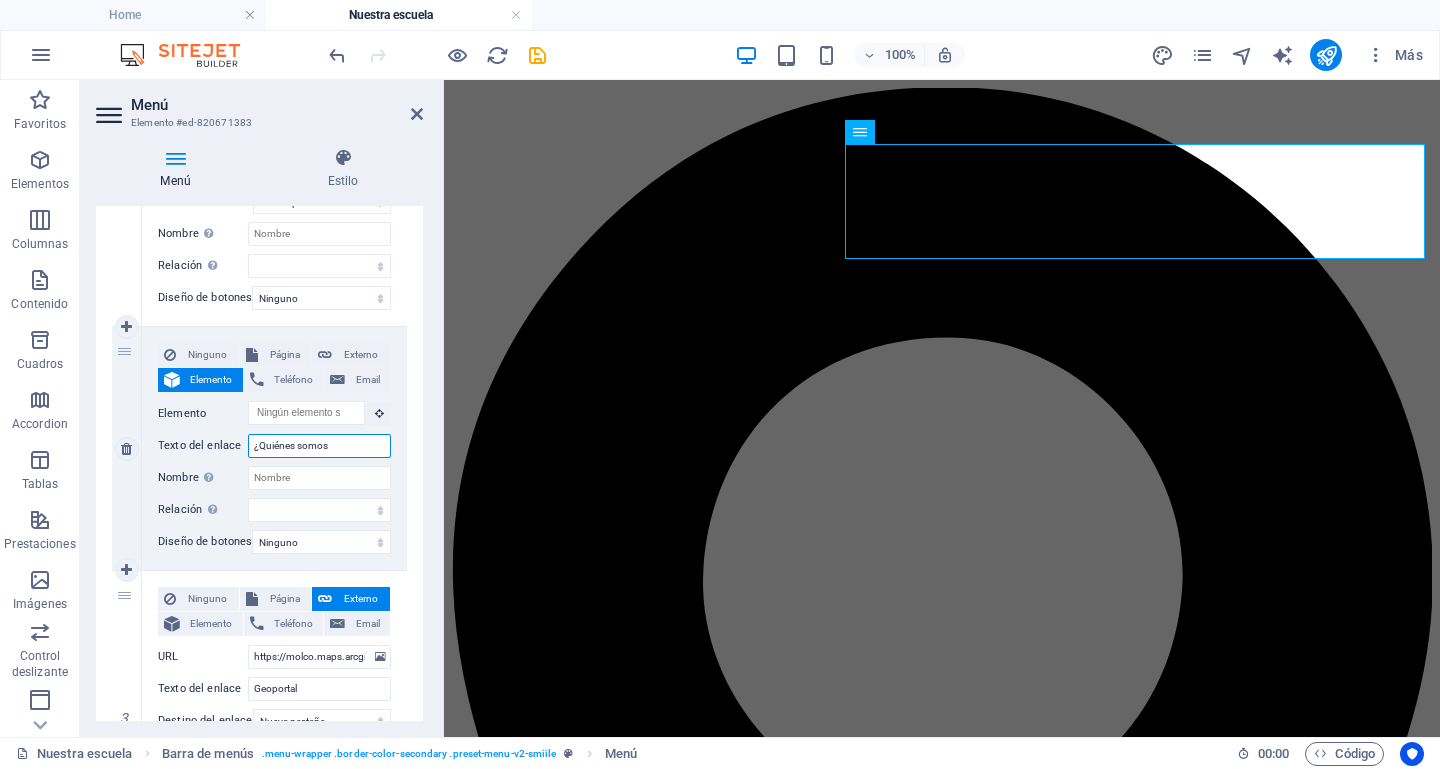 select 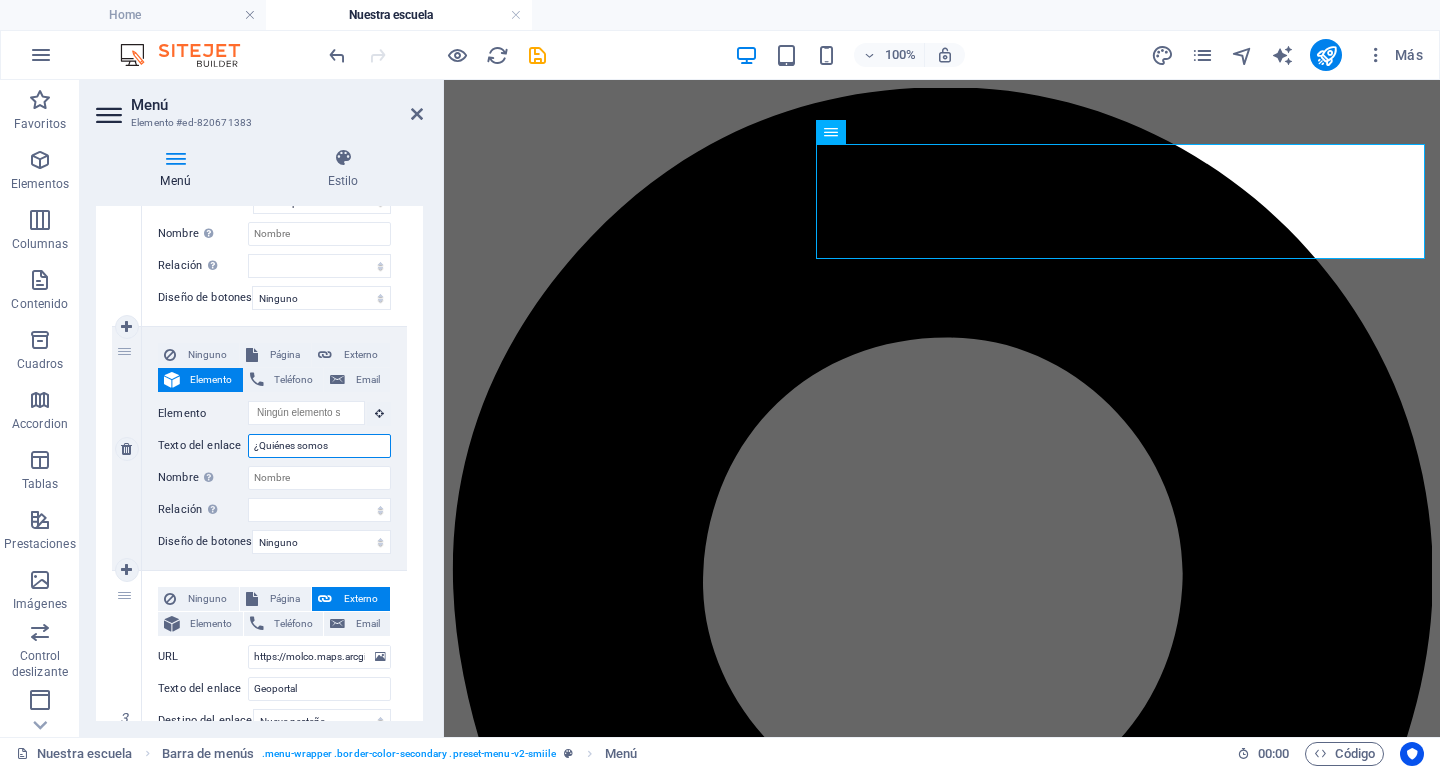type on "¿Quiénes somos?" 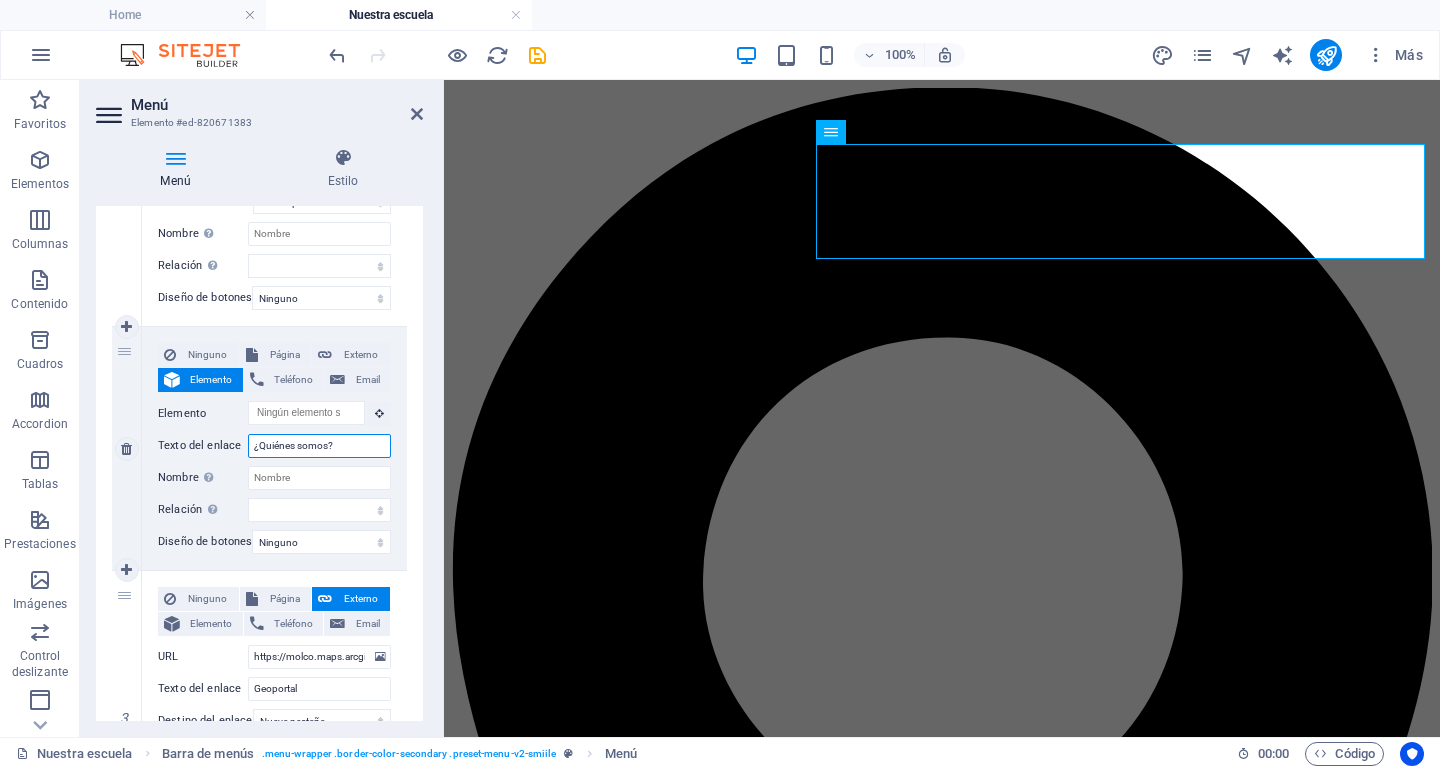 select 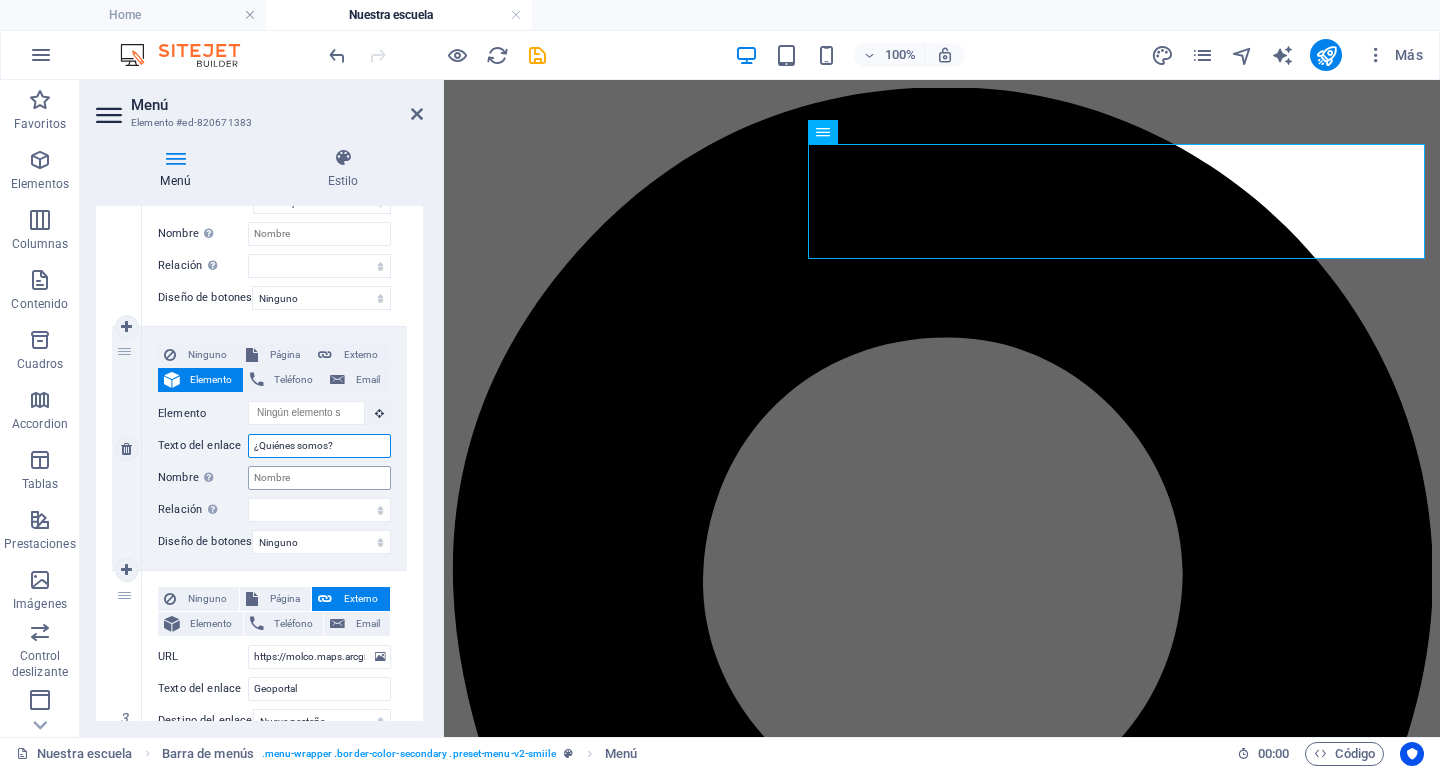 type on "¿Quiénes somos?" 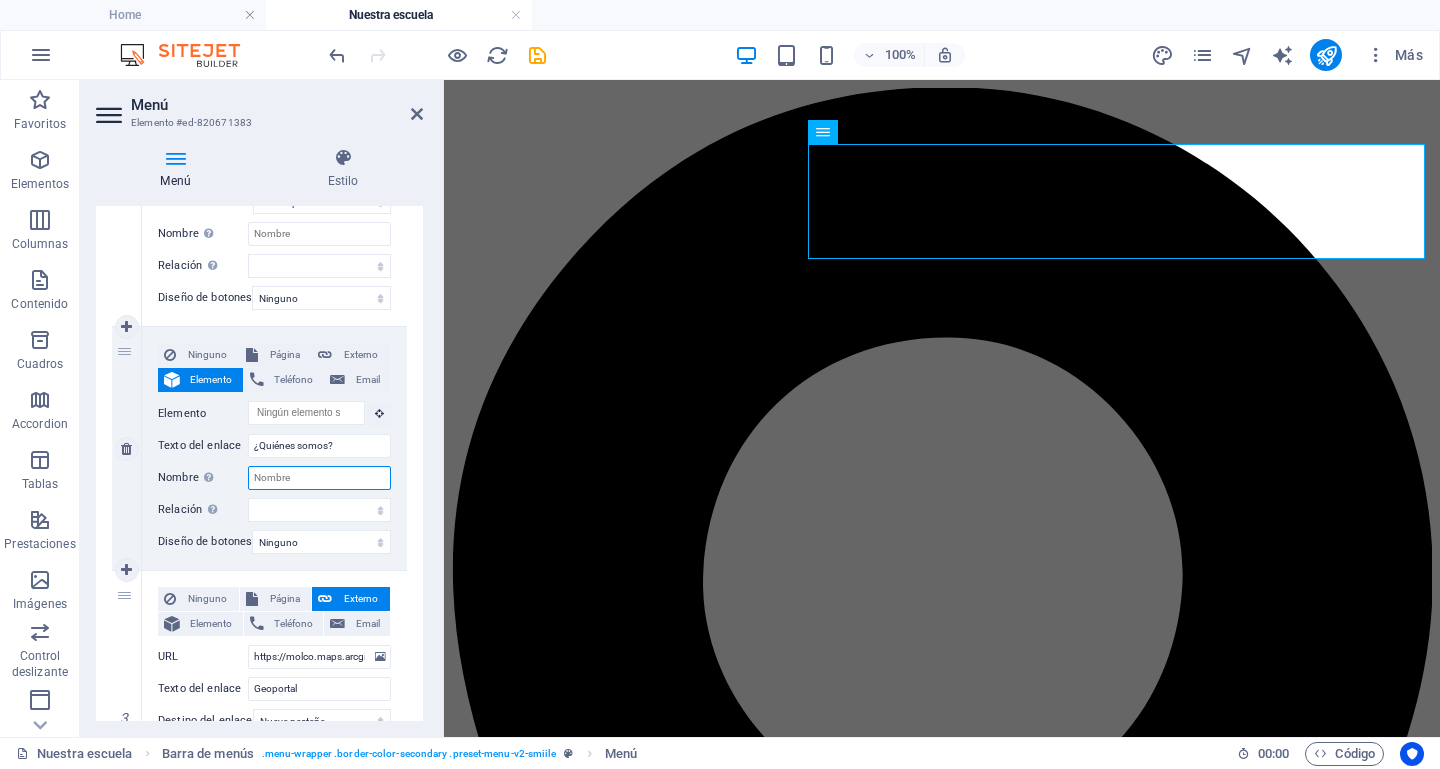 click on "Nombre Una descripción adicional del enlace no debería ser igual al texto del enlace. El título suele mostrarse como un texto de información cuando se mueve el ratón por encima del elemento. Déjalo en blanco en caso de dudas." at bounding box center (319, 478) 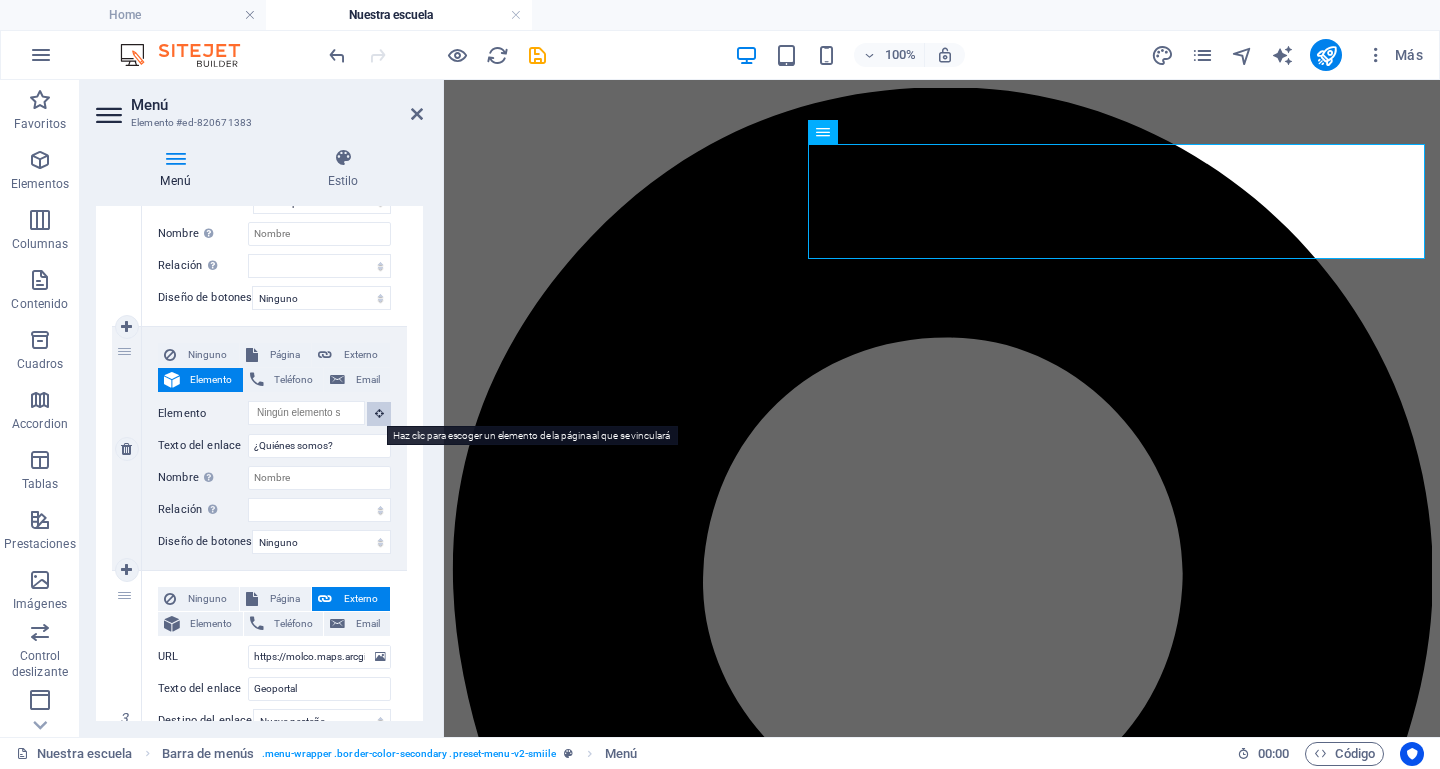 click at bounding box center (379, 413) 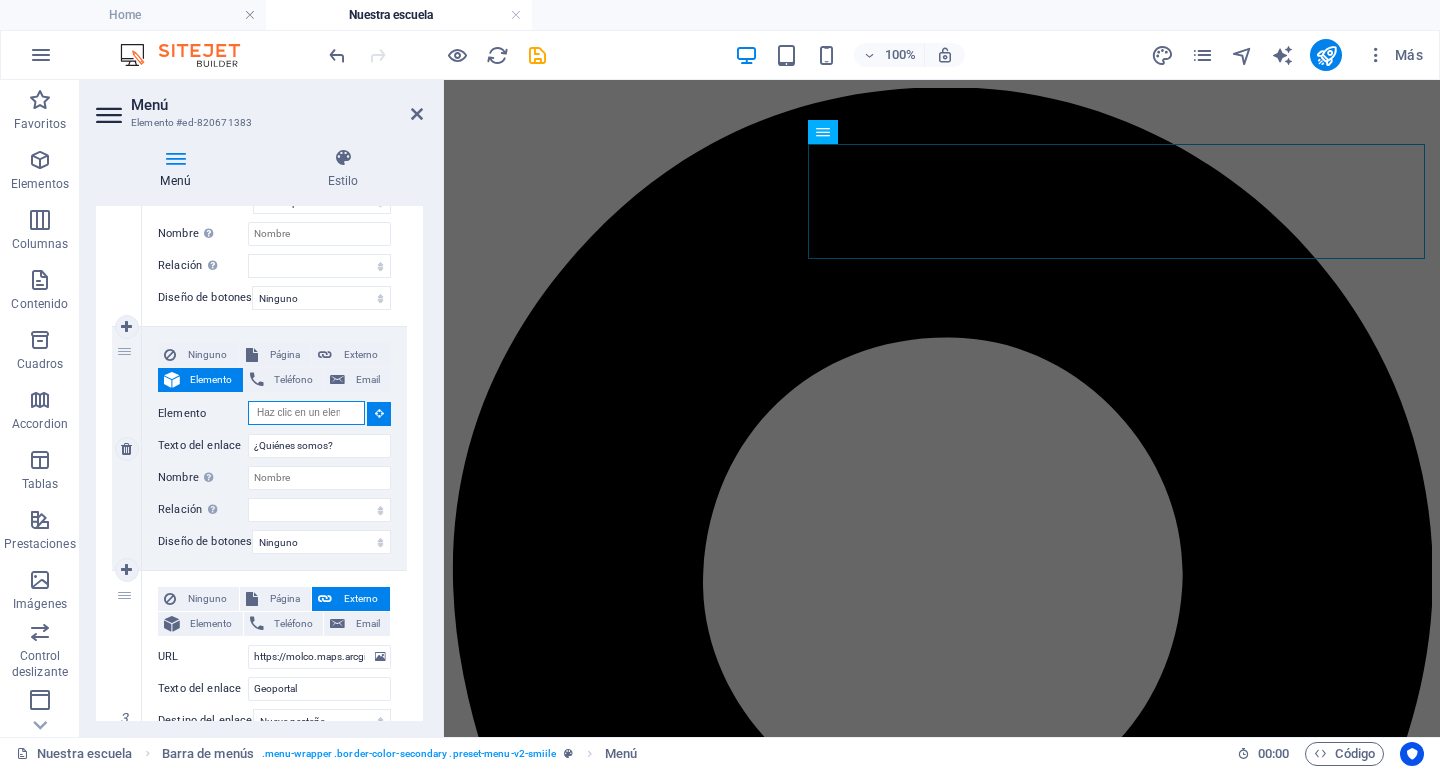 click on "Elemento" at bounding box center [306, 413] 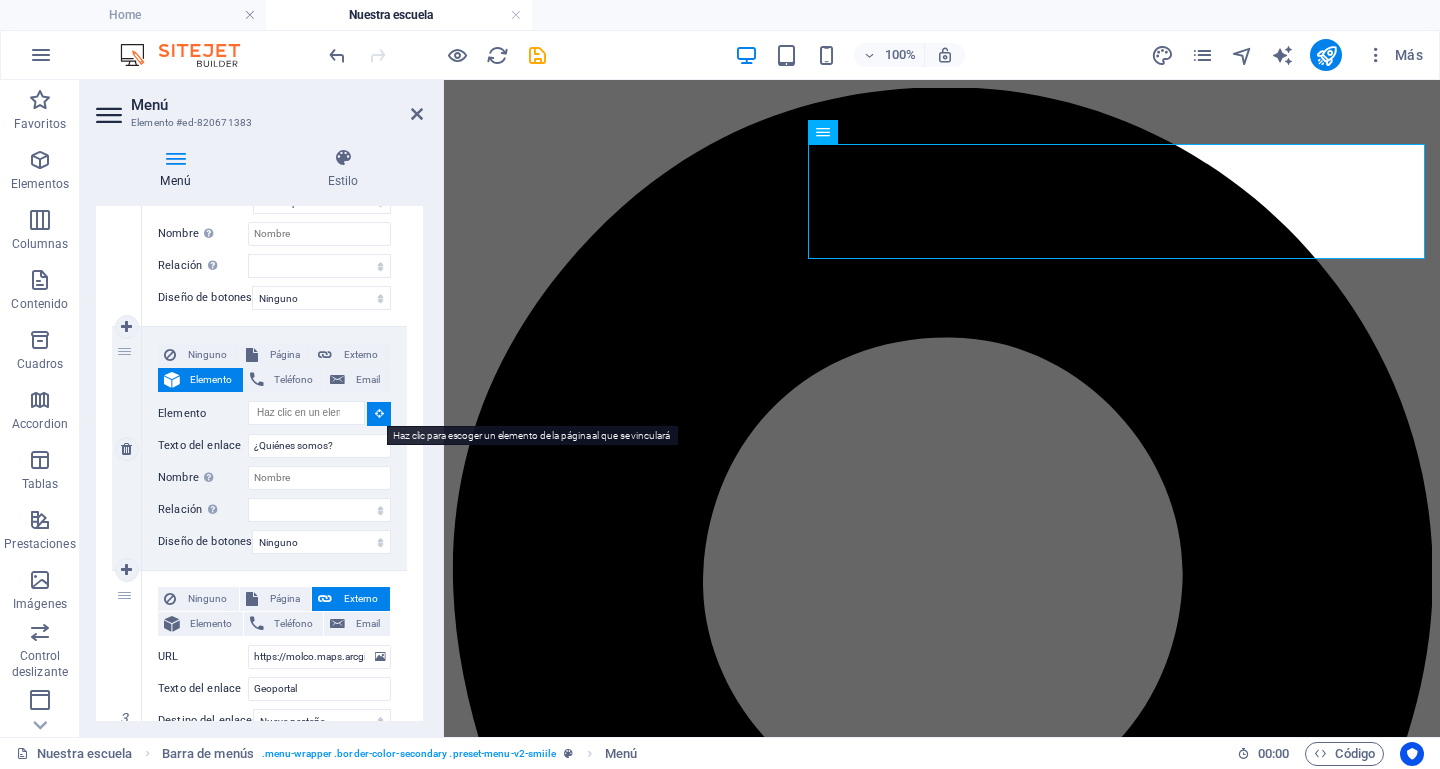 click at bounding box center (379, 414) 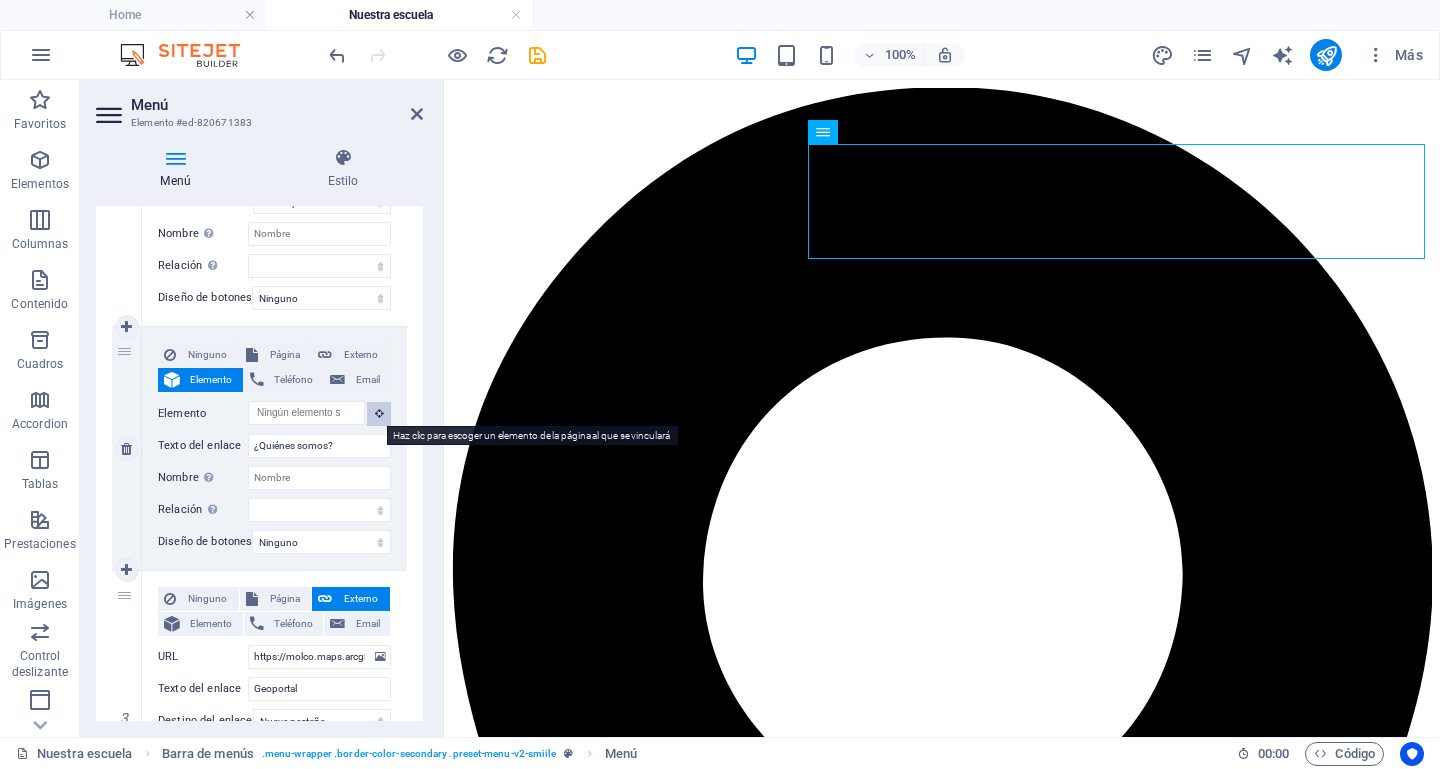 click at bounding box center [379, 414] 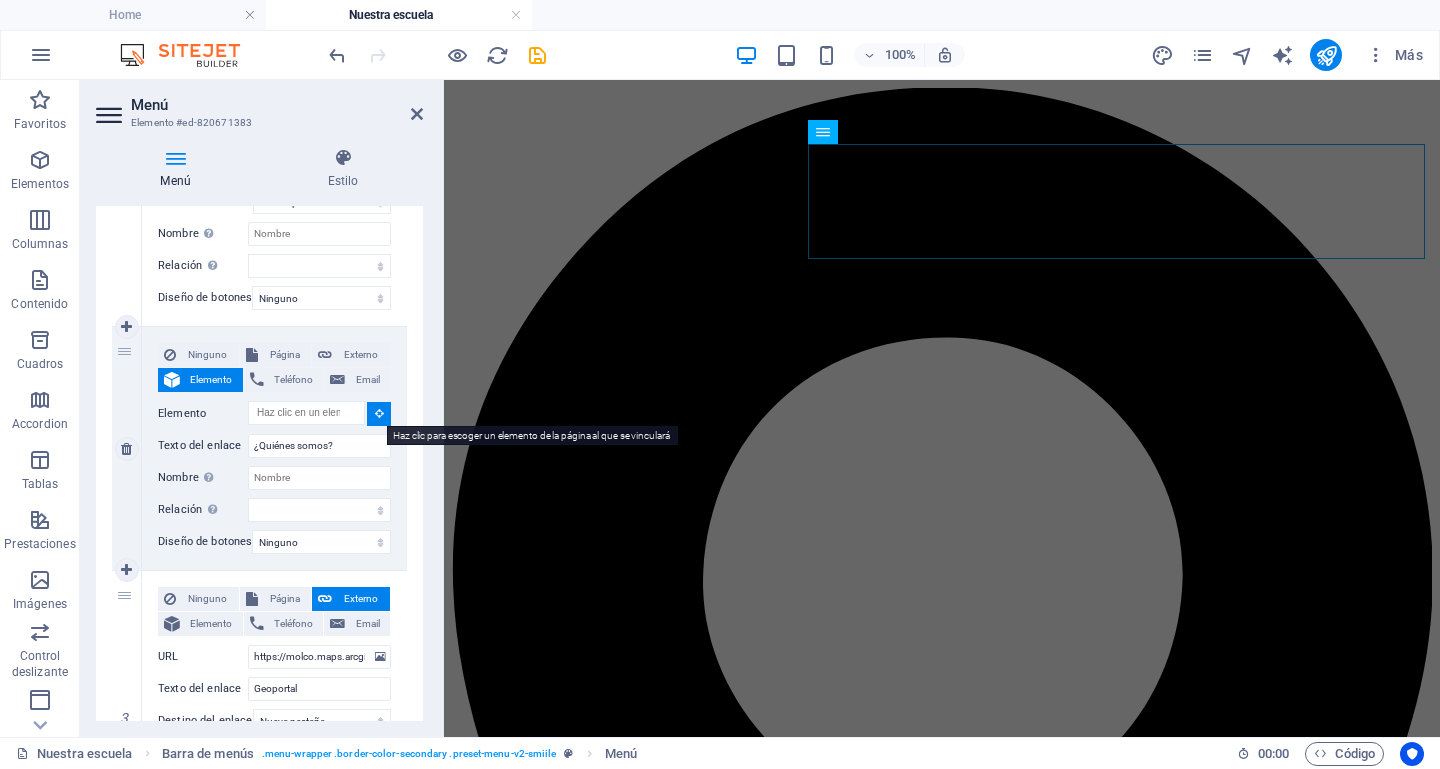 click at bounding box center (379, 414) 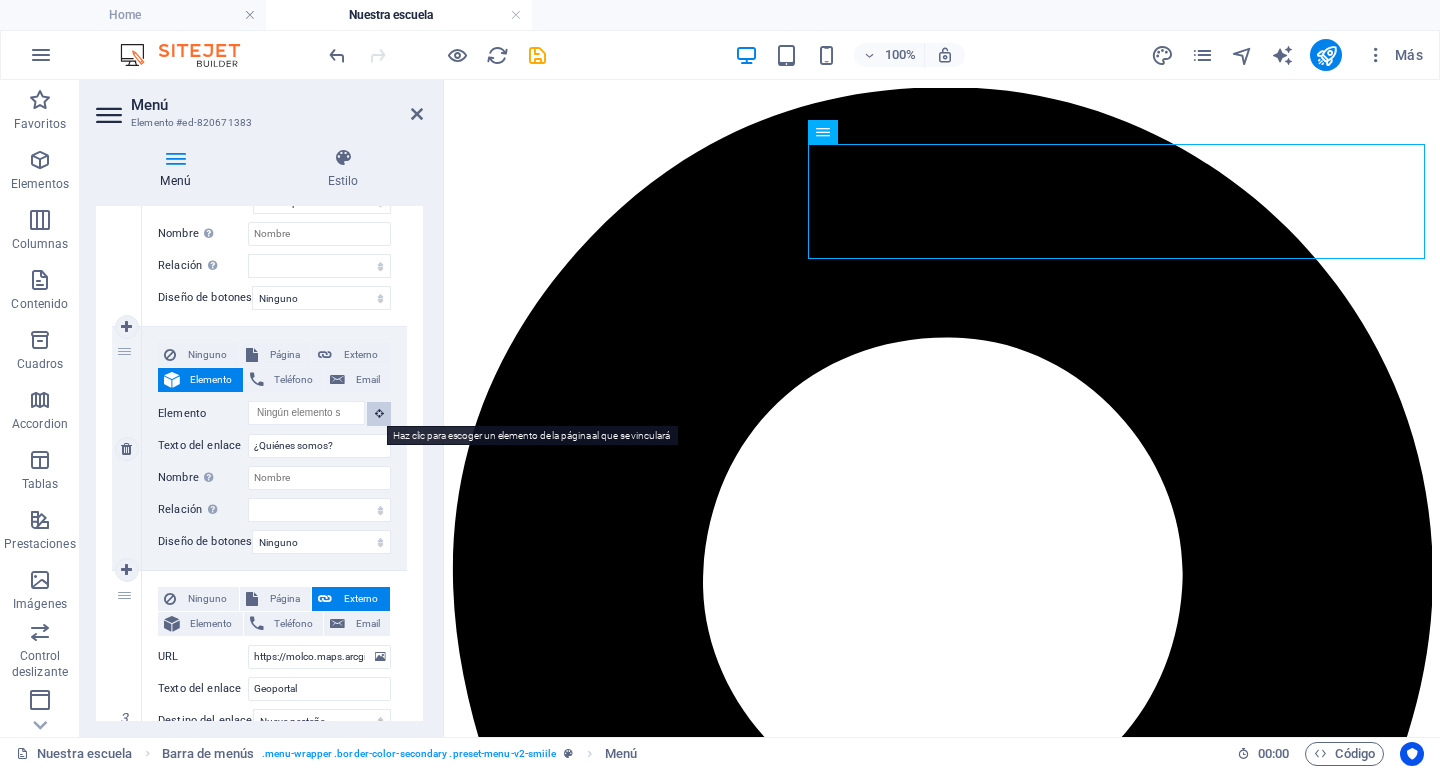 click at bounding box center (379, 414) 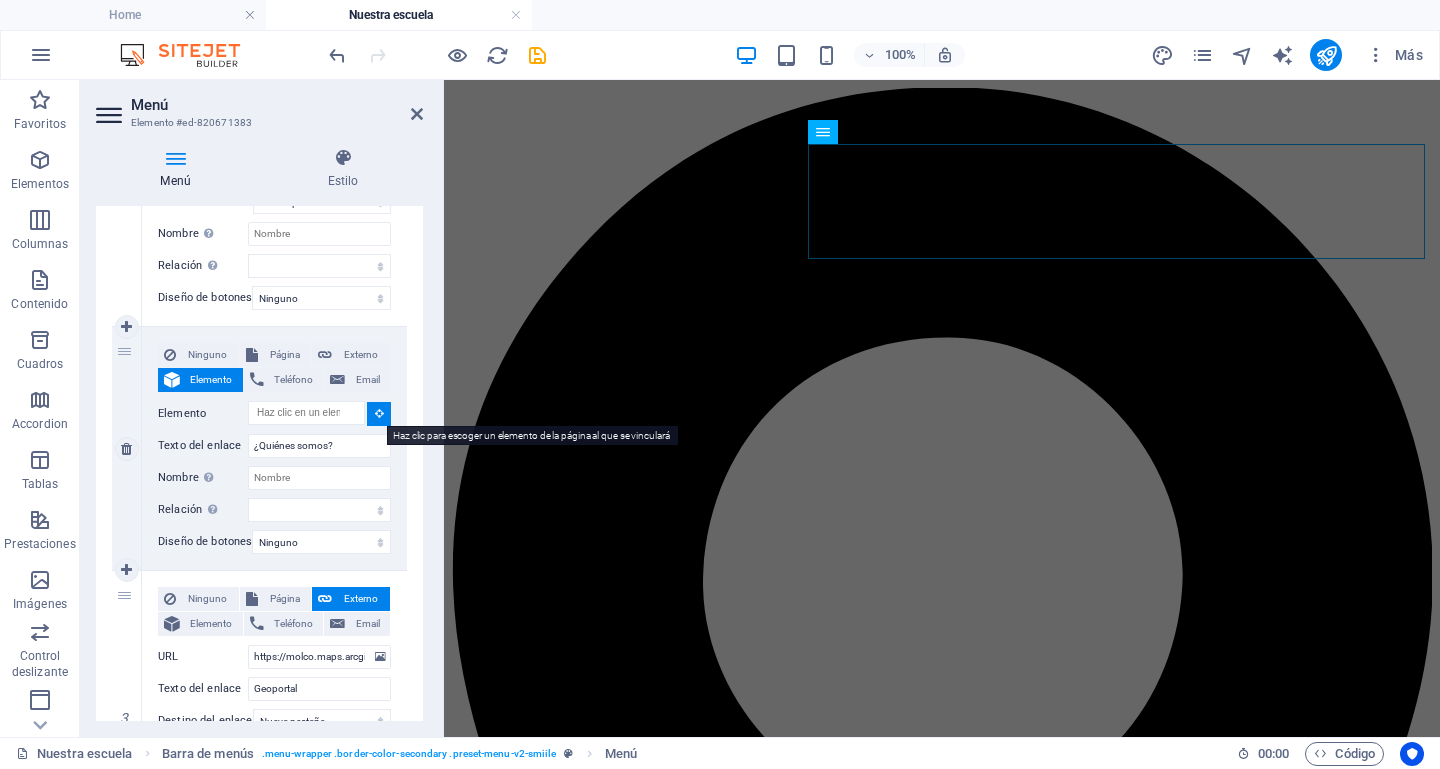 click at bounding box center (379, 413) 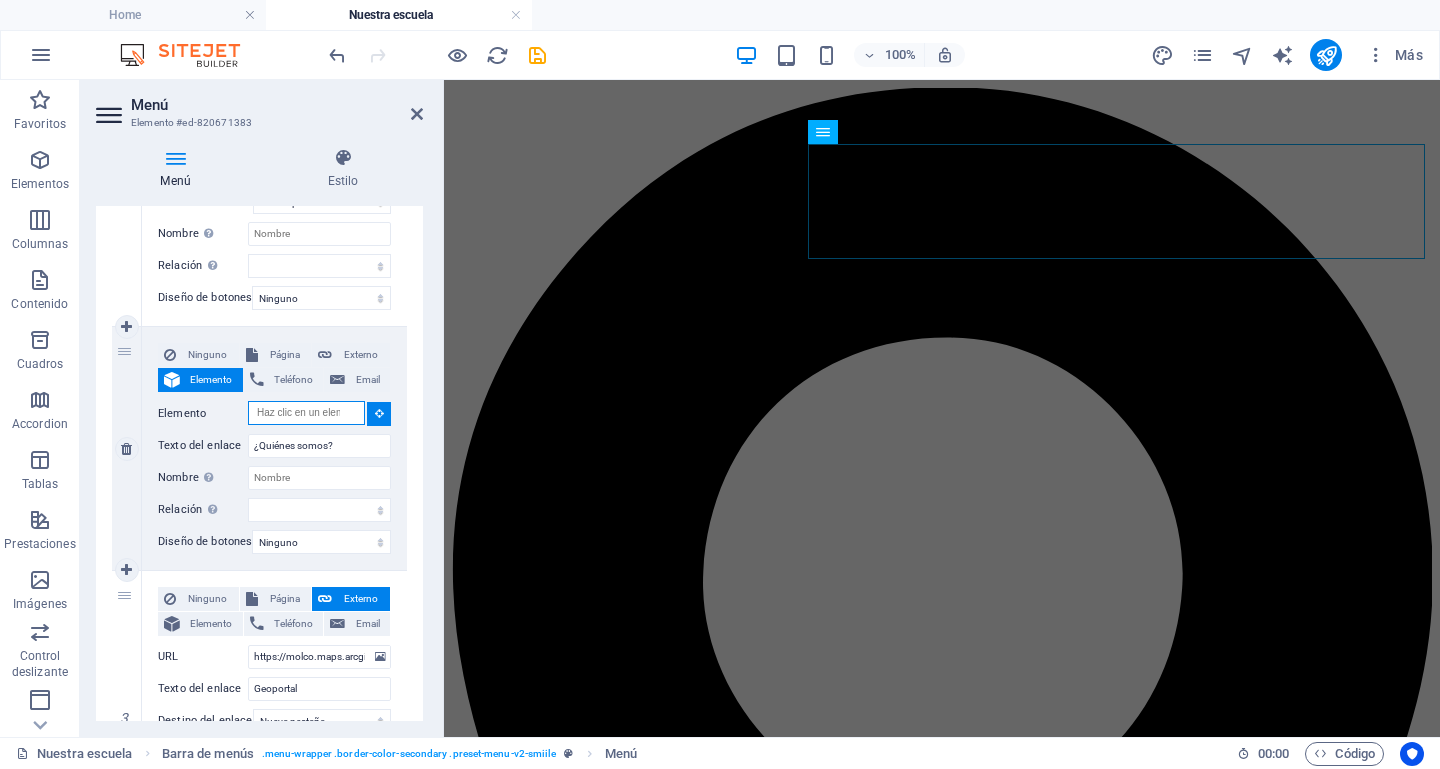 click on "Elemento" at bounding box center (306, 413) 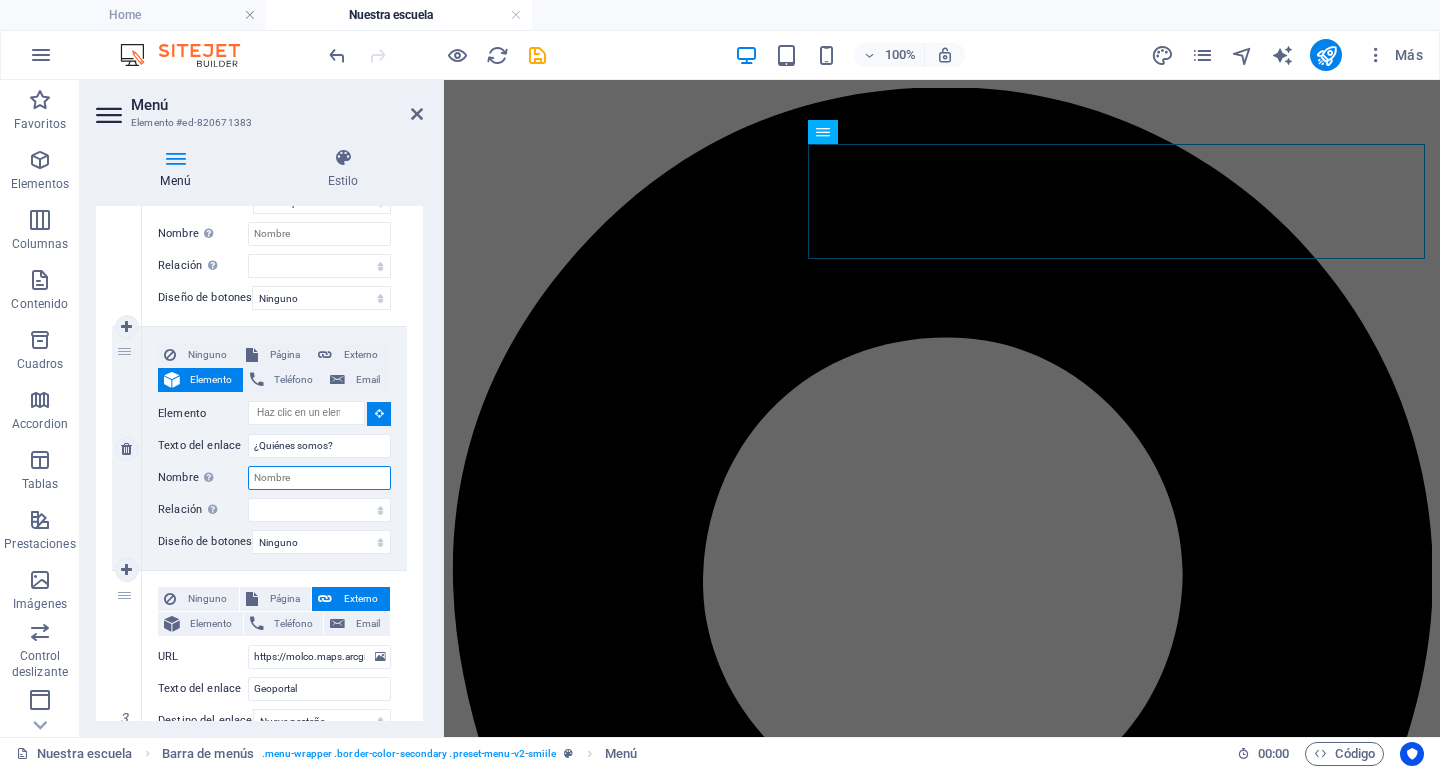 click on "Nombre Una descripción adicional del enlace no debería ser igual al texto del enlace. El título suele mostrarse como un texto de información cuando se mueve el ratón por encima del elemento. Déjalo en blanco en caso de dudas." at bounding box center [319, 478] 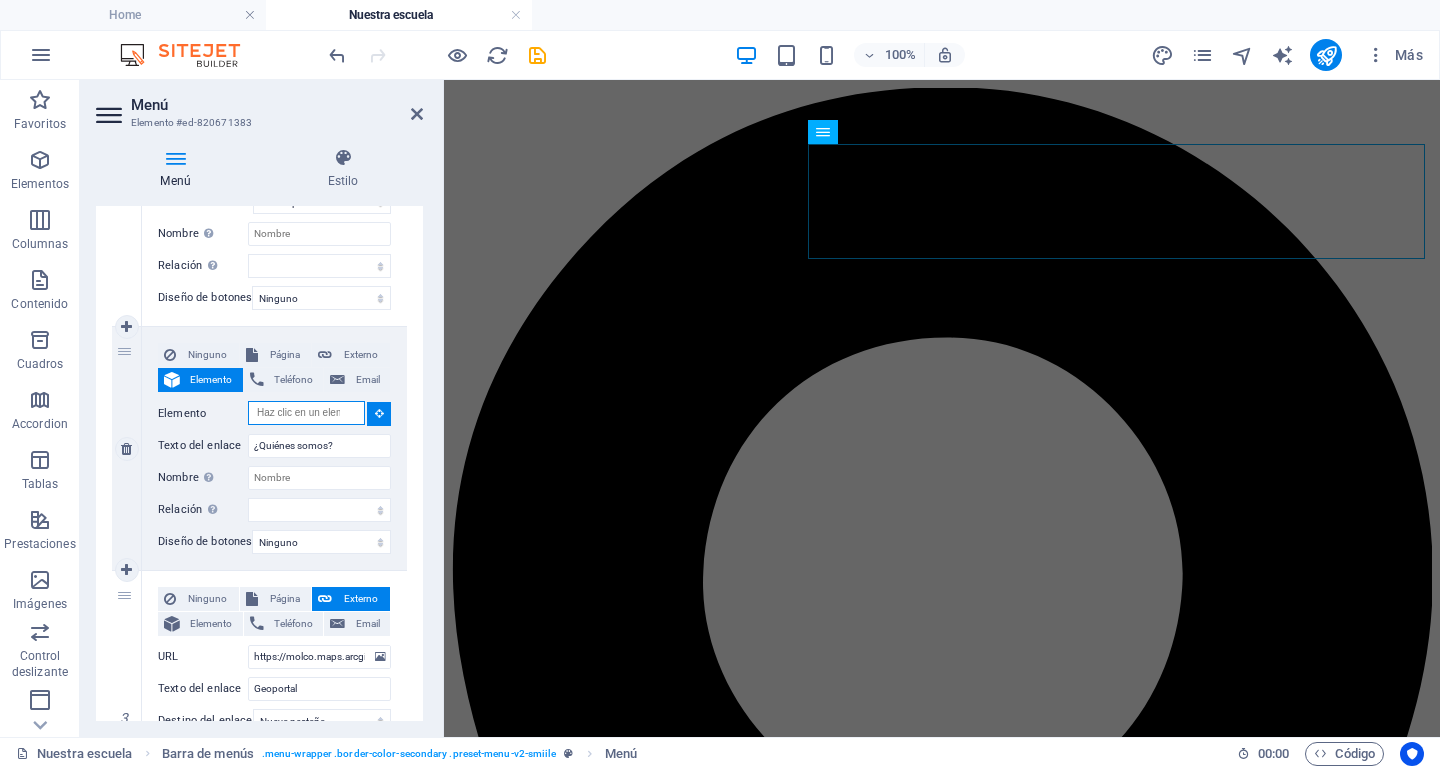 click on "Elemento" at bounding box center [306, 413] 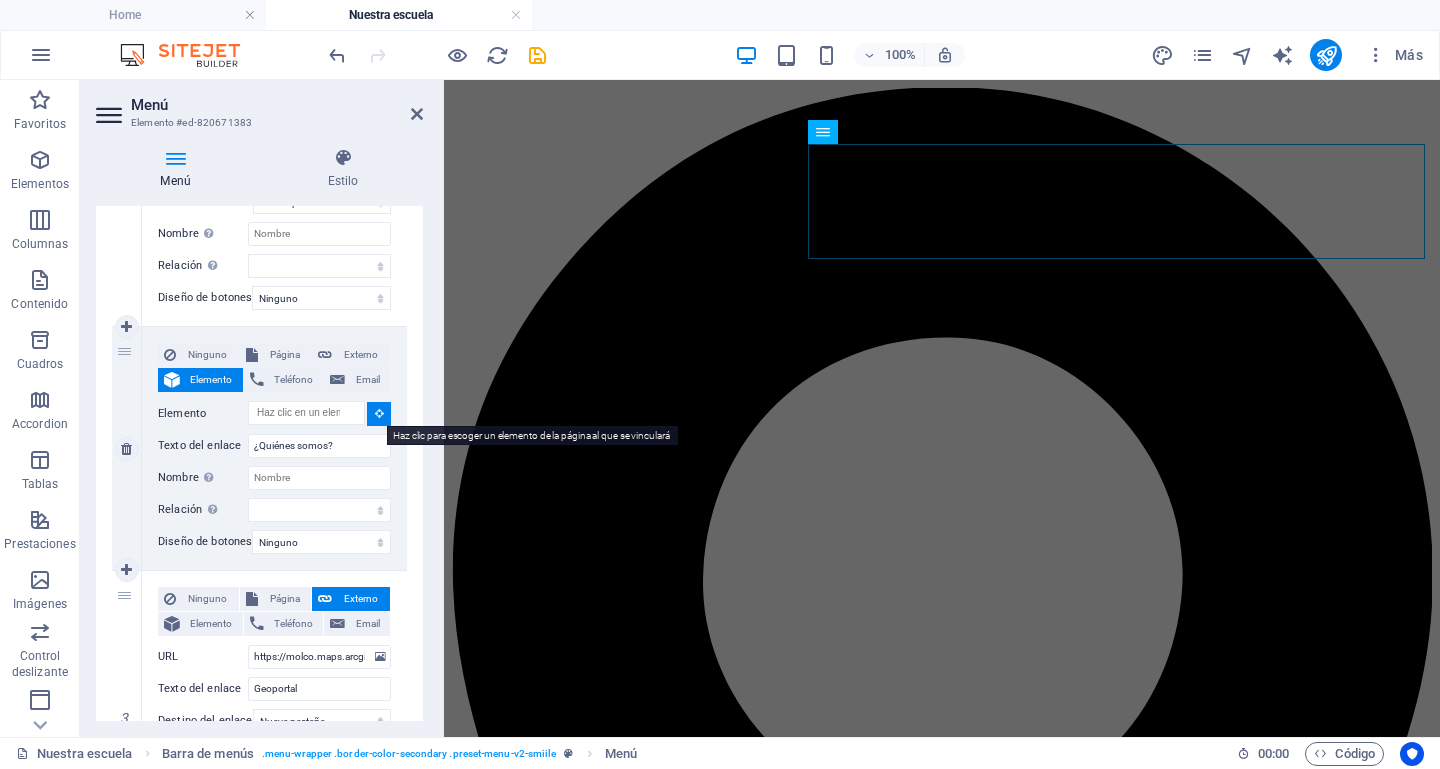 click at bounding box center (379, 413) 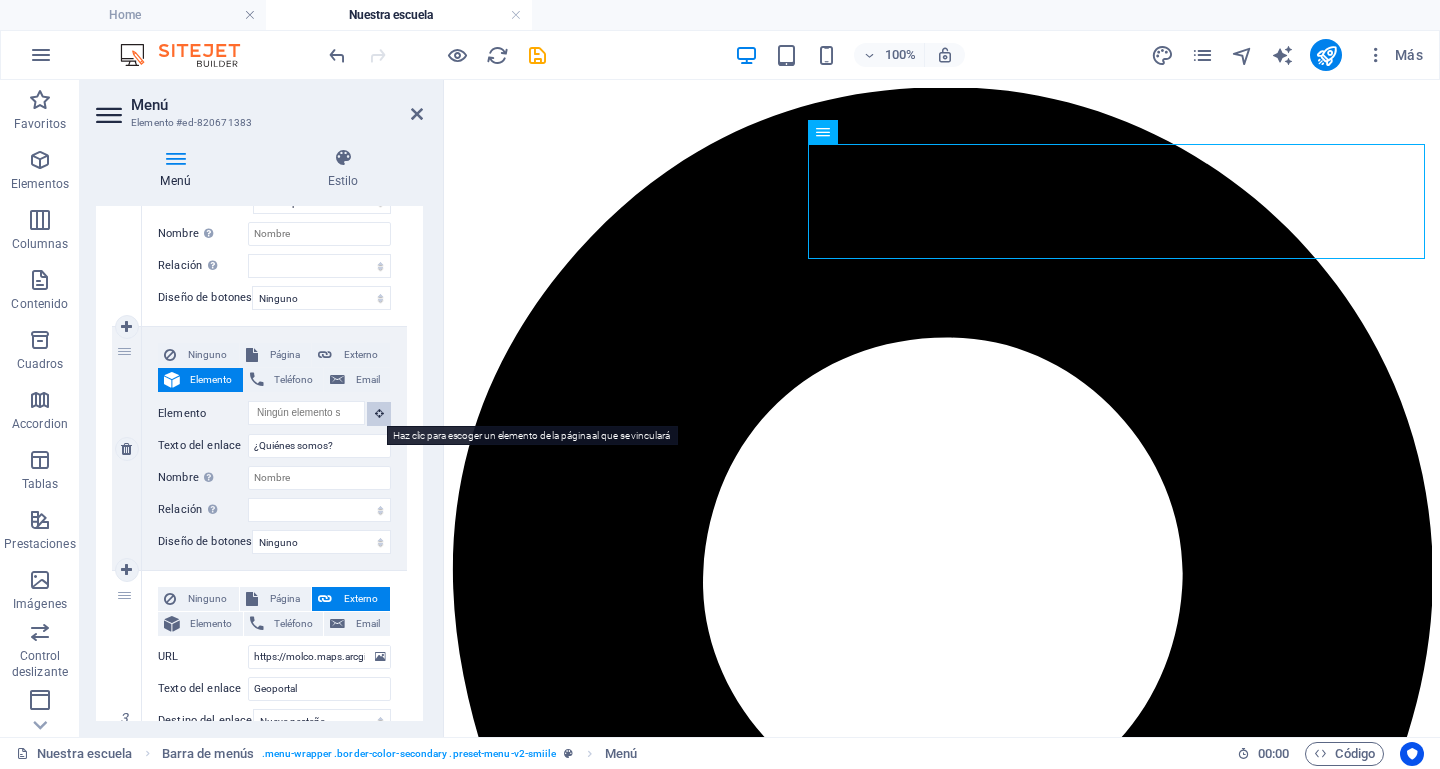 click at bounding box center (379, 413) 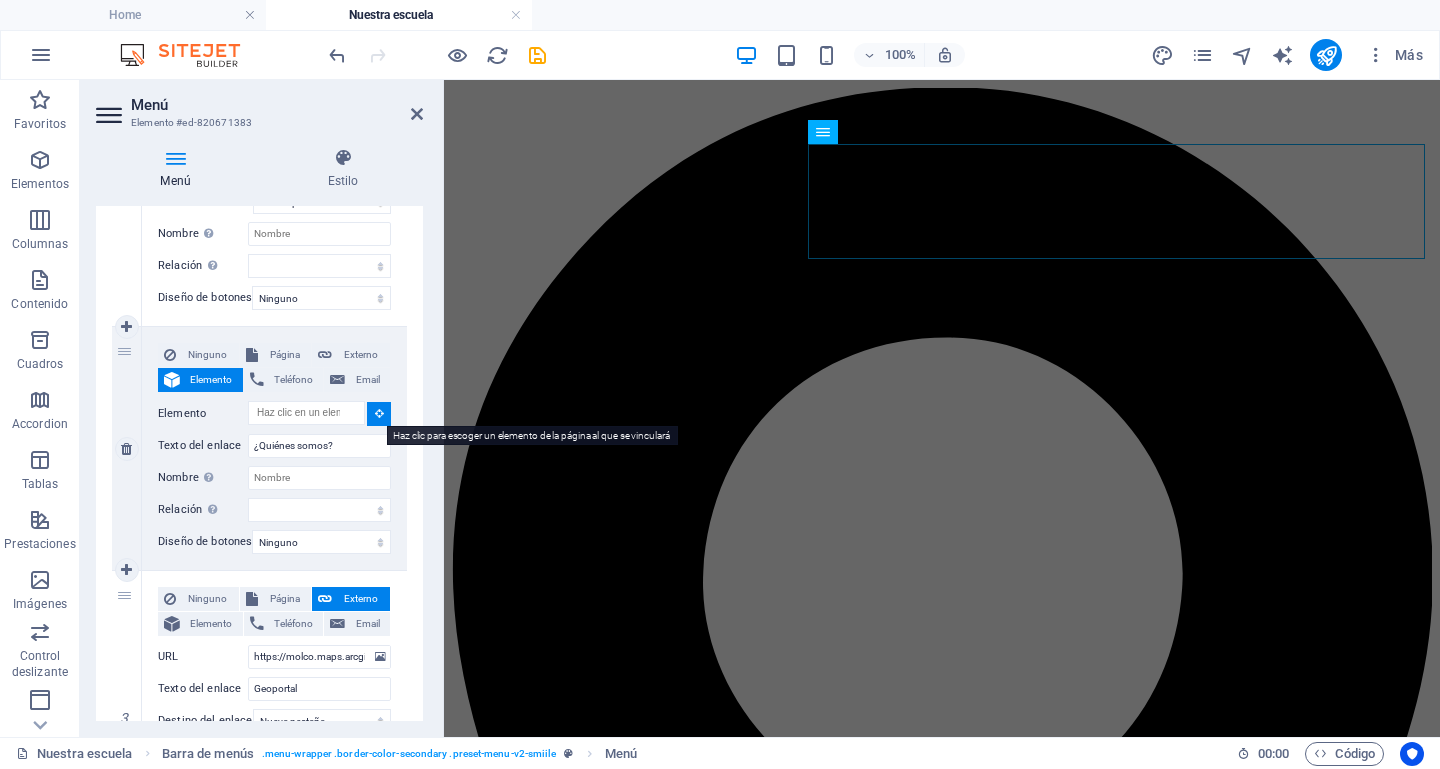 click at bounding box center (379, 413) 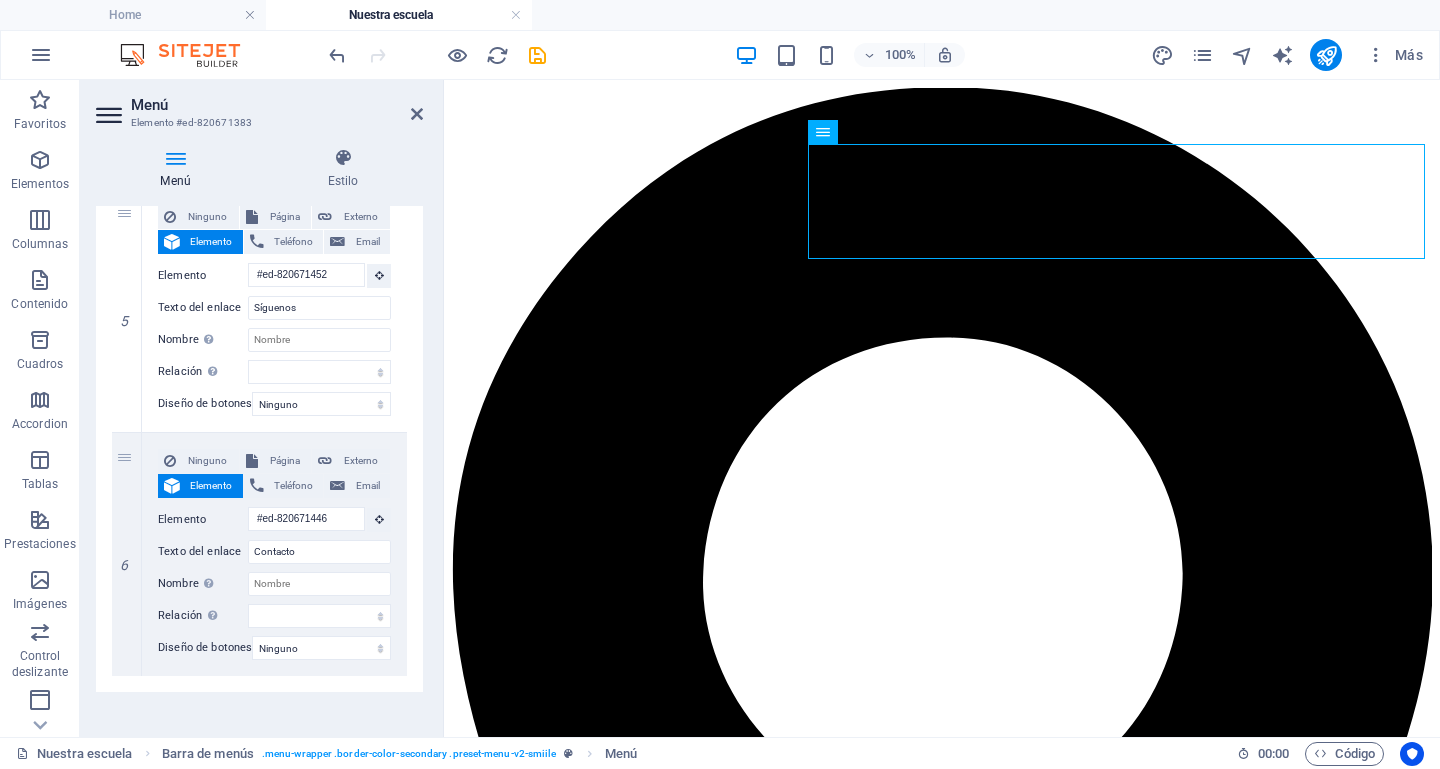 scroll, scrollTop: 1316, scrollLeft: 0, axis: vertical 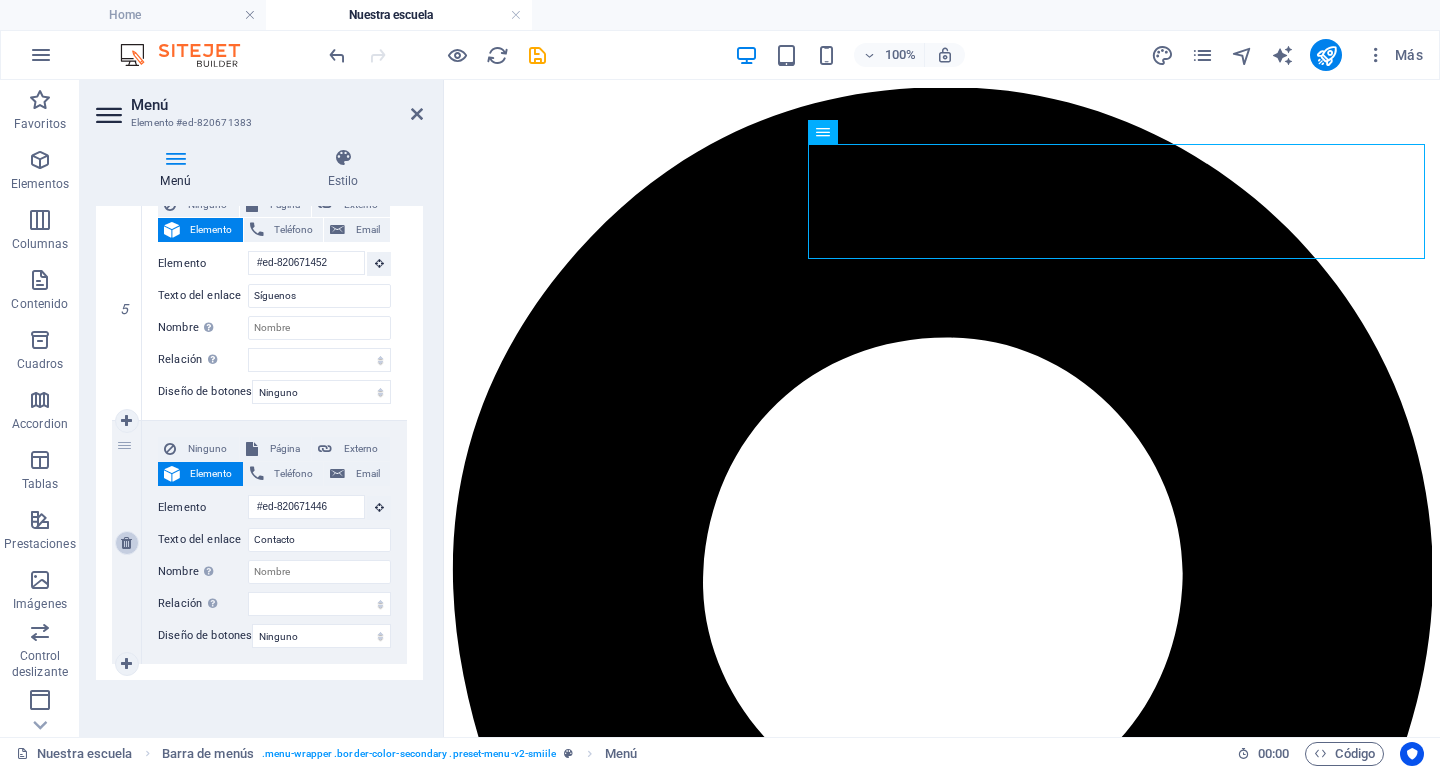 click at bounding box center (126, 543) 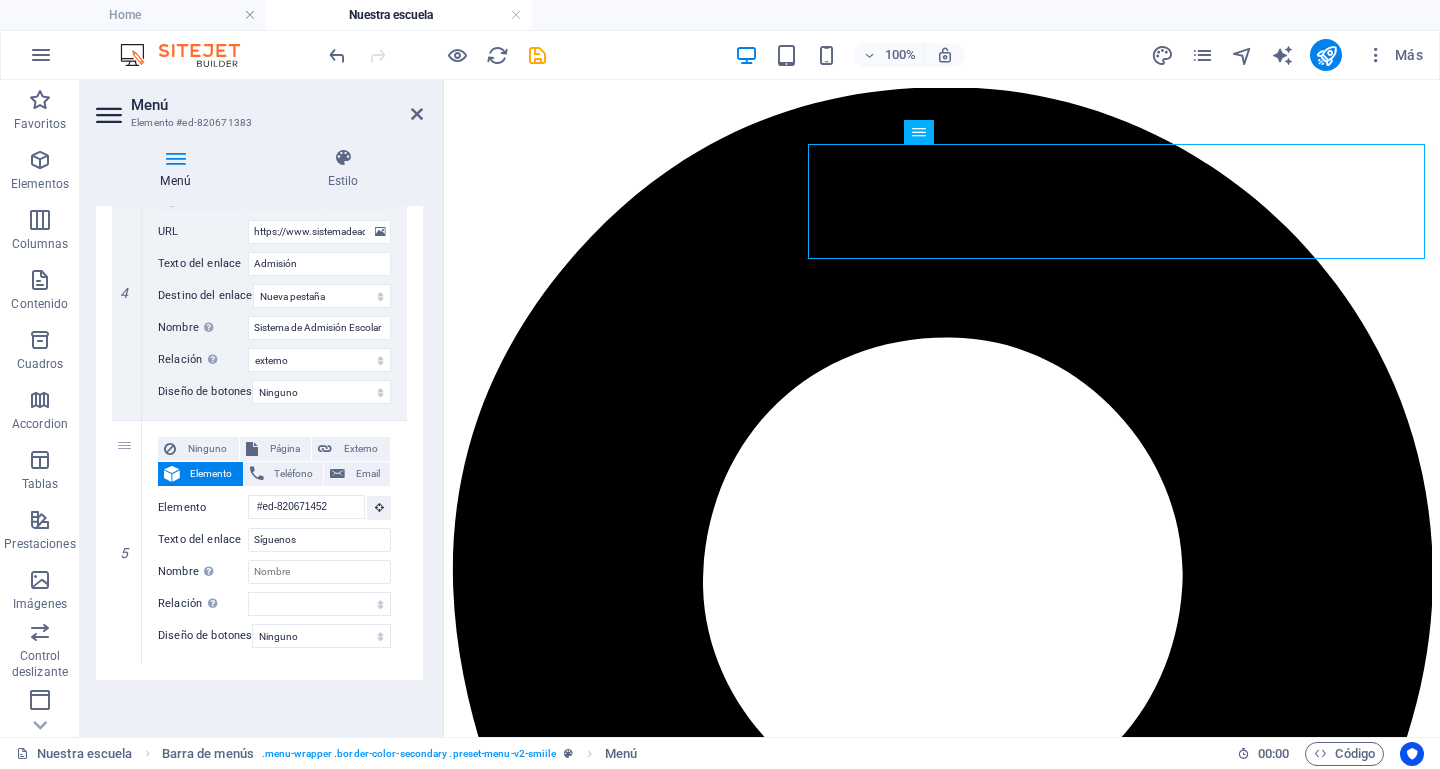 scroll, scrollTop: 1073, scrollLeft: 0, axis: vertical 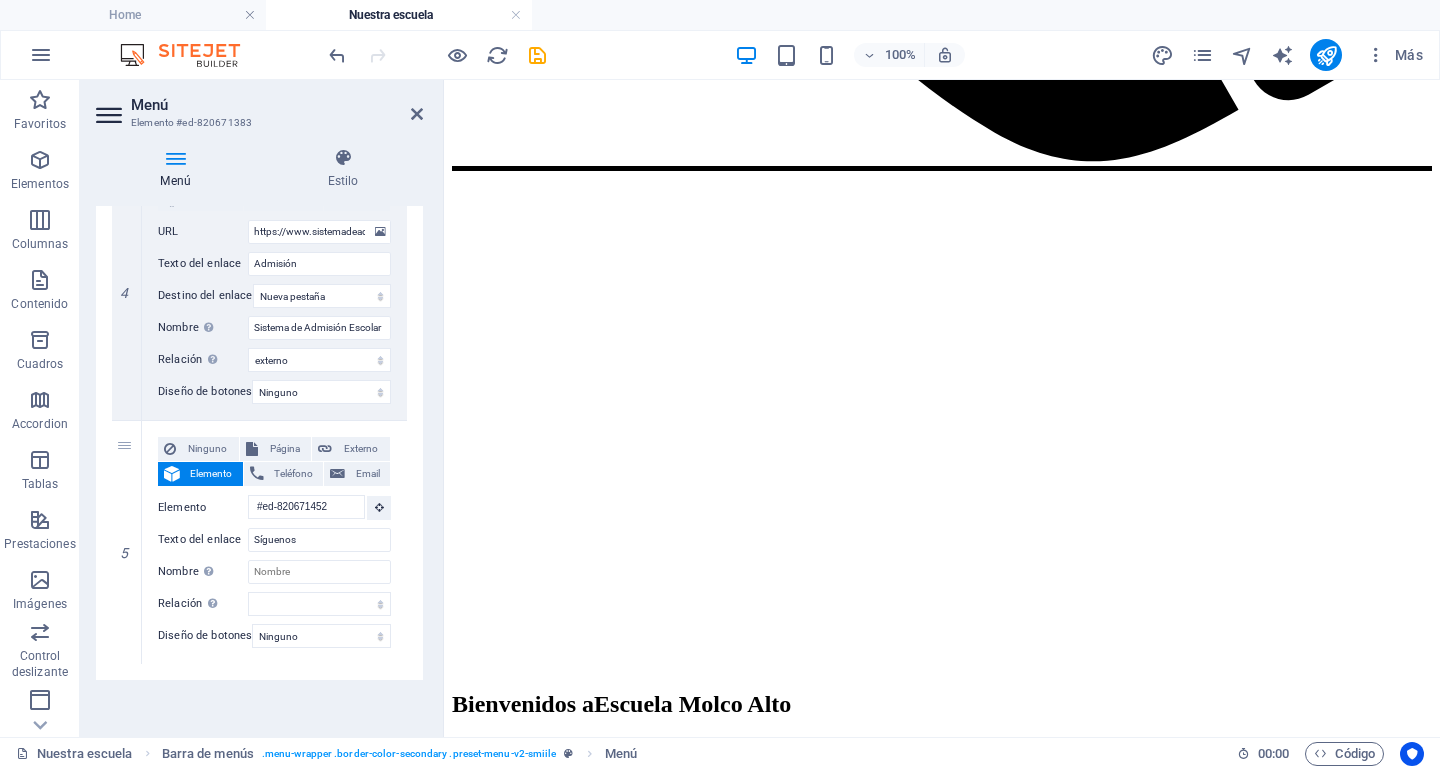 click on "Se ha producido un error. Esta página no ha cargado Google Maps correctamente. Descubre los detalles técnicos del problema en la consola de JavaScript." at bounding box center [942, 37643] 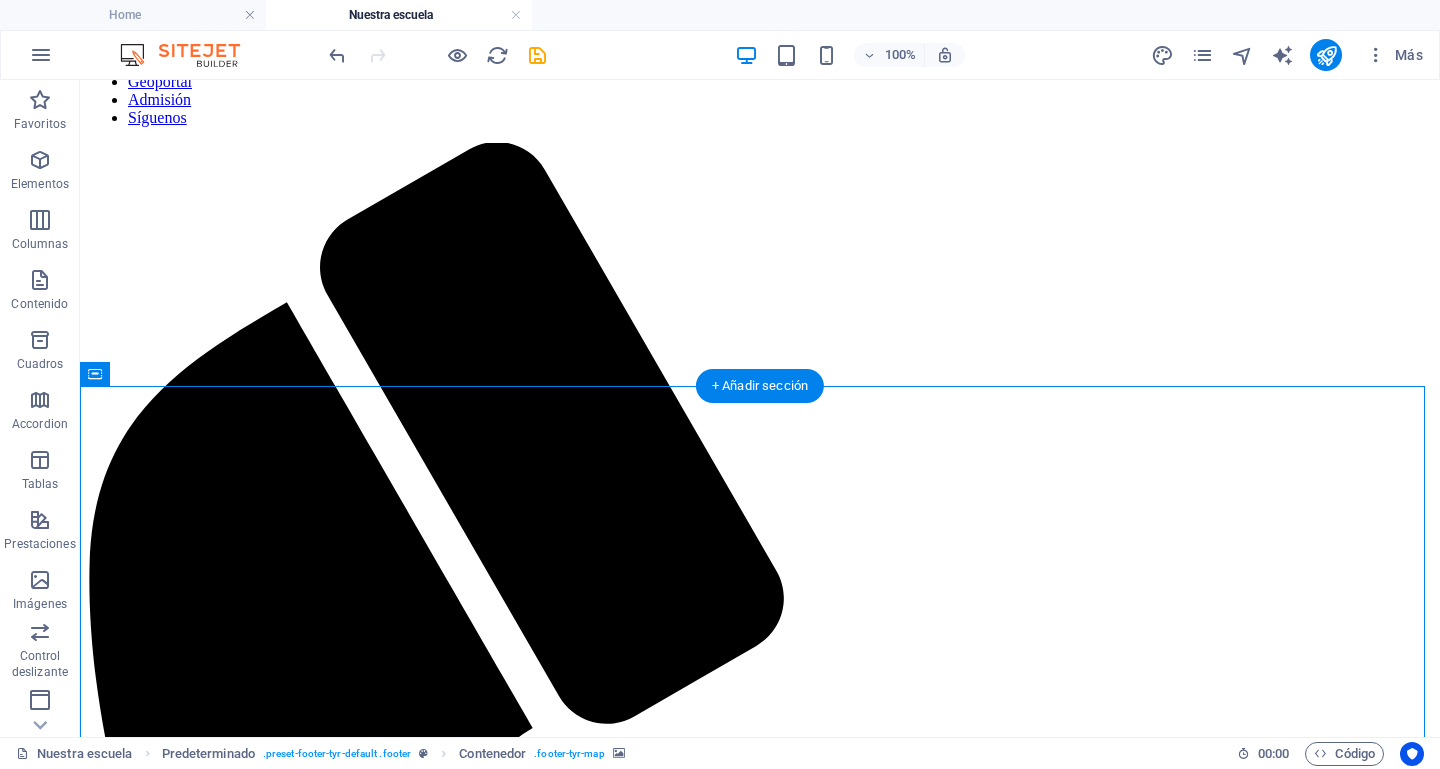 click on "Se ha producido un error. Esta página no ha cargado Google Maps correctamente. Descubre los detalles técnicos del problema en la consola de JavaScript." at bounding box center [760, 43110] 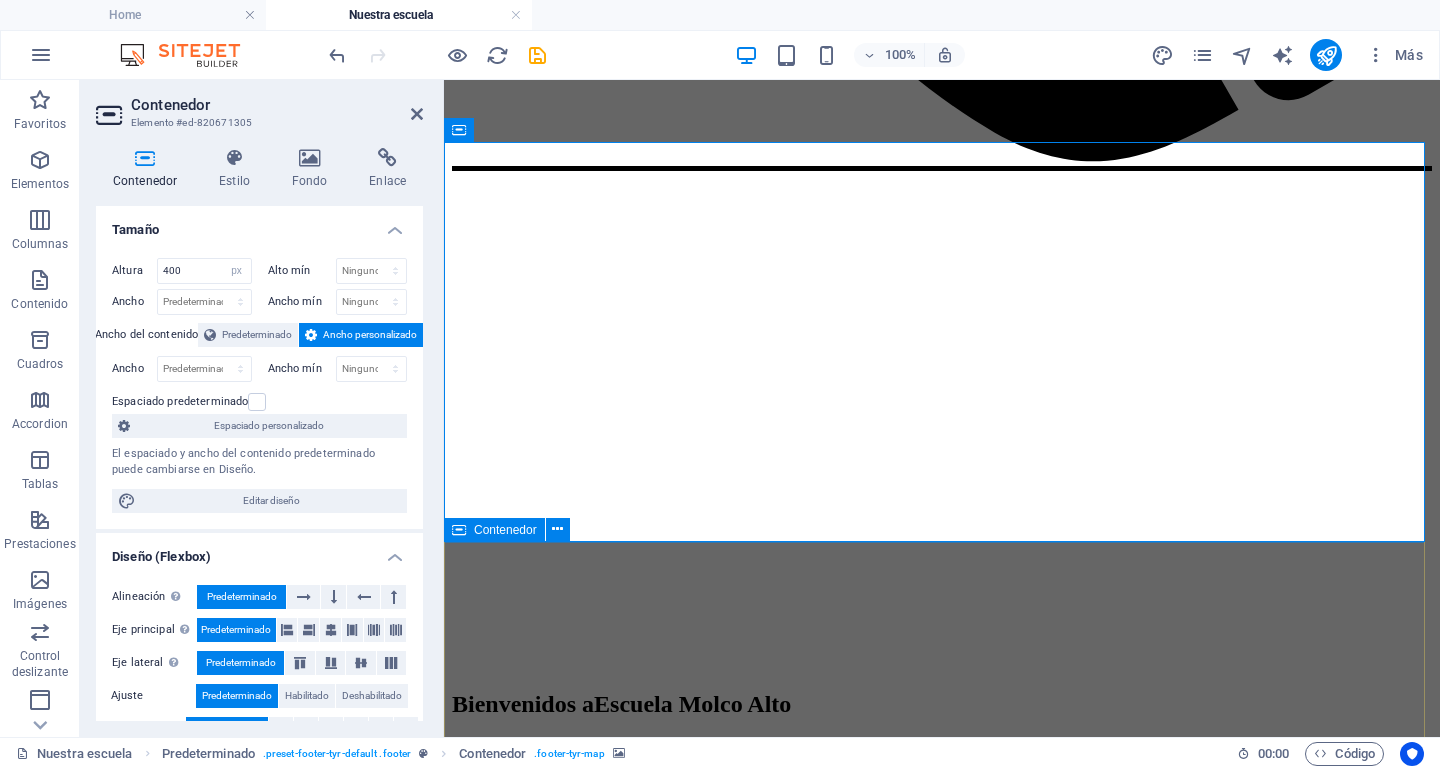 scroll, scrollTop: 5134, scrollLeft: 0, axis: vertical 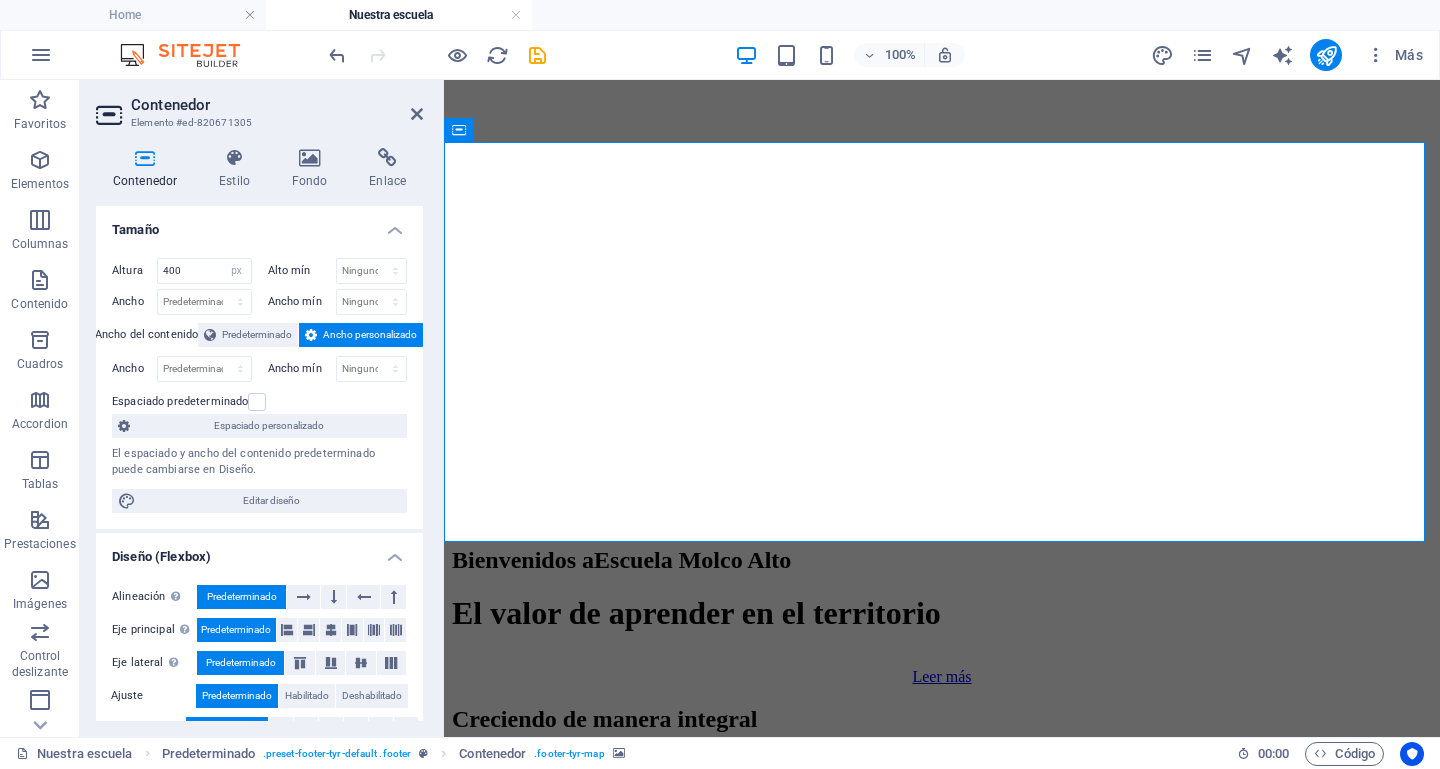 click on "Se ha producido un error. Esta página no ha cargado Google Maps correctamente. Descubre los detalles técnicos del problema en la consola de JavaScript." at bounding box center (942, 37499) 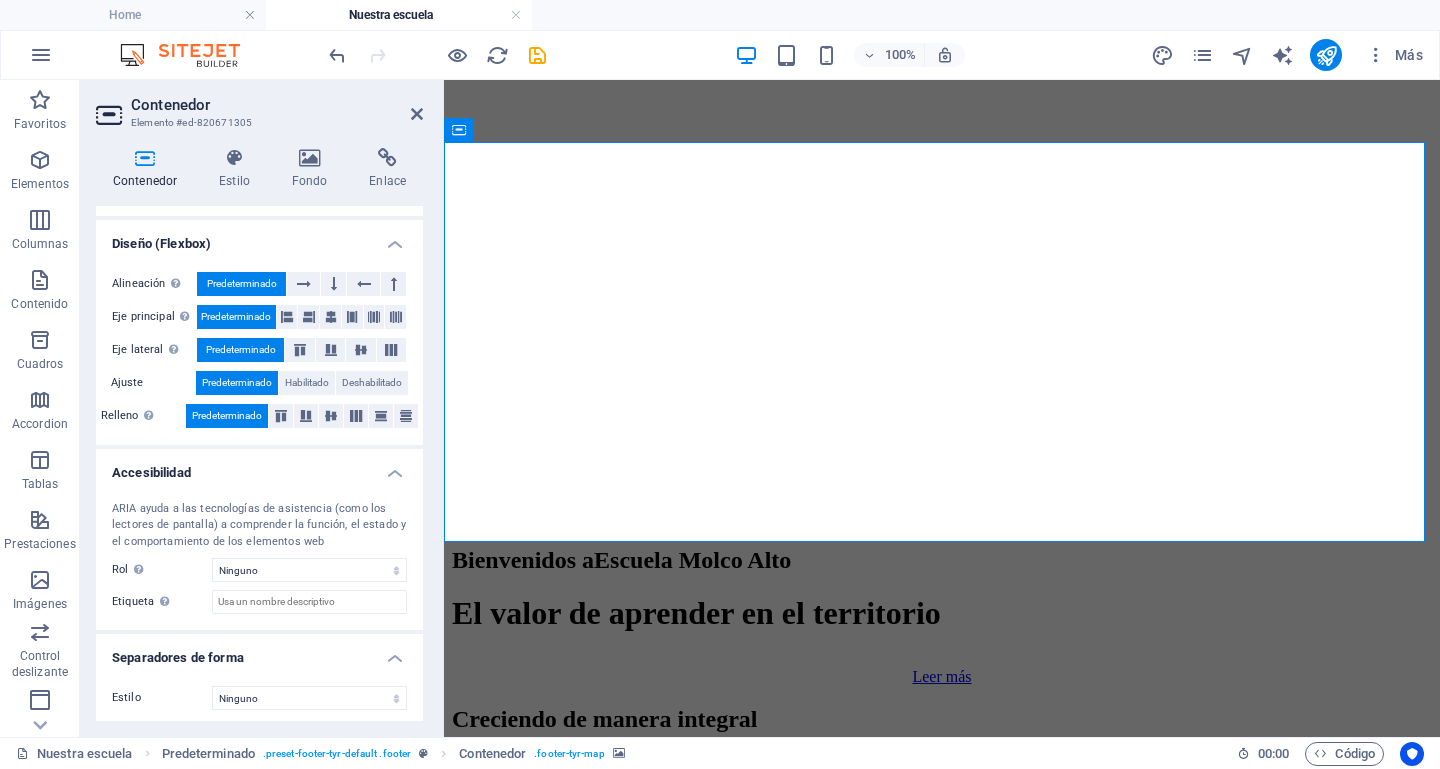 scroll, scrollTop: 311, scrollLeft: 0, axis: vertical 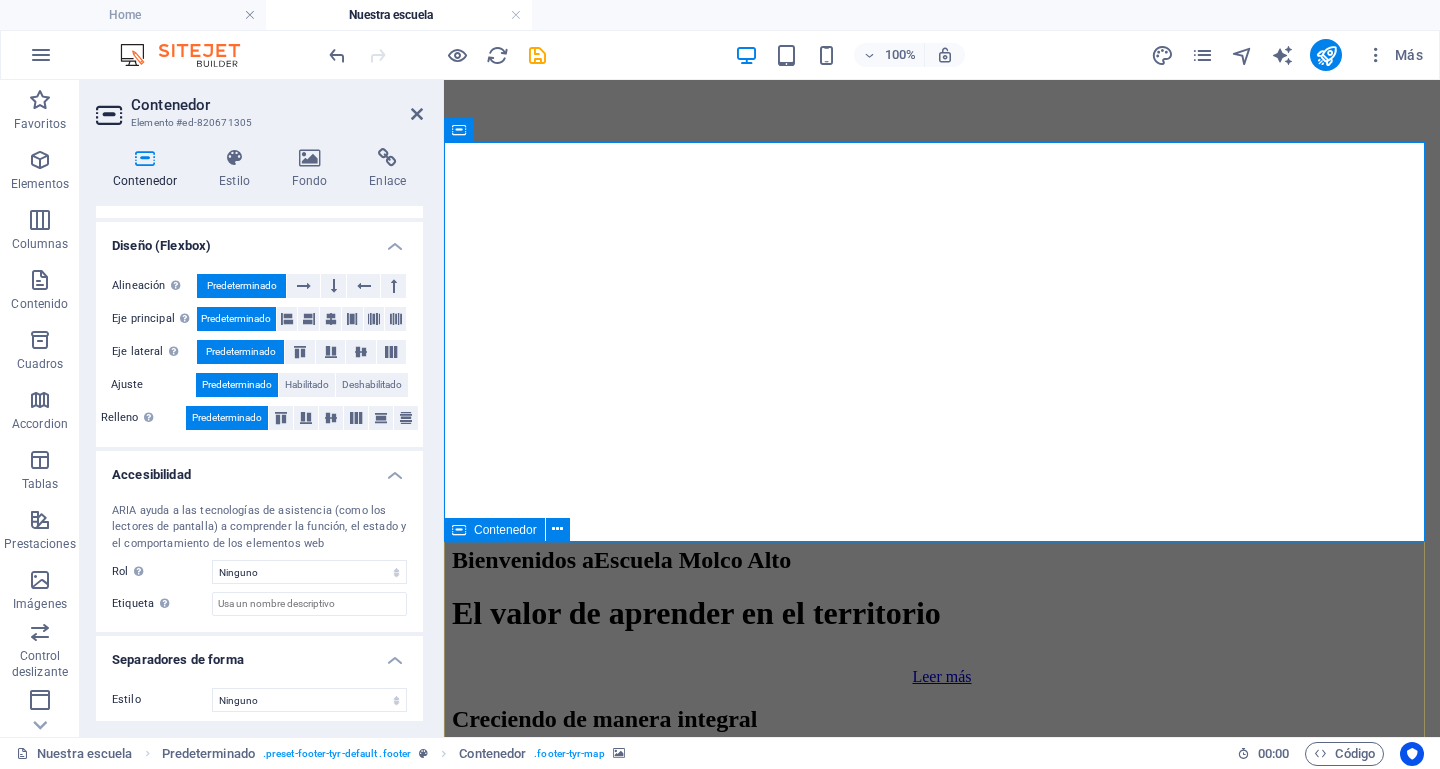 click on "Dirección [ROUTE] [NUMBER], [CITY] [COUNTRY] [CITY] [POSTAL_CODE]  Contacto   He leído y entiendo la política de privacidad. ¿Ilegible? Cargar nuevo Enviar Contacto   [PHONE]   [EMAIL]" at bounding box center (942, 39086) 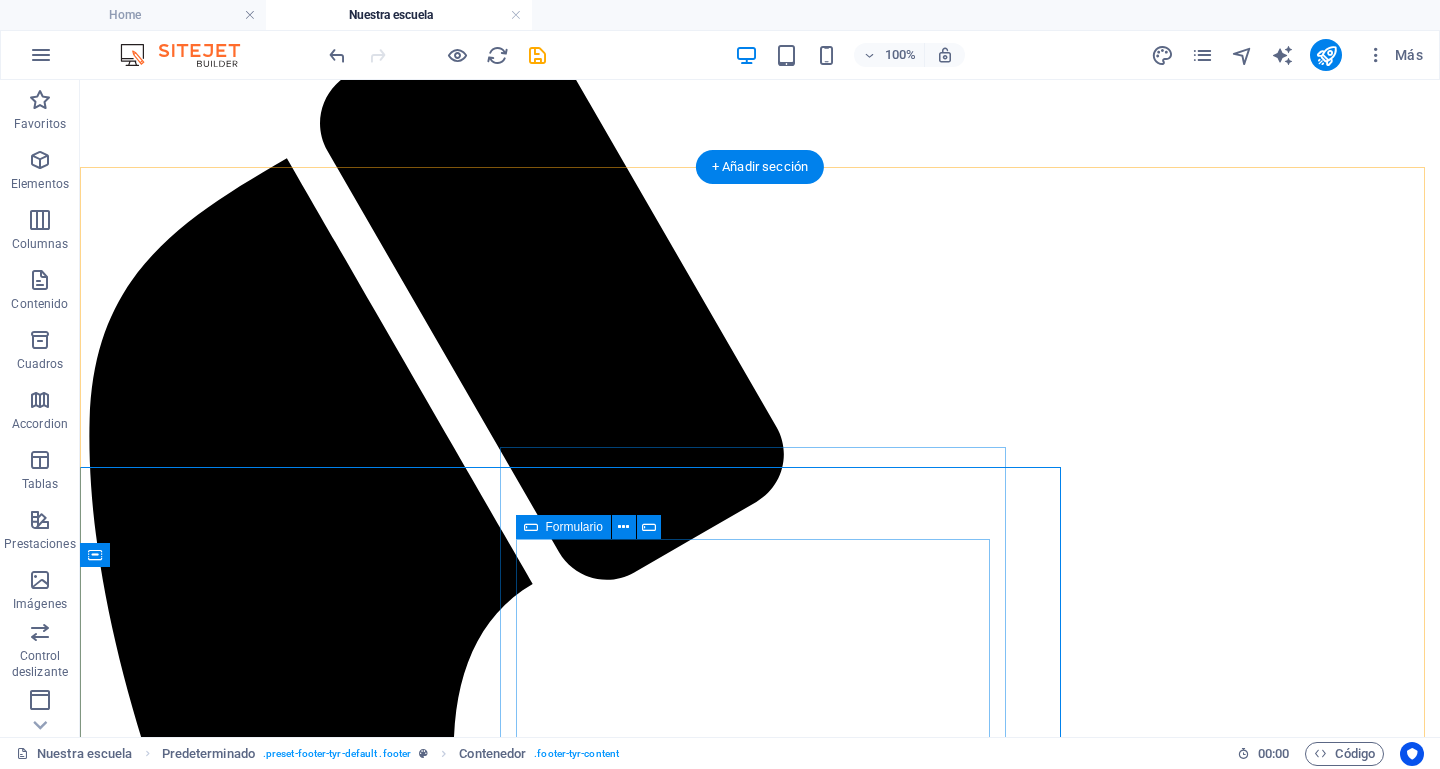 scroll, scrollTop: 5209, scrollLeft: 0, axis: vertical 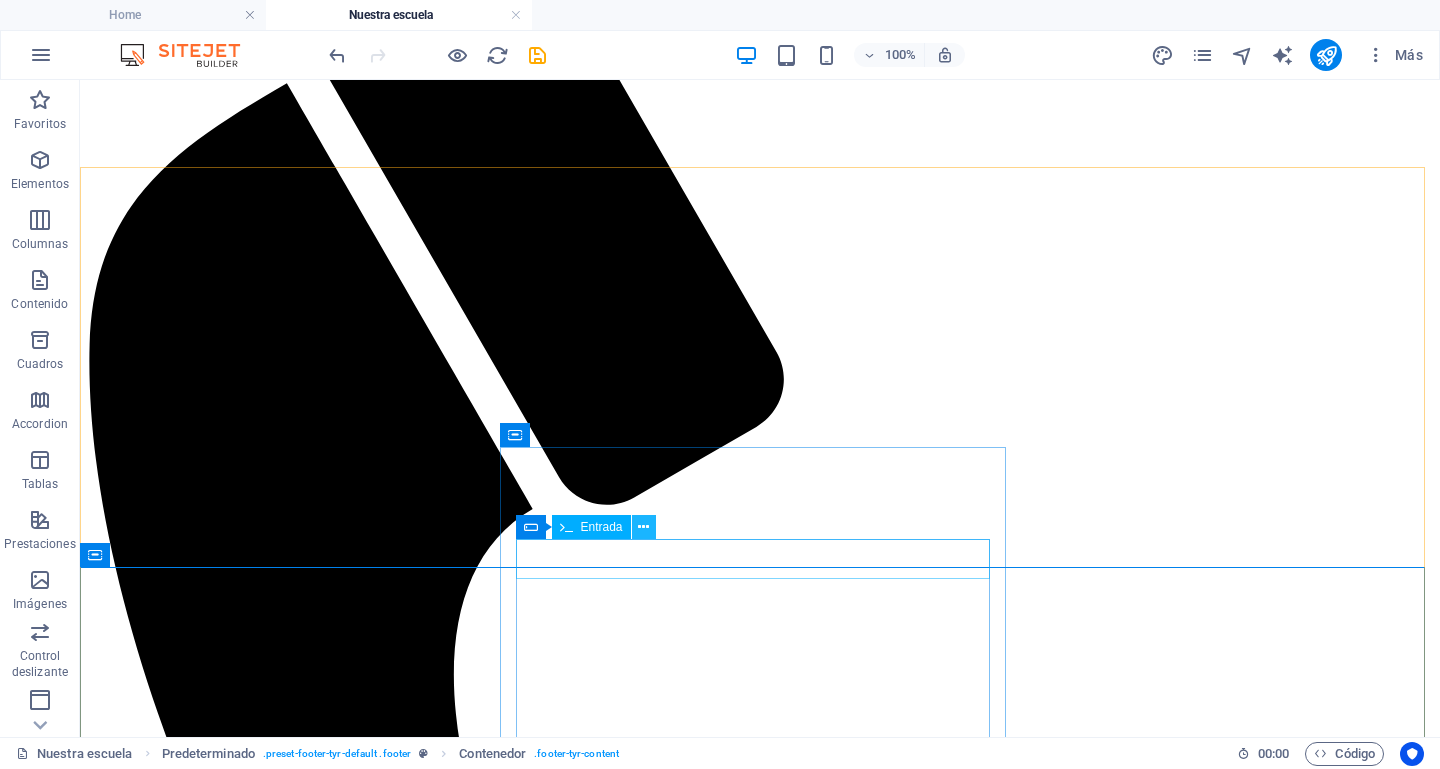 click at bounding box center (643, 527) 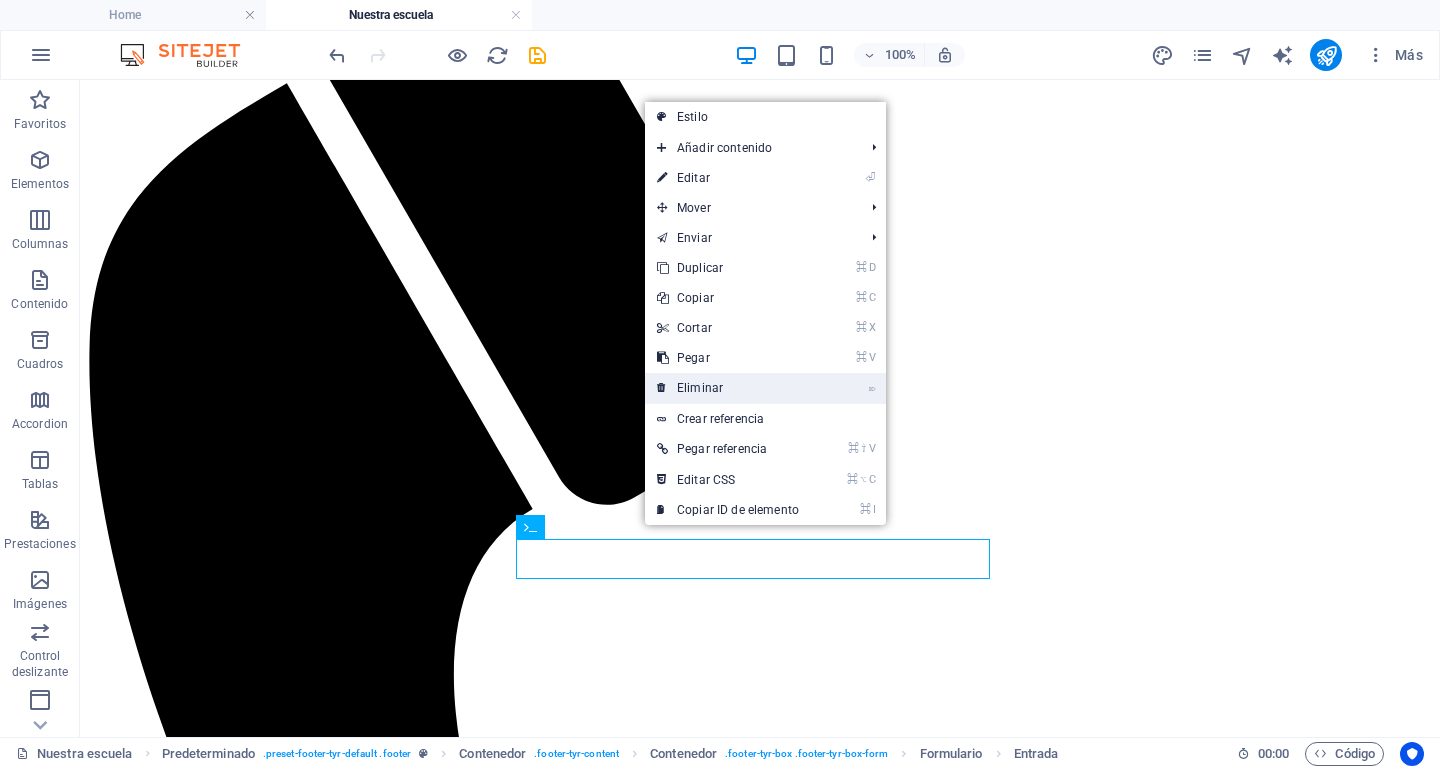 click on "⌦  Eliminar" at bounding box center [728, 388] 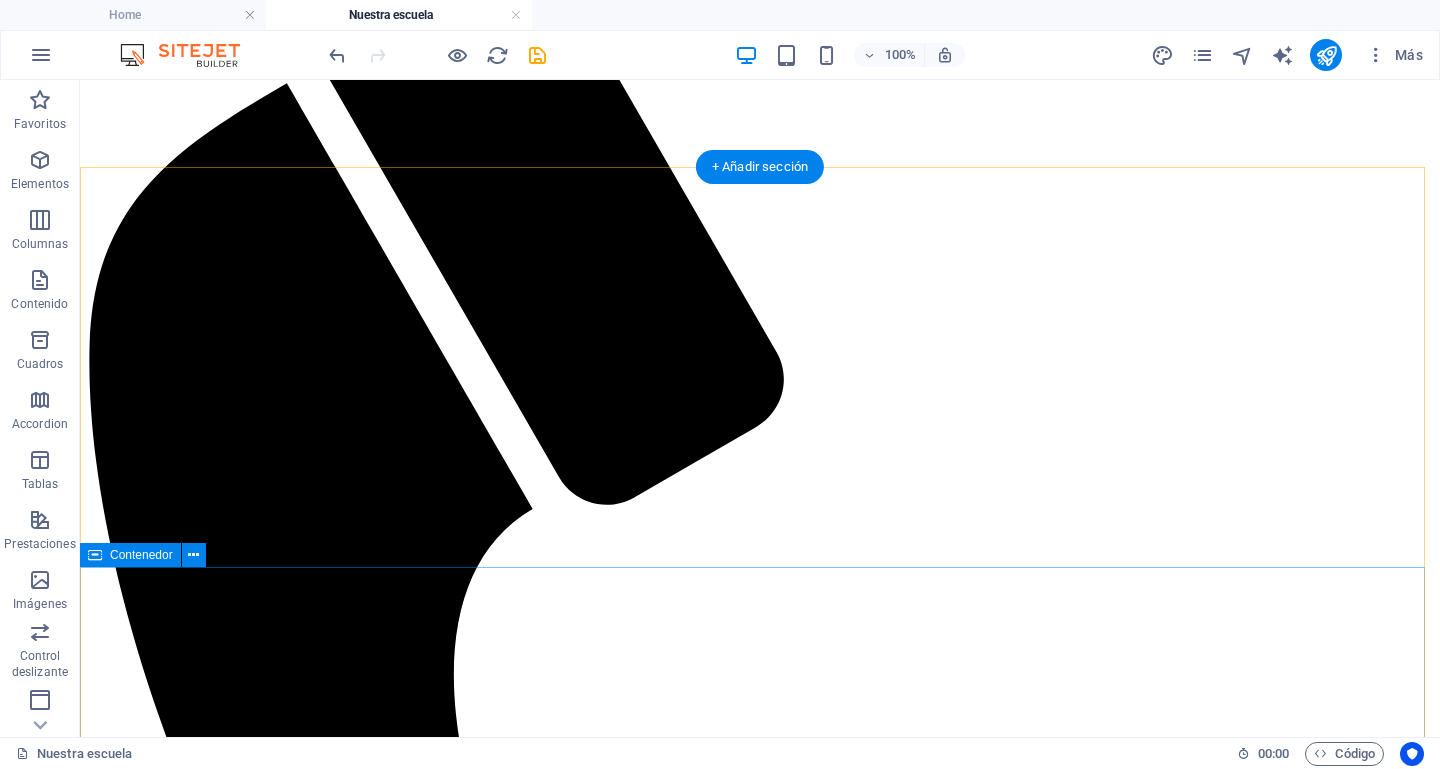 click on "Dirección [ROUTE] [NUMBER], [CITY] [COUNTRY] [CITY] [POSTAL_CODE]  Contacto   He leído y entiendo la política de privacidad. ¿Ilegible? Cargar nuevo Enviar Contacto   [PHONE]   [EMAIL]" at bounding box center (760, 44835) 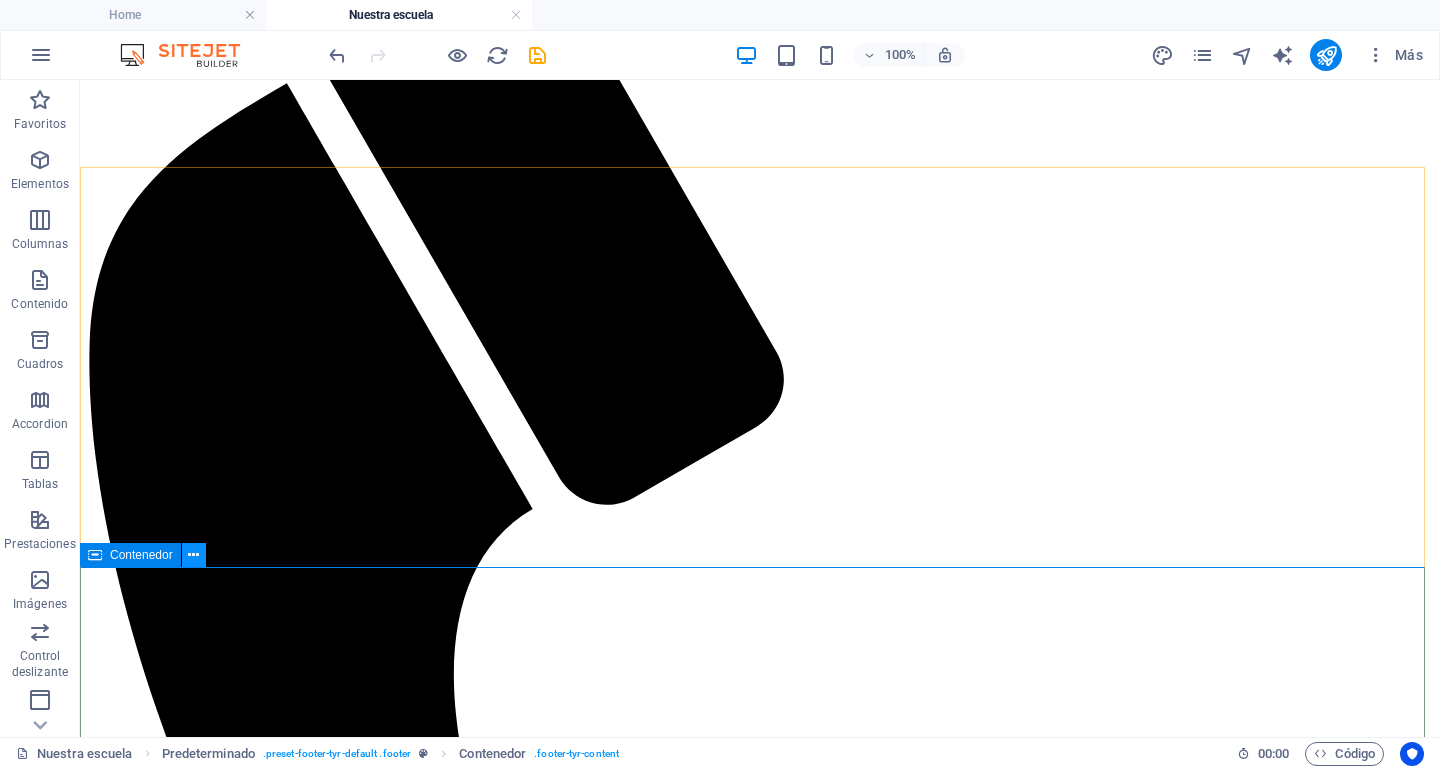 click at bounding box center [193, 555] 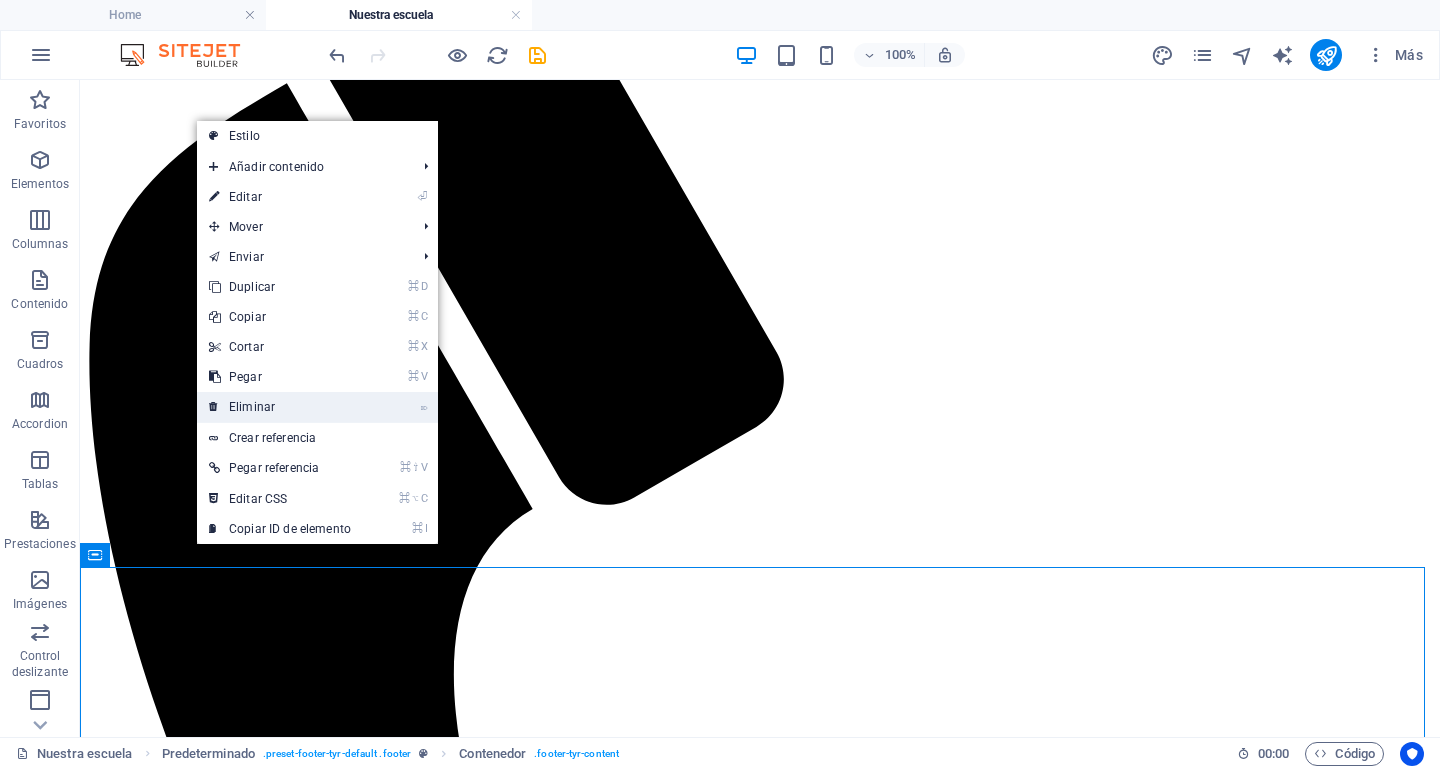 click on "⌦  Eliminar" at bounding box center (280, 407) 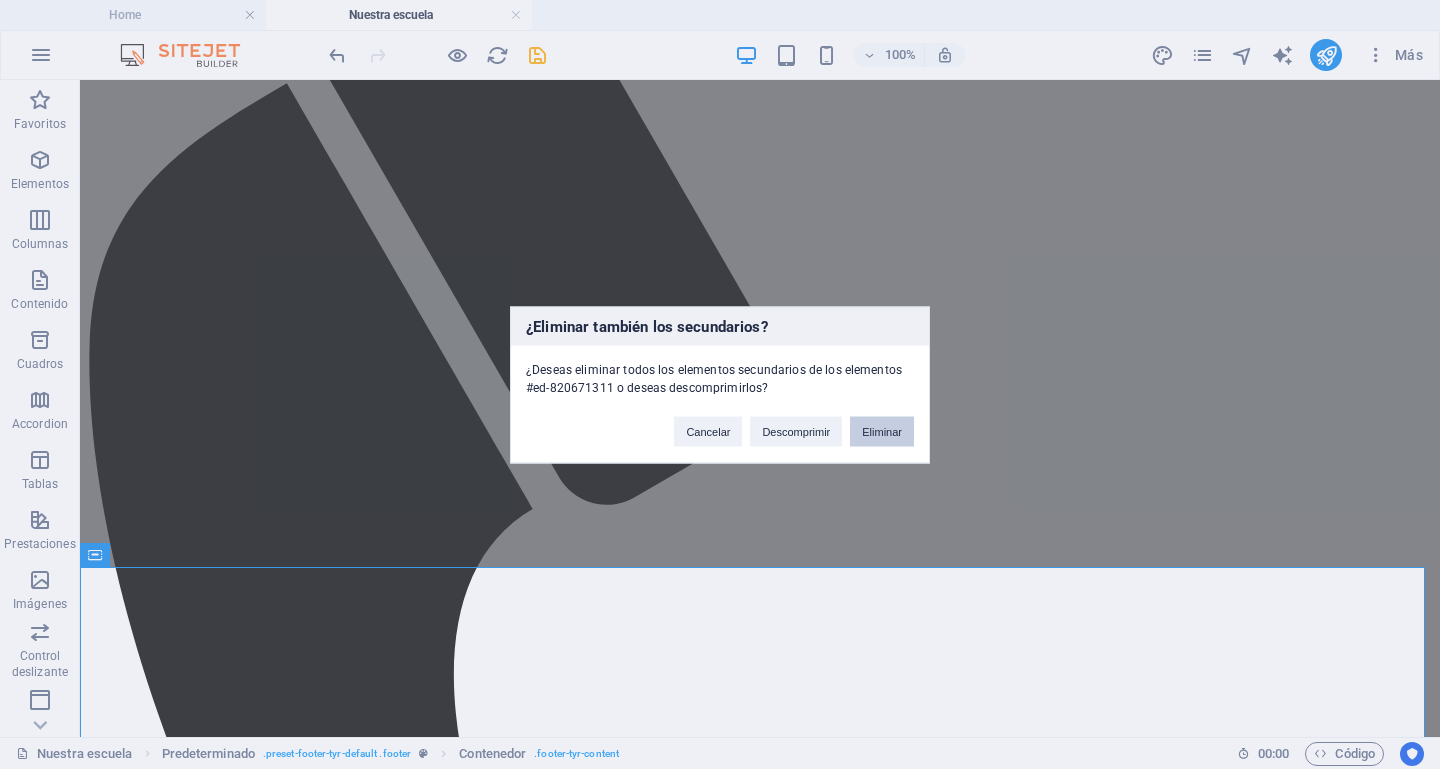 click on "Eliminar" at bounding box center [882, 431] 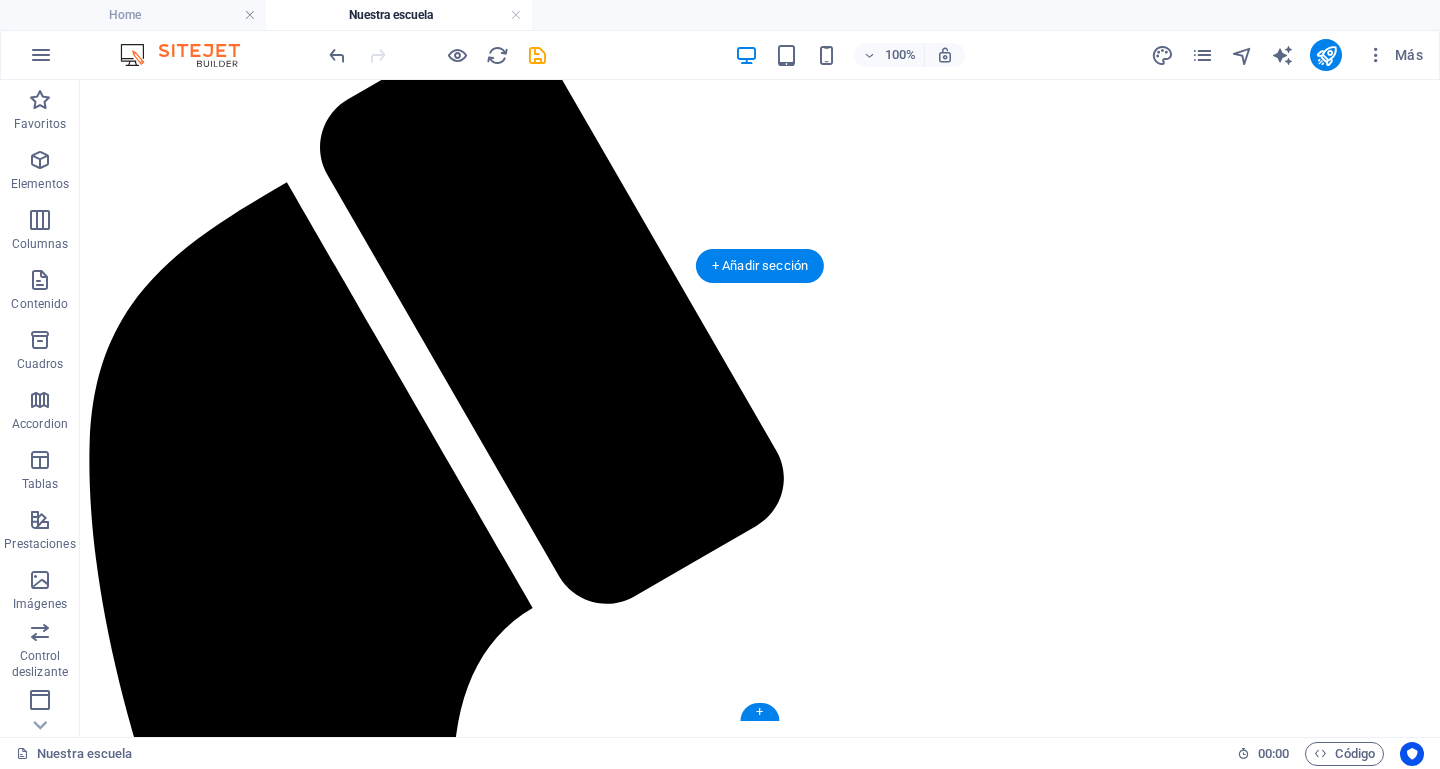 click on "Se ha producido un error. Esta página no ha cargado Google Maps correctamente. Descubre los detalles técnicos del problema en la consola de JavaScript." at bounding box center (760, 42993) 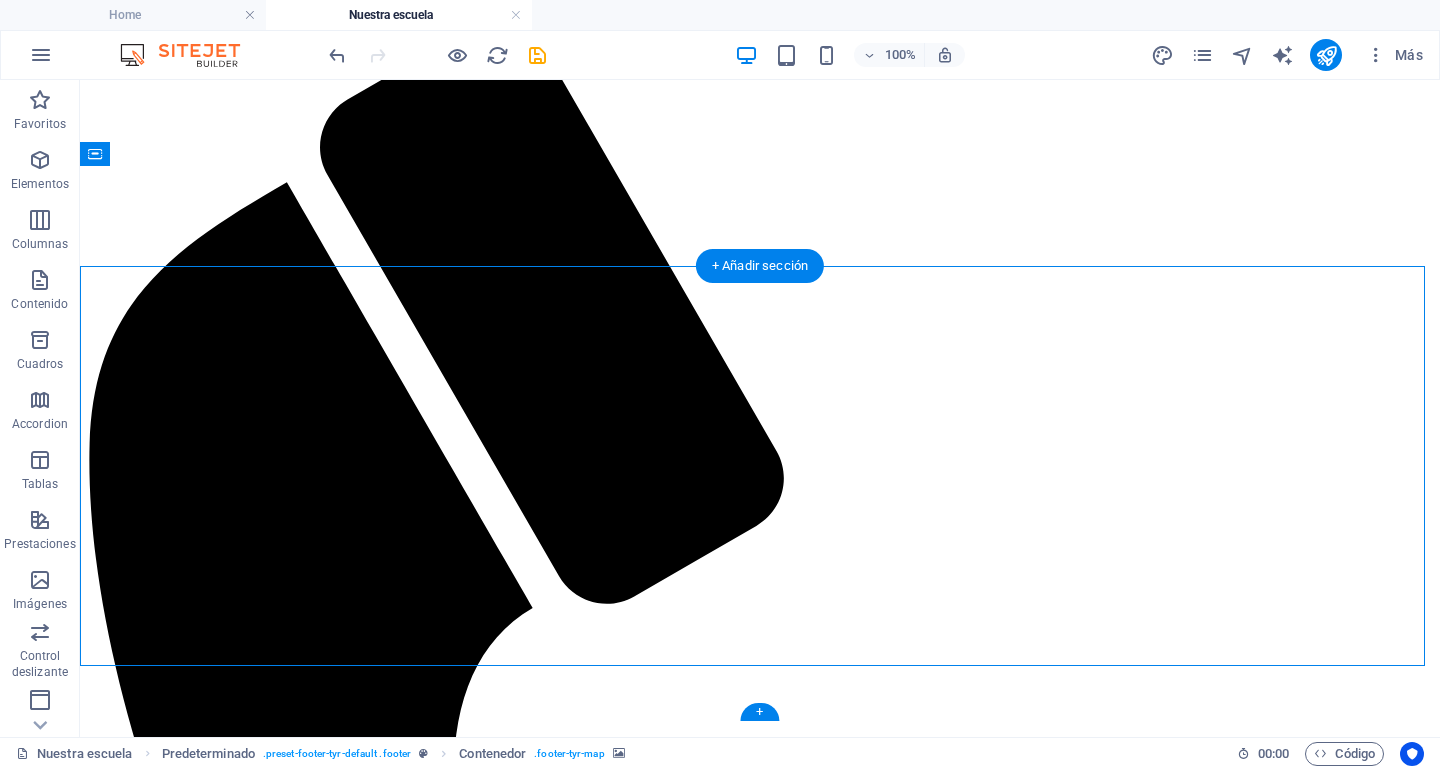 click on "Se ha producido un error. Esta página no ha cargado Google Maps correctamente. Descubre los detalles técnicos del problema en la consola de JavaScript." at bounding box center [760, 42993] 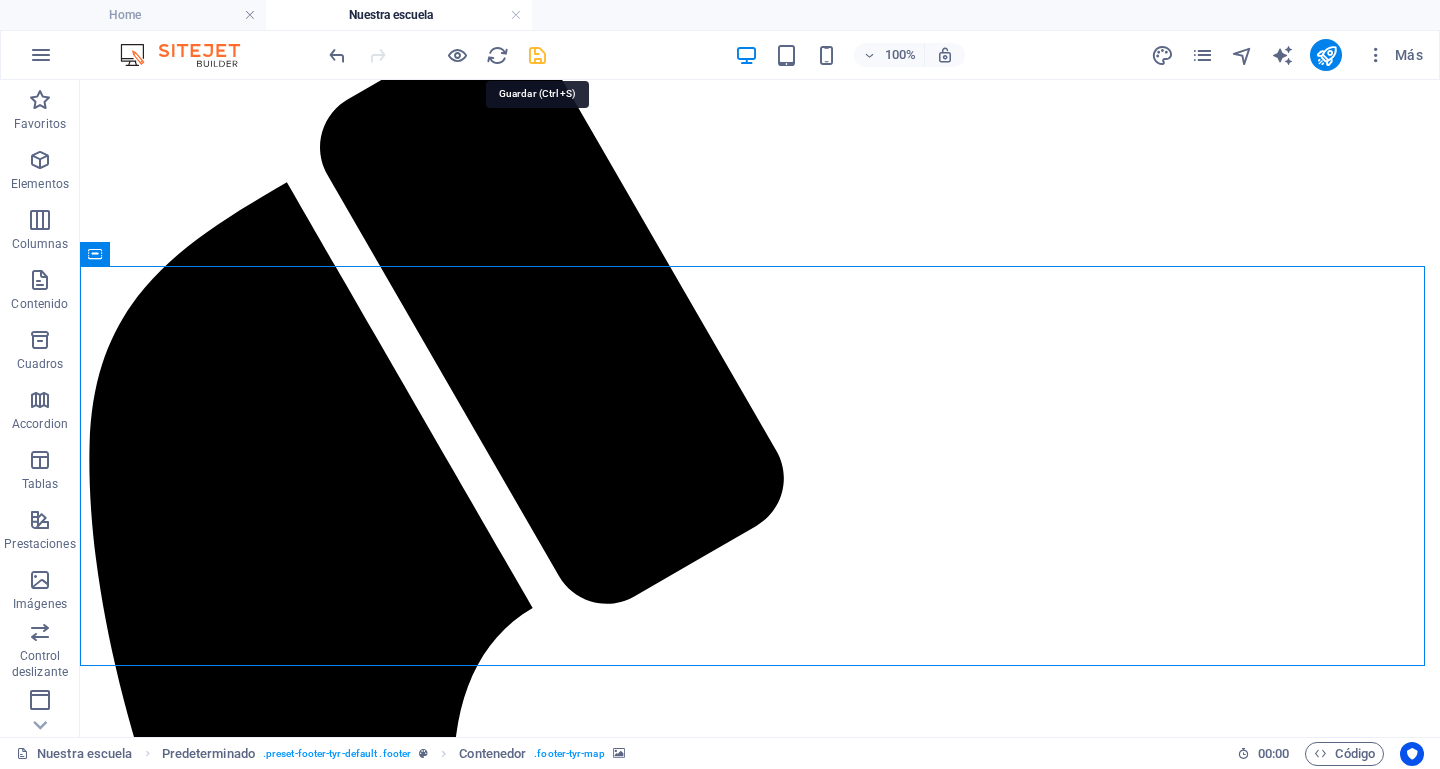 click at bounding box center [537, 55] 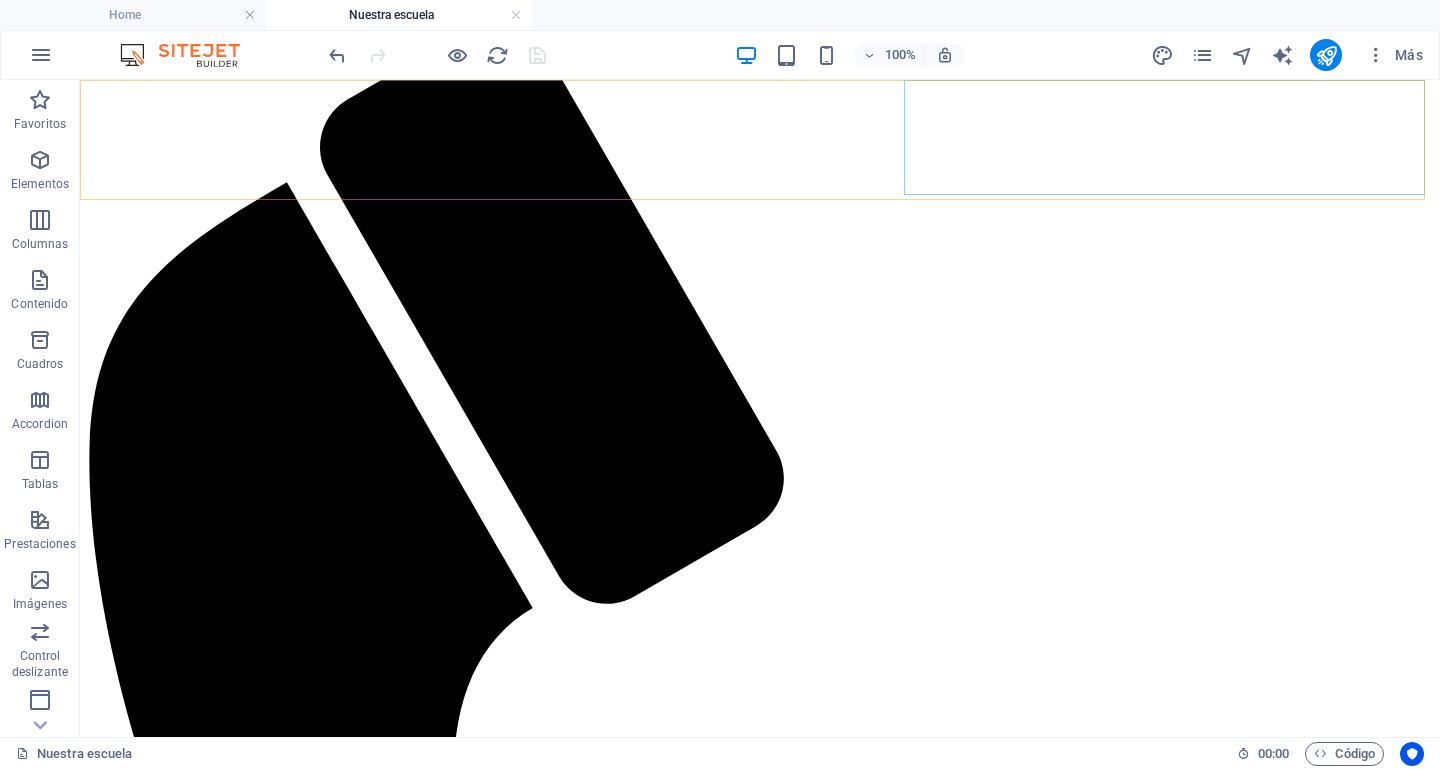 click on "Inicio ¿Quiénes somos? Geoportal Admisión Síguenos" at bounding box center [760, -38] 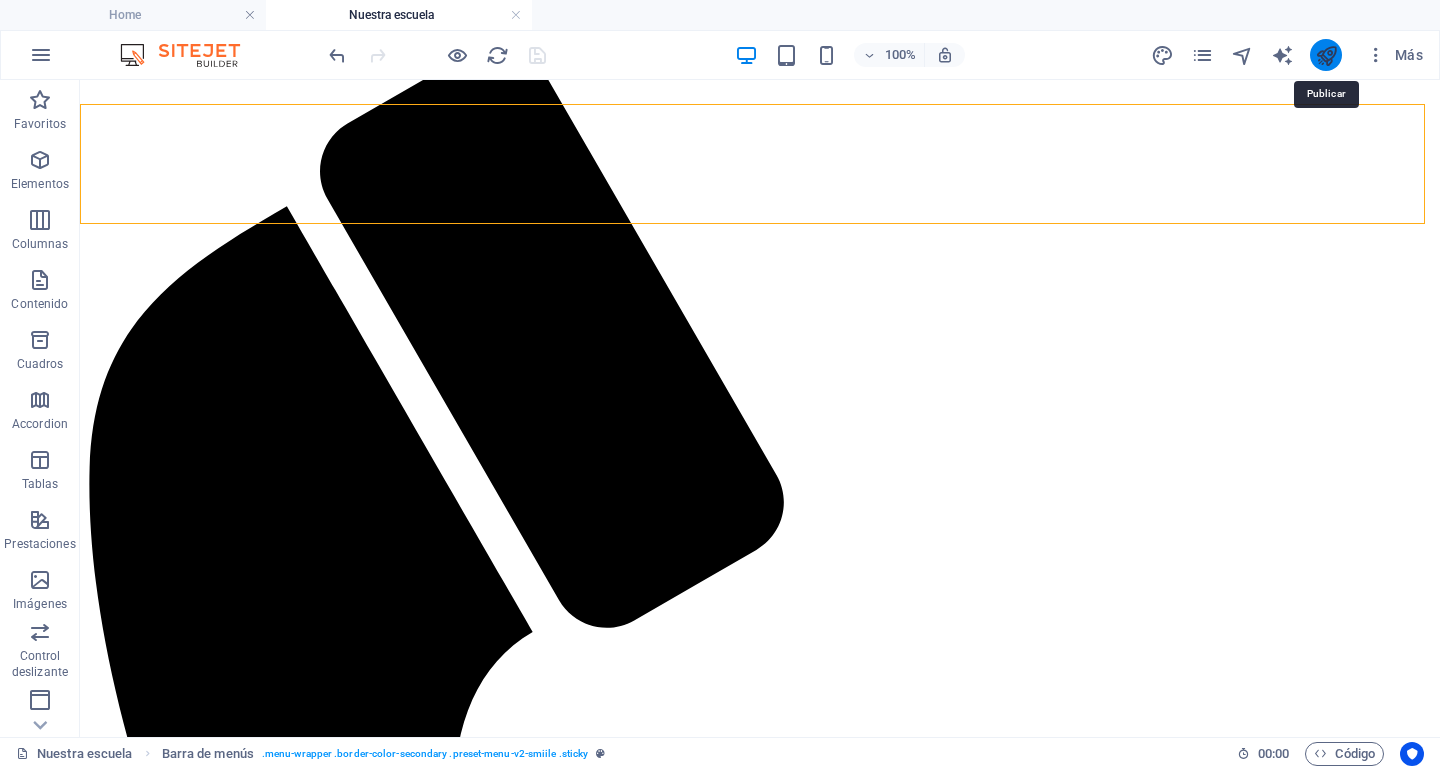 click at bounding box center (1326, 55) 